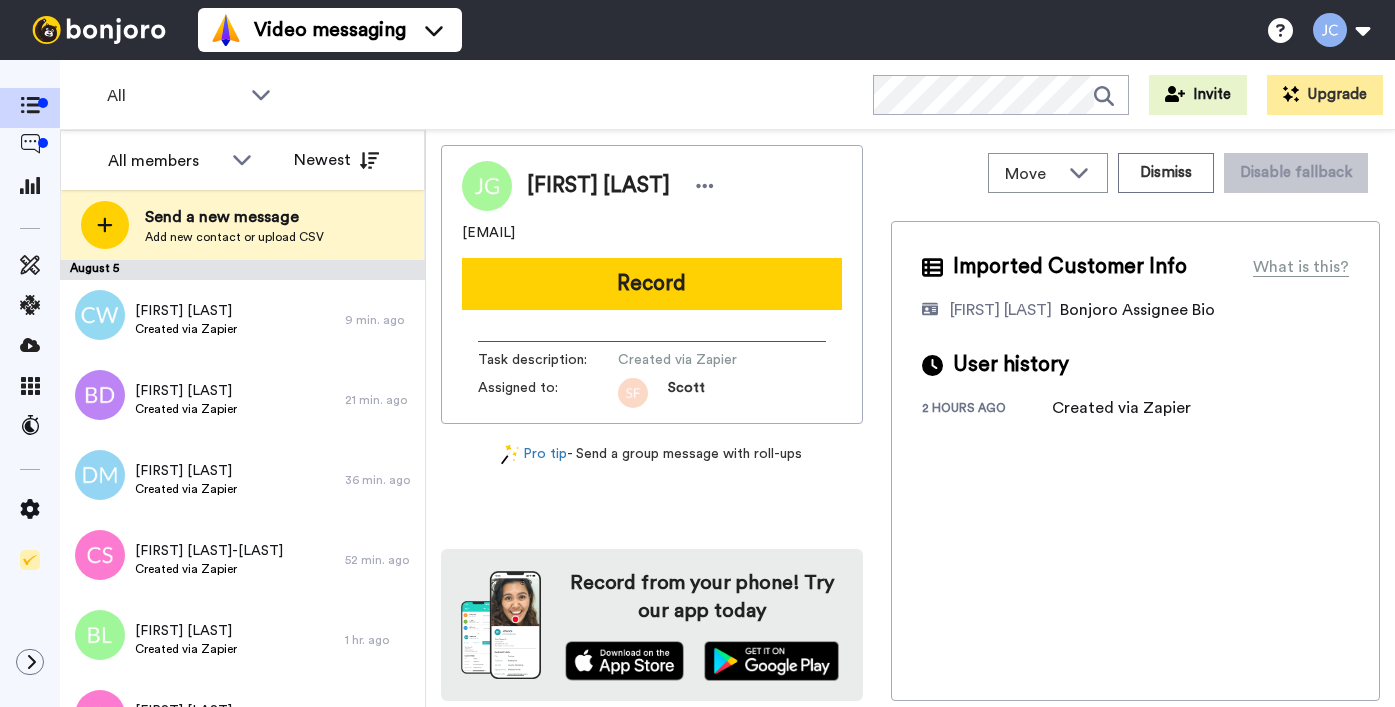 scroll, scrollTop: 0, scrollLeft: 0, axis: both 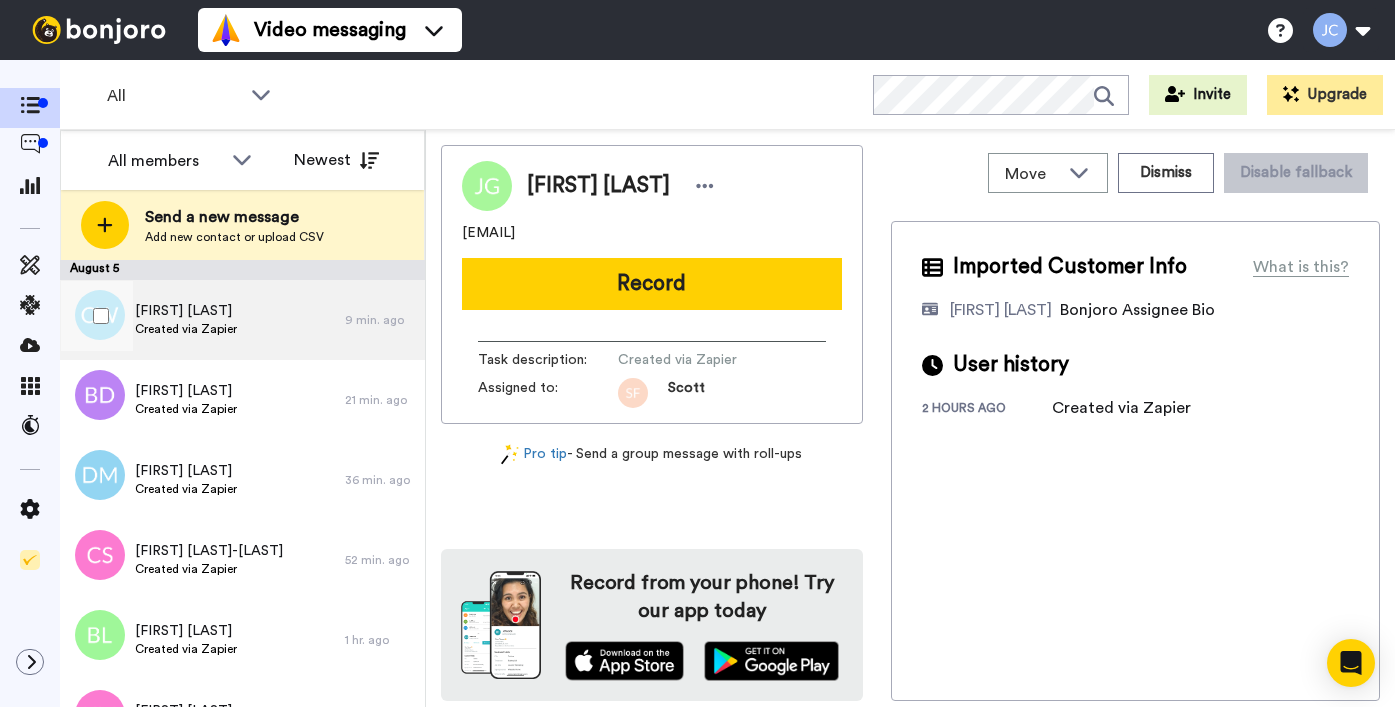 click on "[FIRST] [LAST] Created via Zapier" at bounding box center (202, 320) 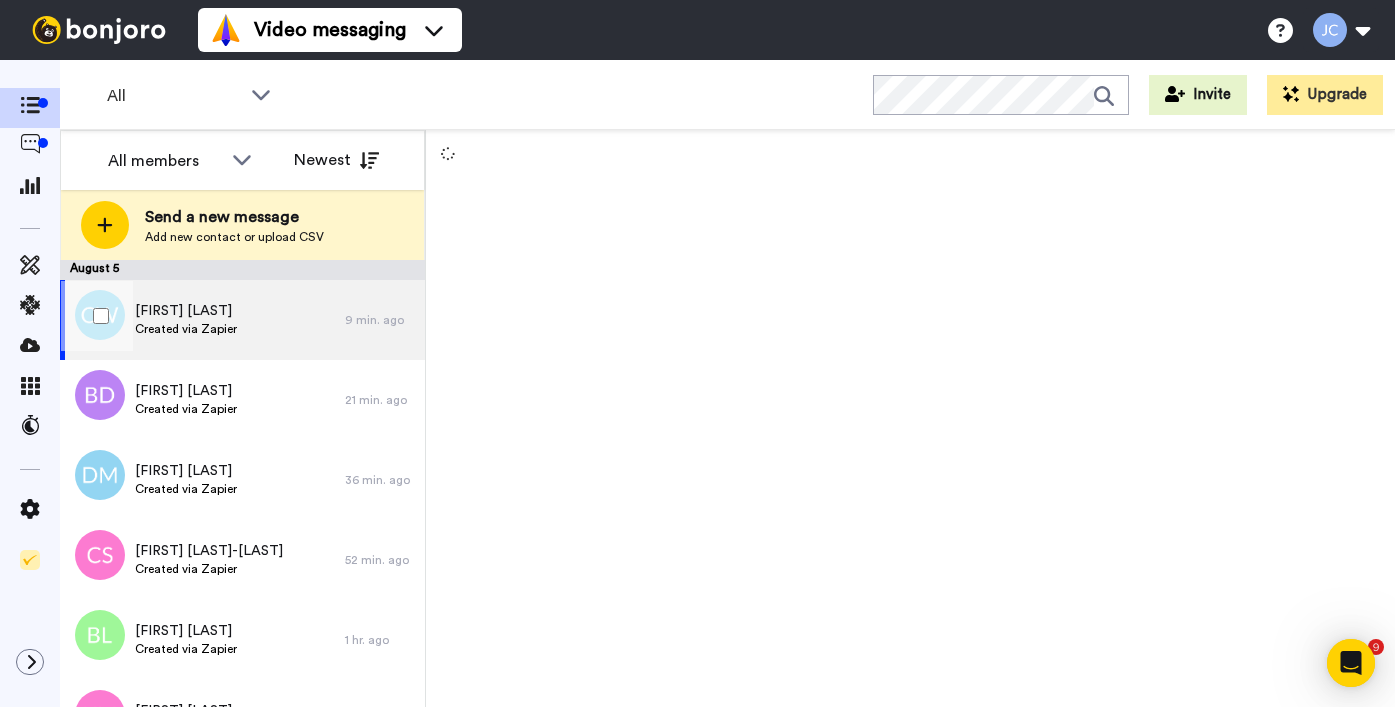 scroll, scrollTop: 0, scrollLeft: 0, axis: both 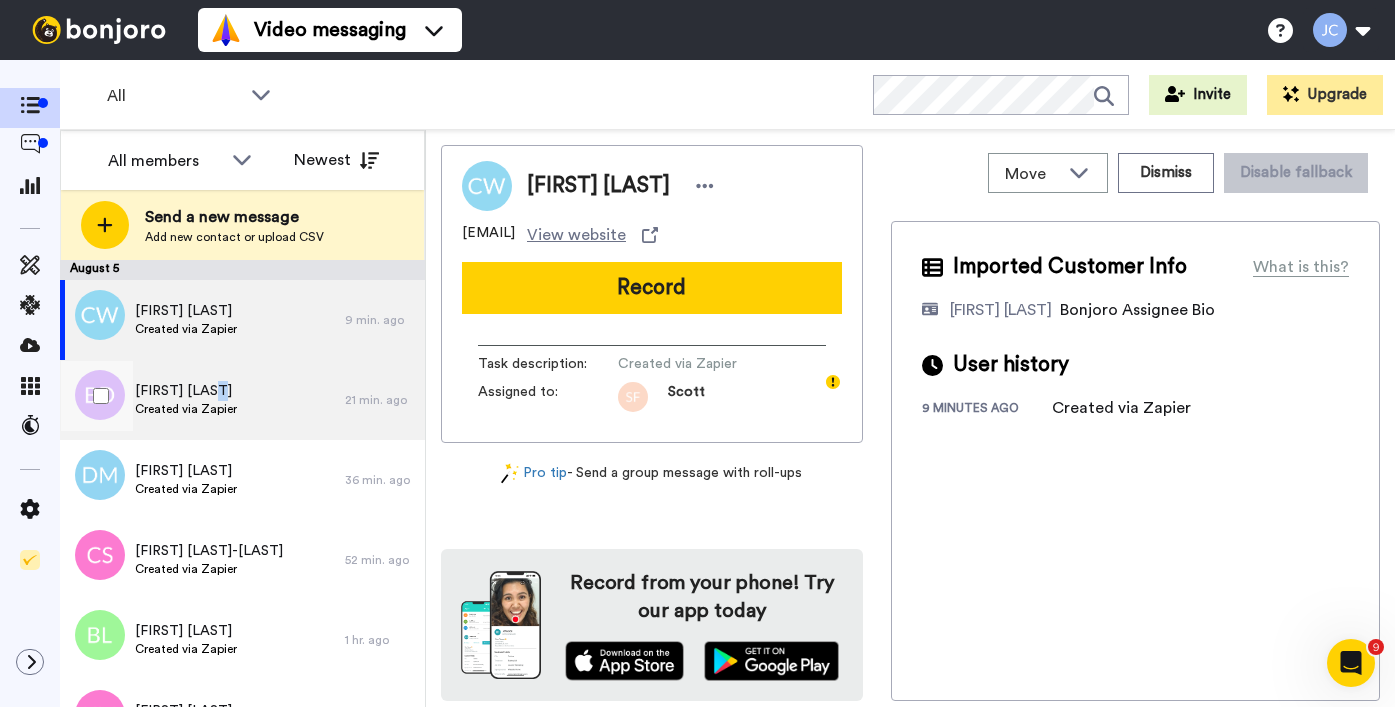 click on "[FIRST] [LAST]" at bounding box center (186, 391) 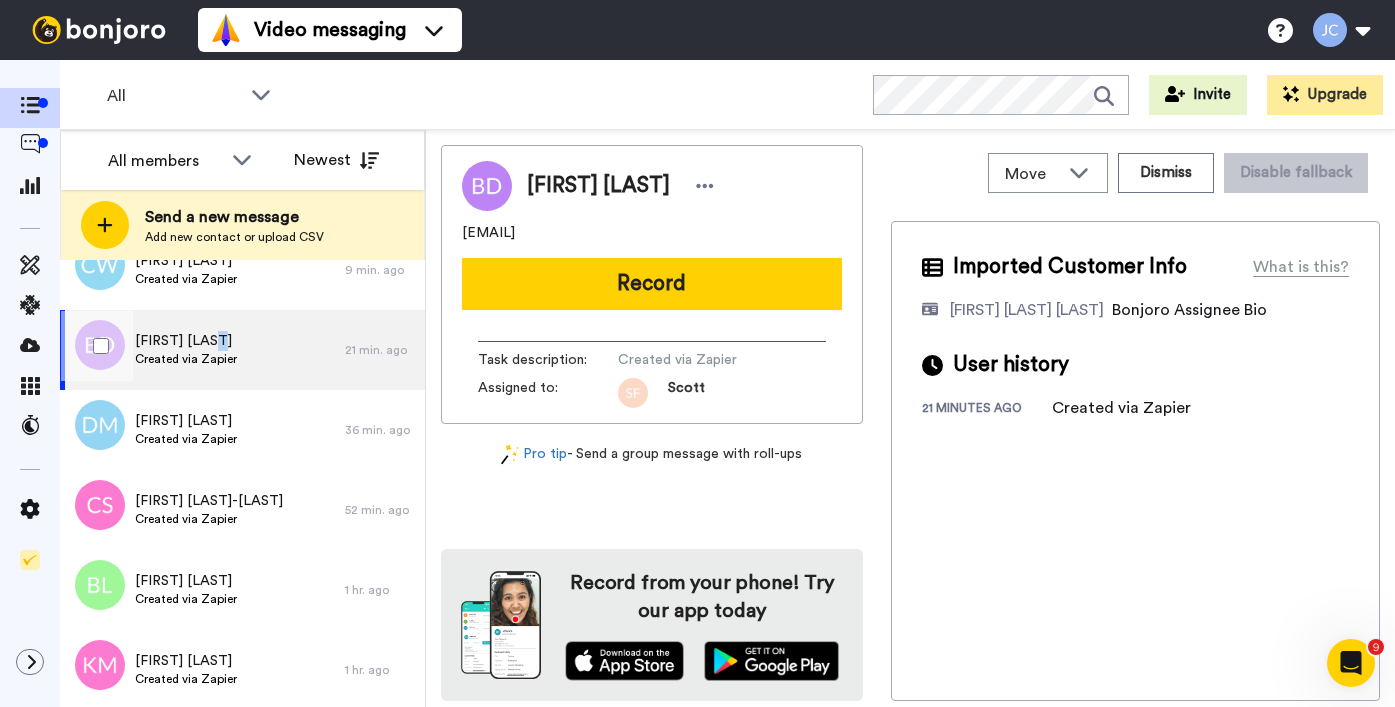scroll, scrollTop: 54, scrollLeft: 0, axis: vertical 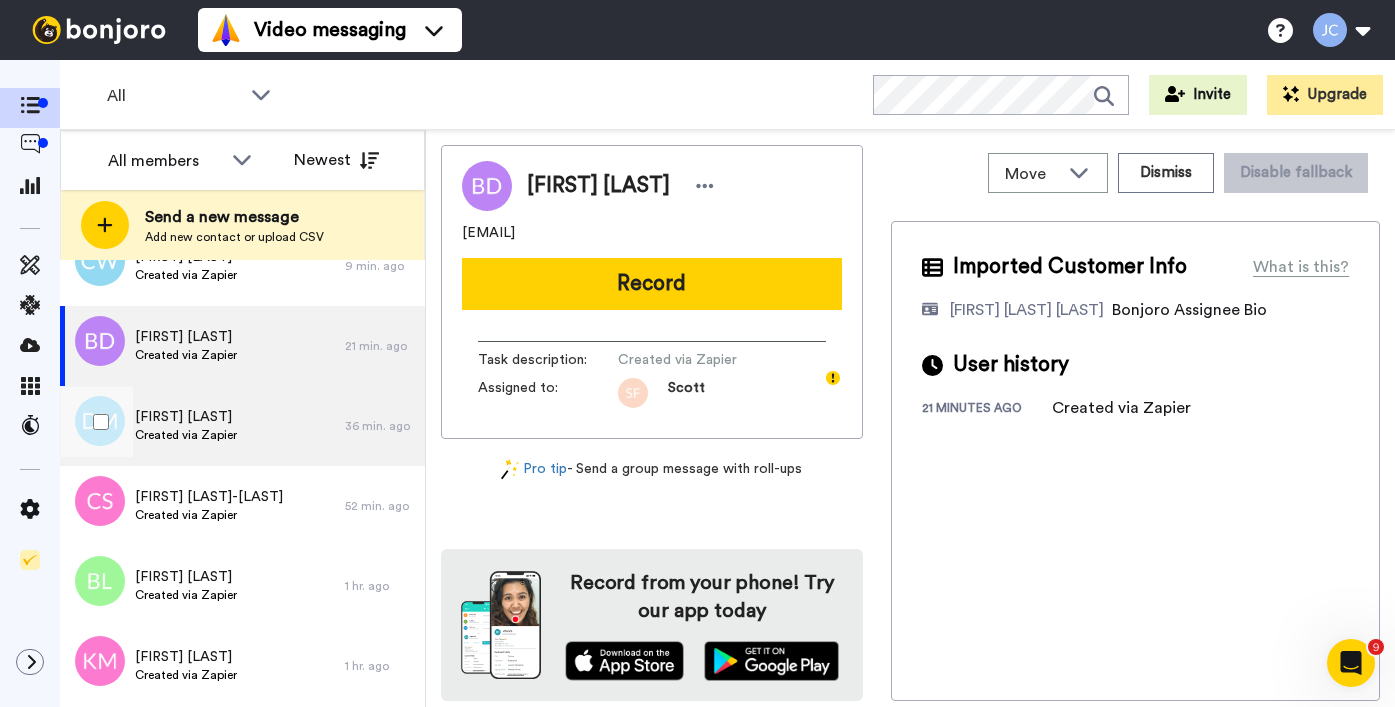 click on "[FIRST] [LAST]" at bounding box center [186, 417] 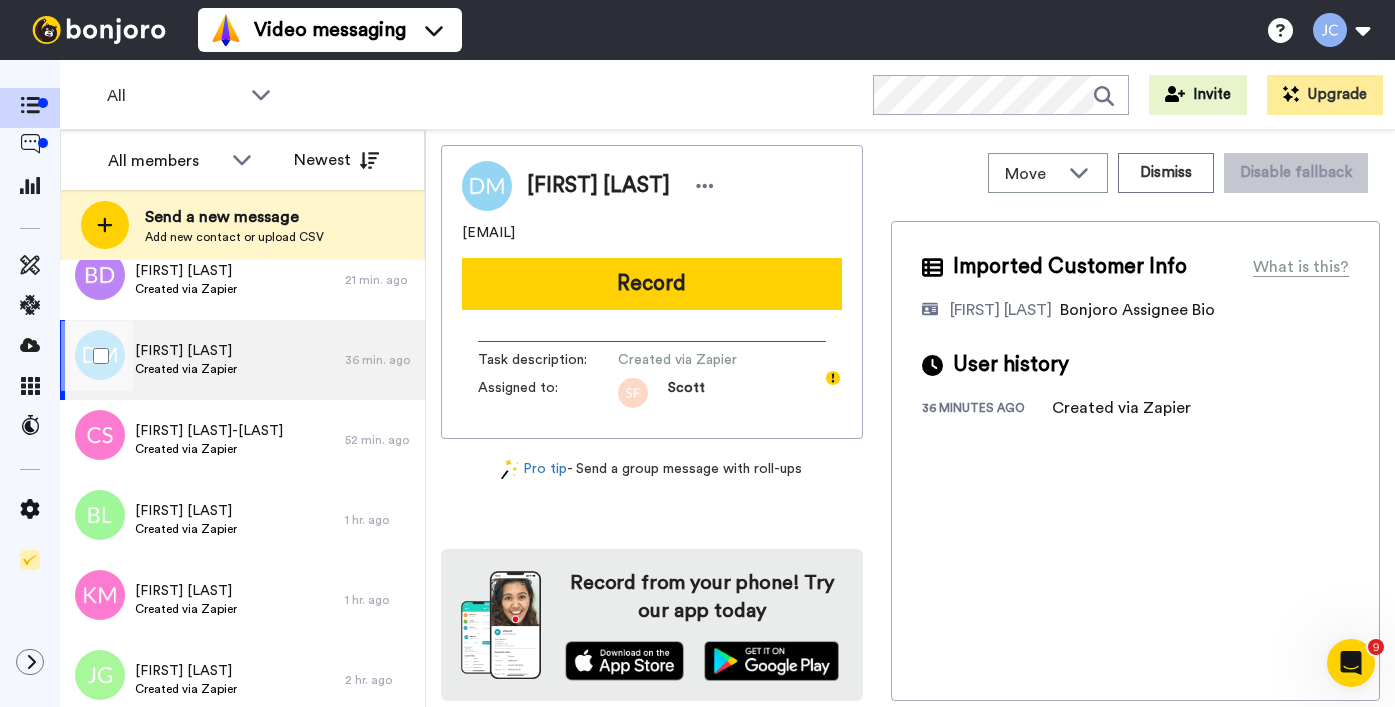 scroll, scrollTop: 137, scrollLeft: 0, axis: vertical 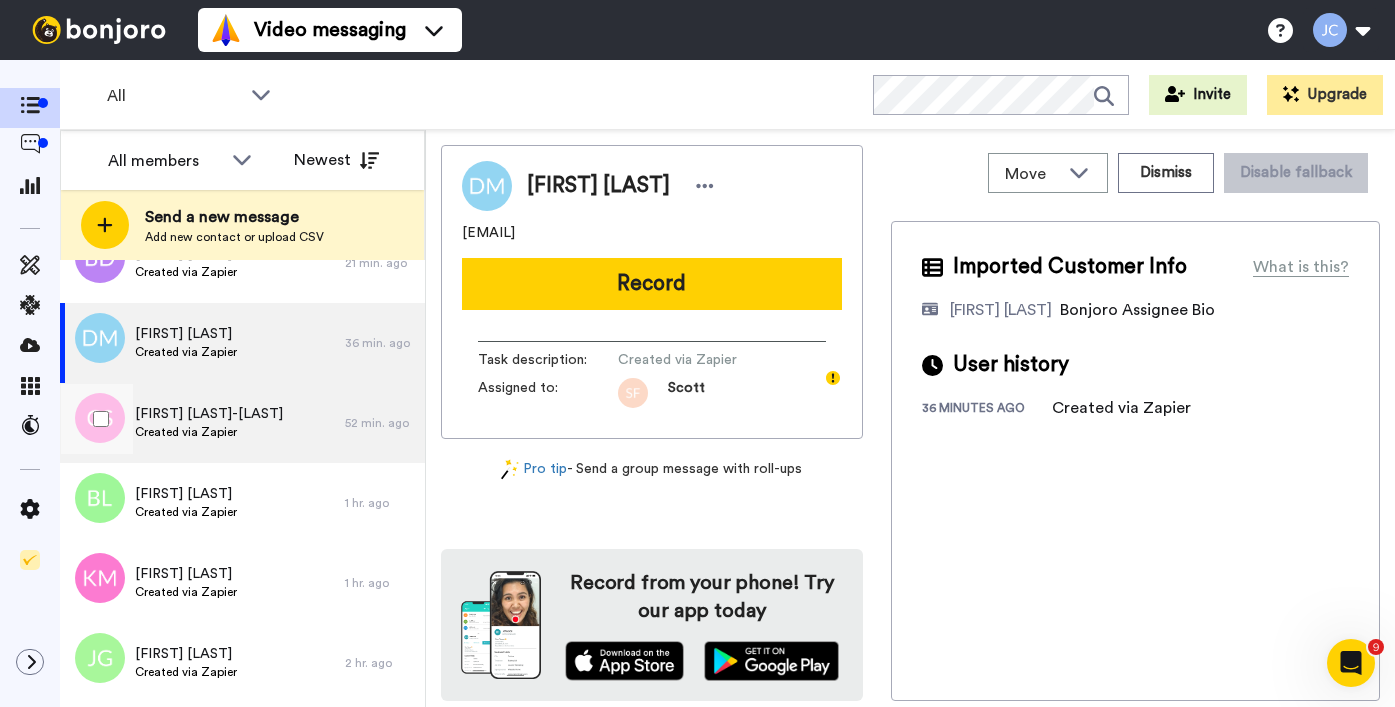 click on "Created via Zapier" at bounding box center (209, 432) 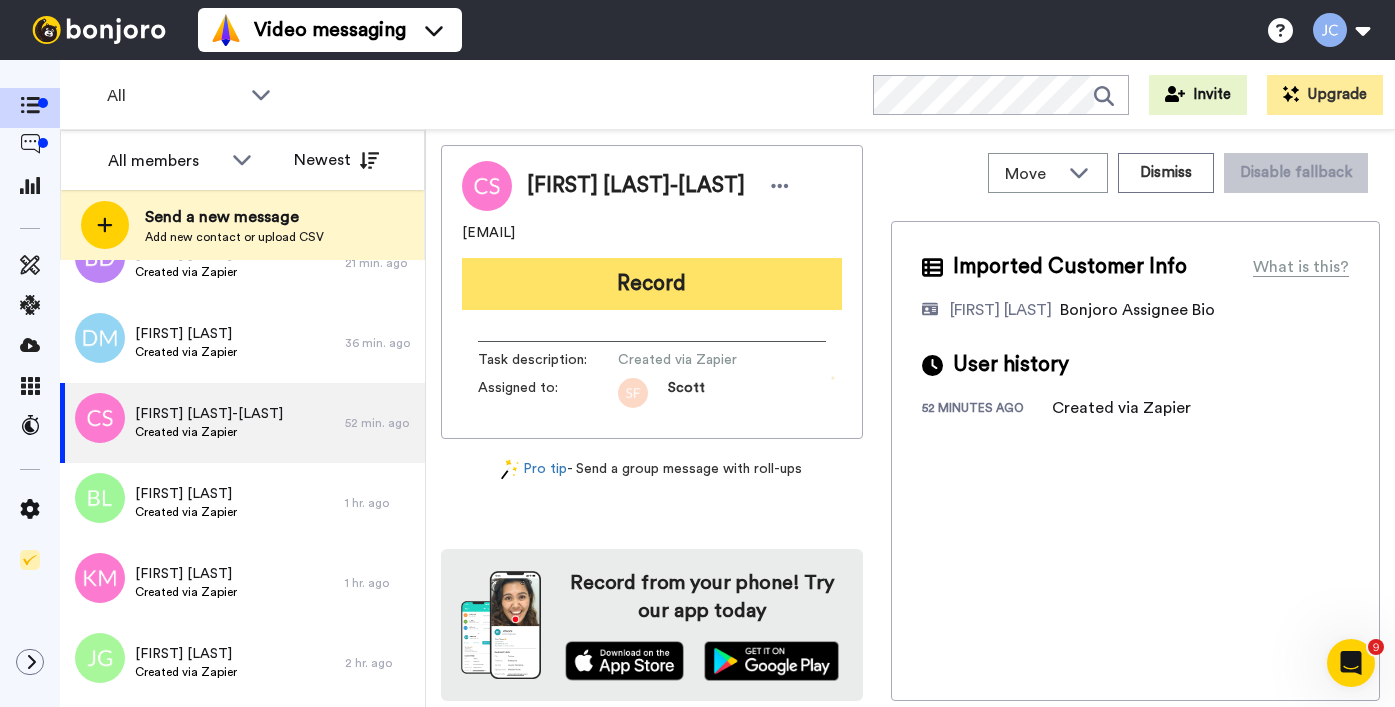 click on "Record" at bounding box center [652, 284] 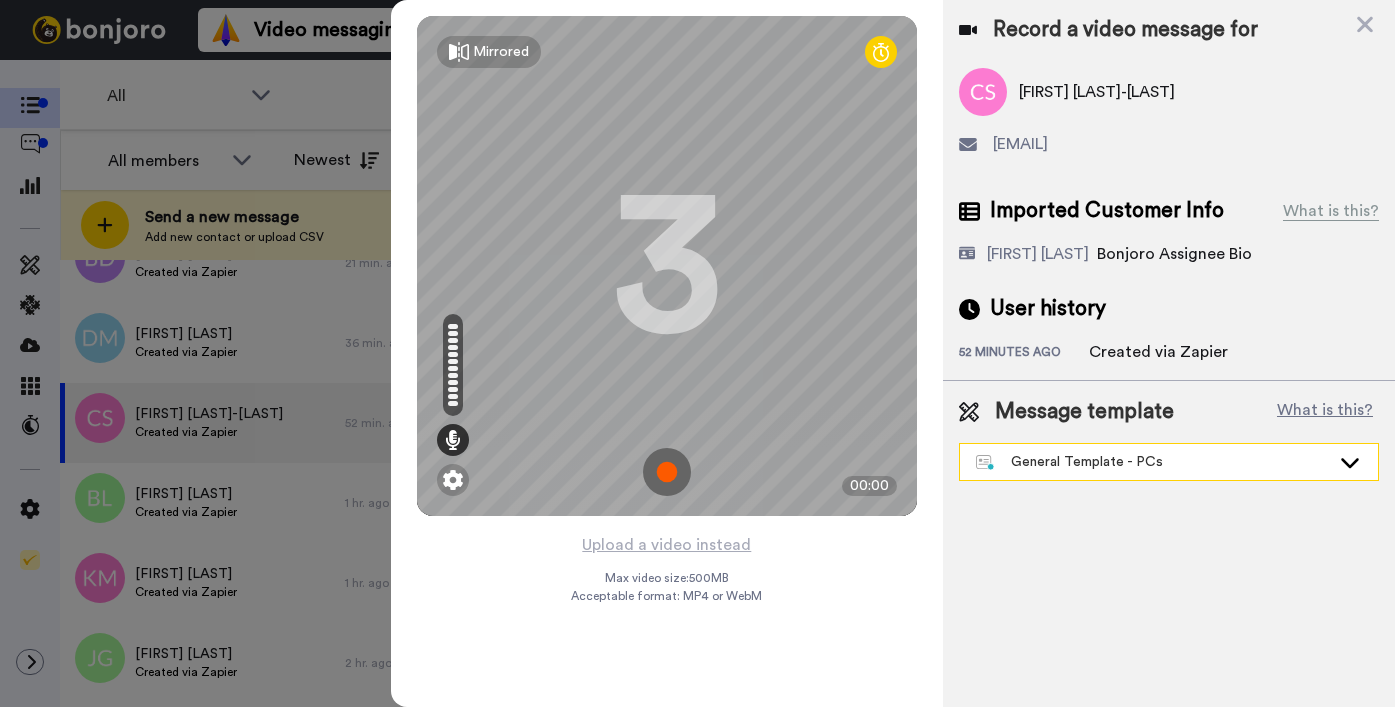 click on "General Template - PCs" at bounding box center (1153, 462) 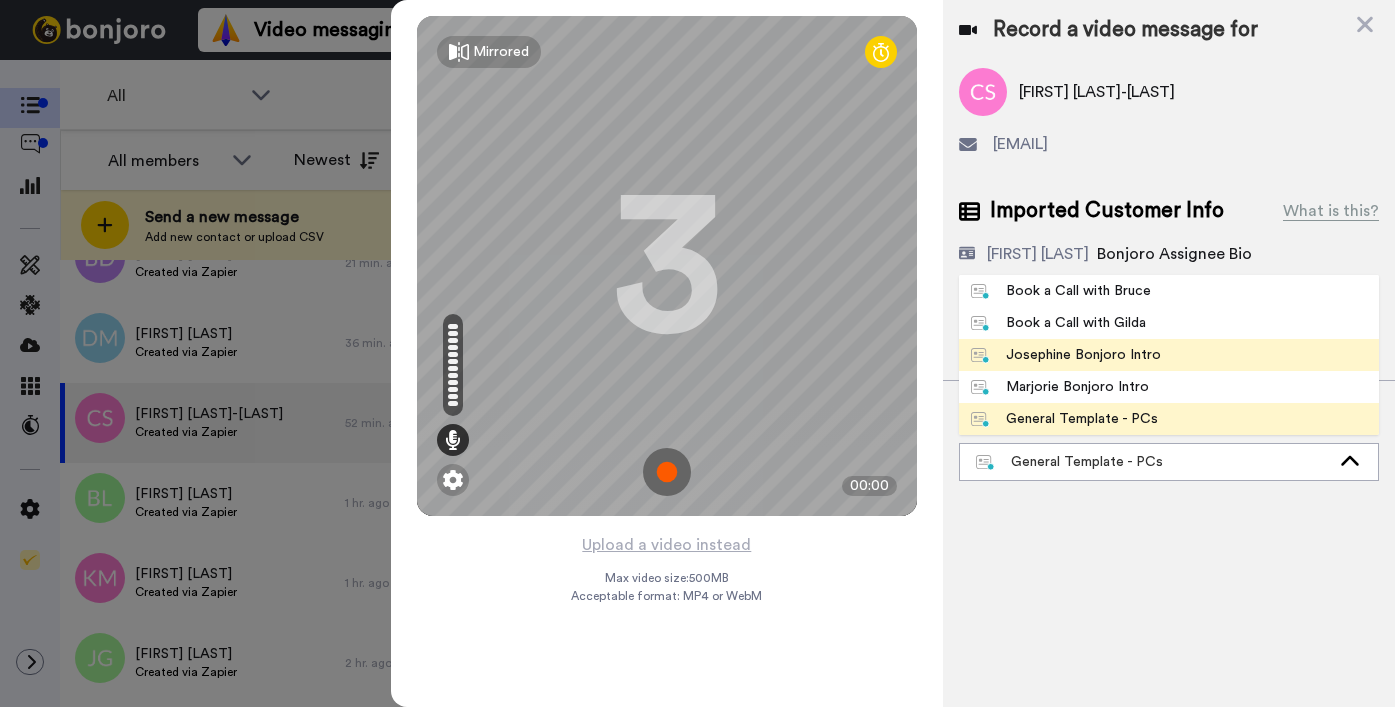 click on "Josephine Bonjoro Intro" at bounding box center [1066, 355] 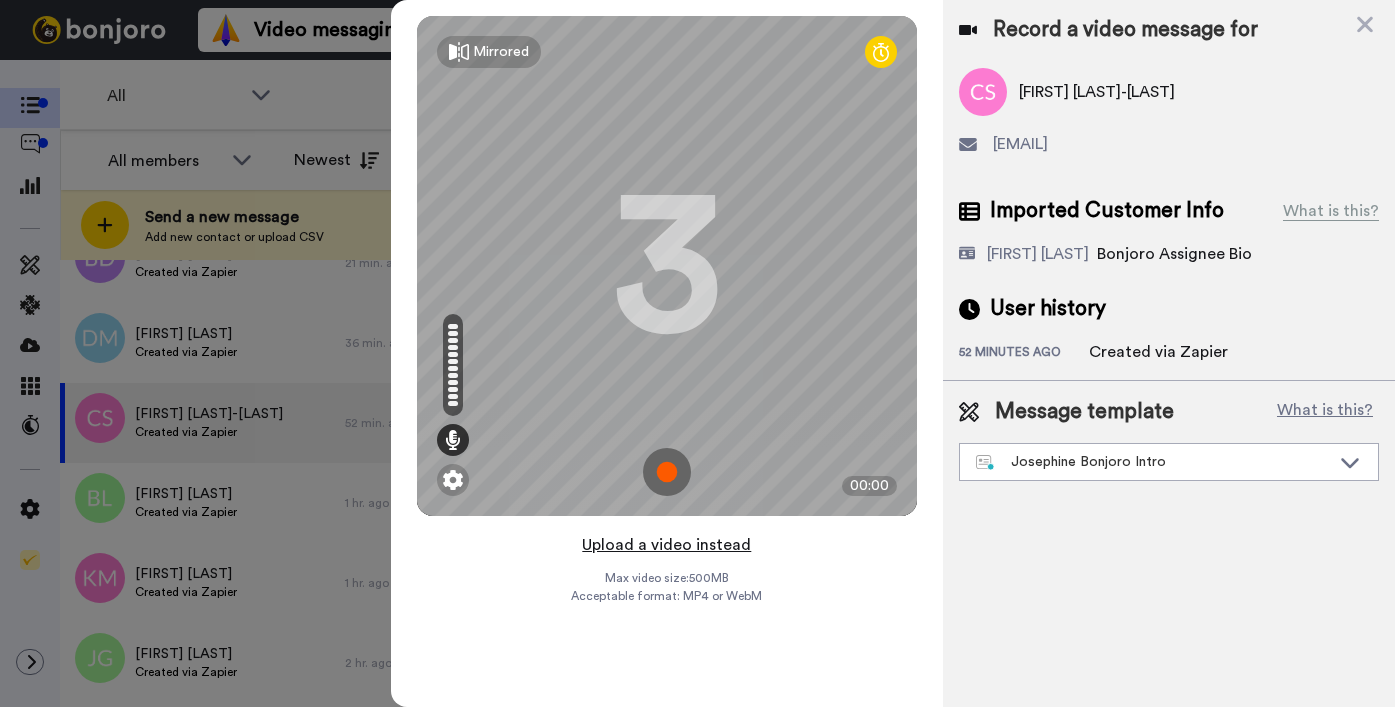 click on "Upload a video instead" at bounding box center [666, 545] 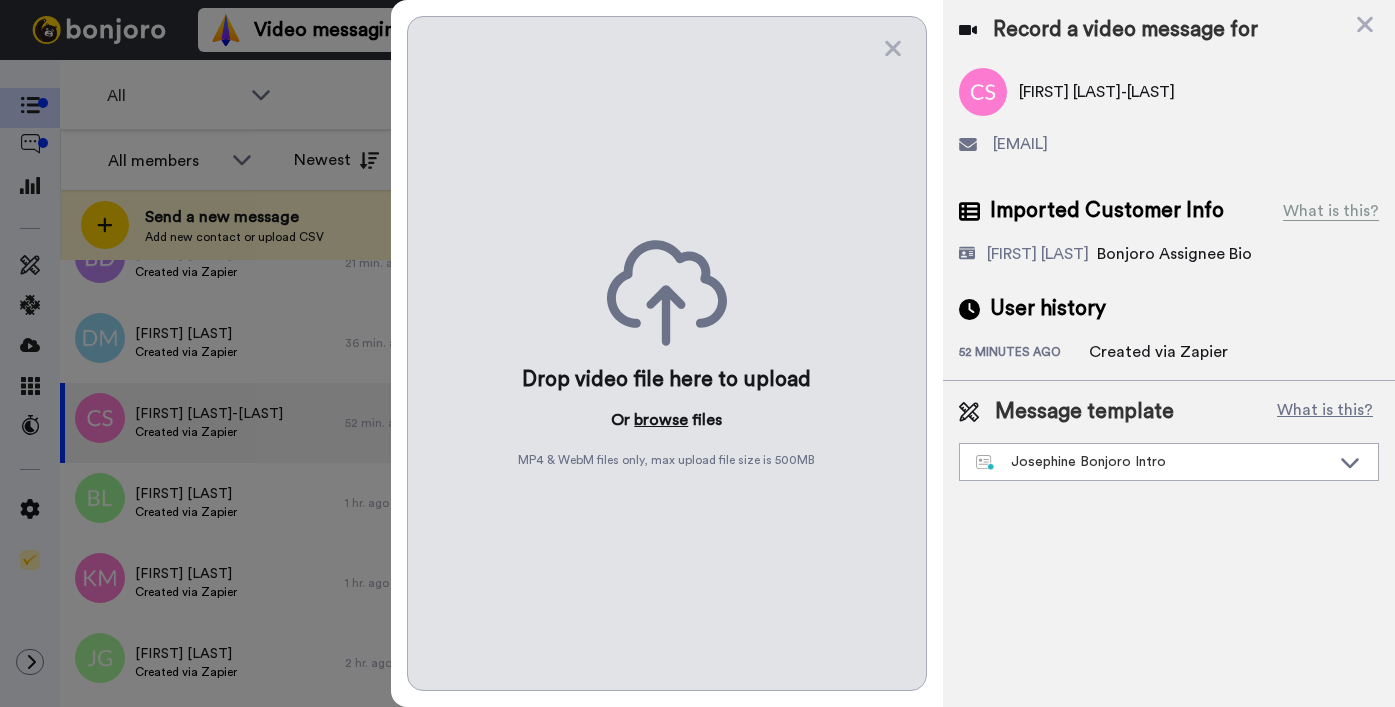 click on "browse" at bounding box center [661, 420] 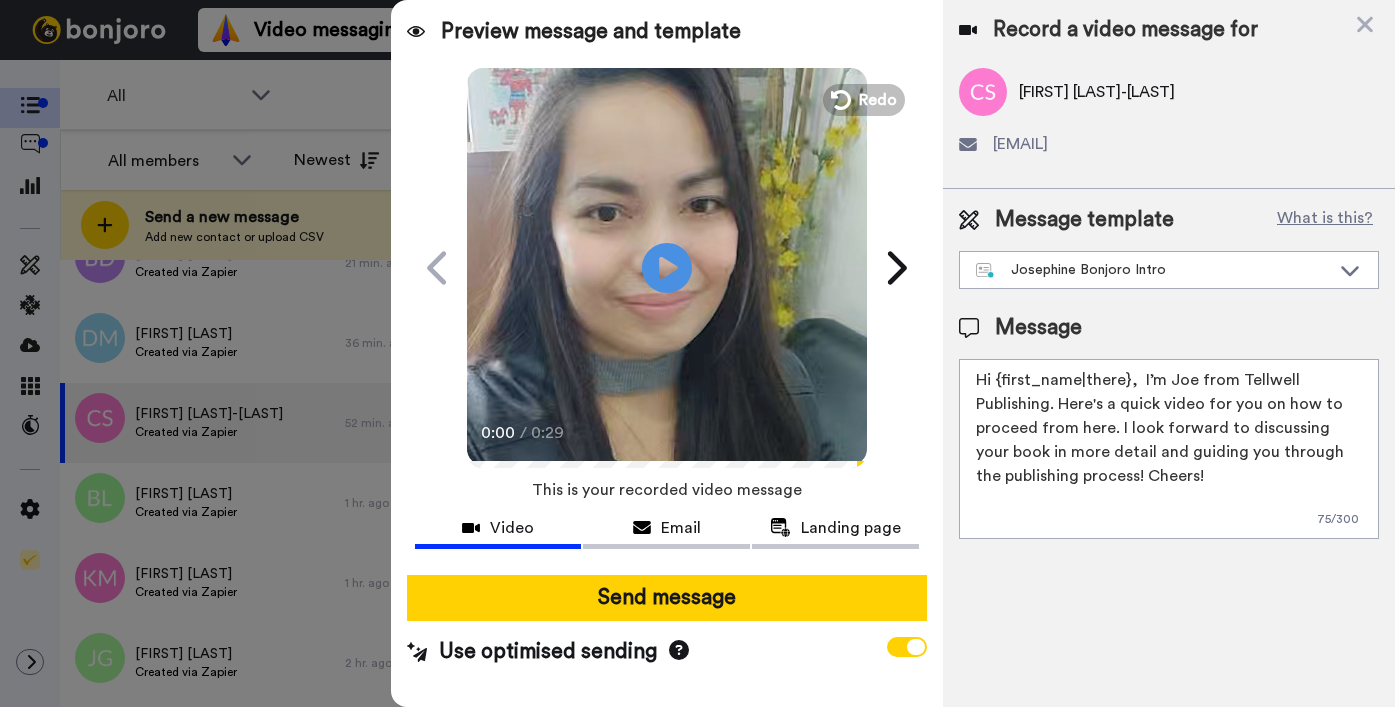 drag, startPoint x: 998, startPoint y: 384, endPoint x: 1127, endPoint y: 381, distance: 129.03488 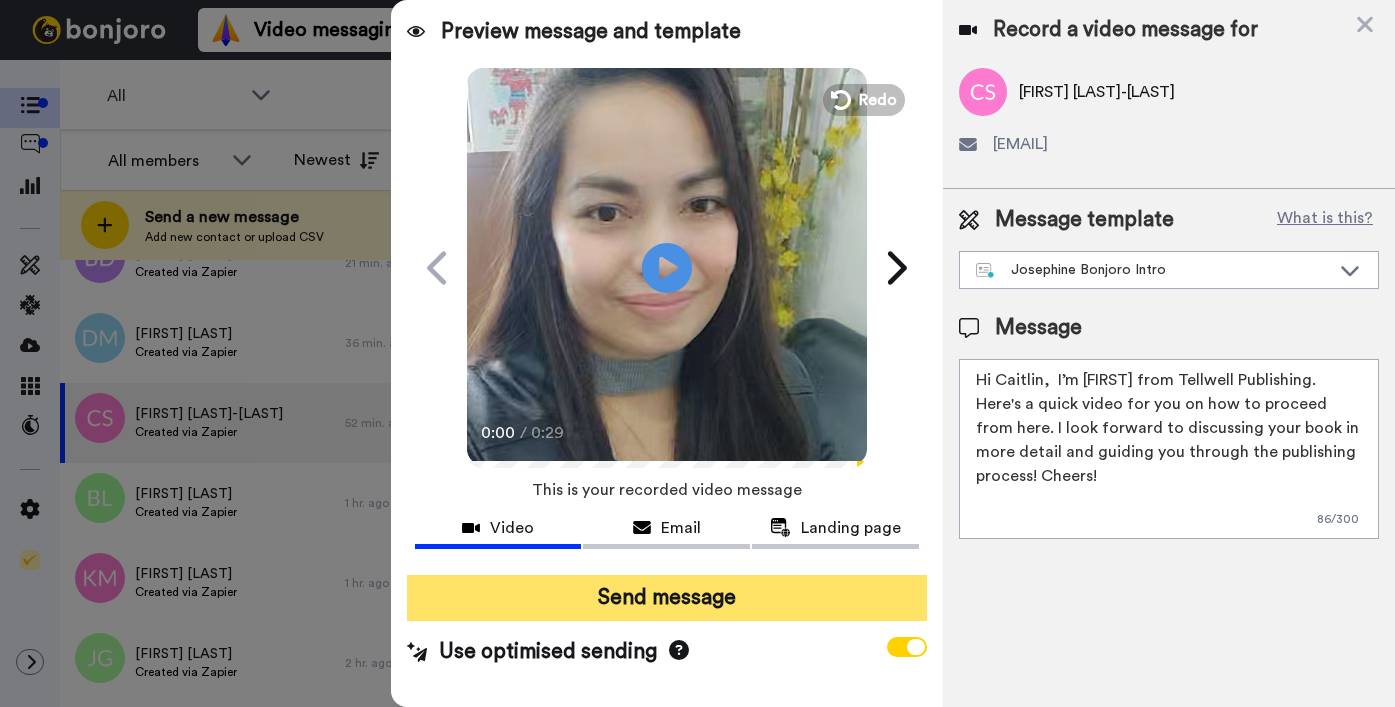 type on "Hi Caitlin,  I’m Joe from Tellwell Publishing. Here's a quick video for you on how to proceed from here. I look forward to discussing your book in more detail and guiding you through the publishing process! Cheers!" 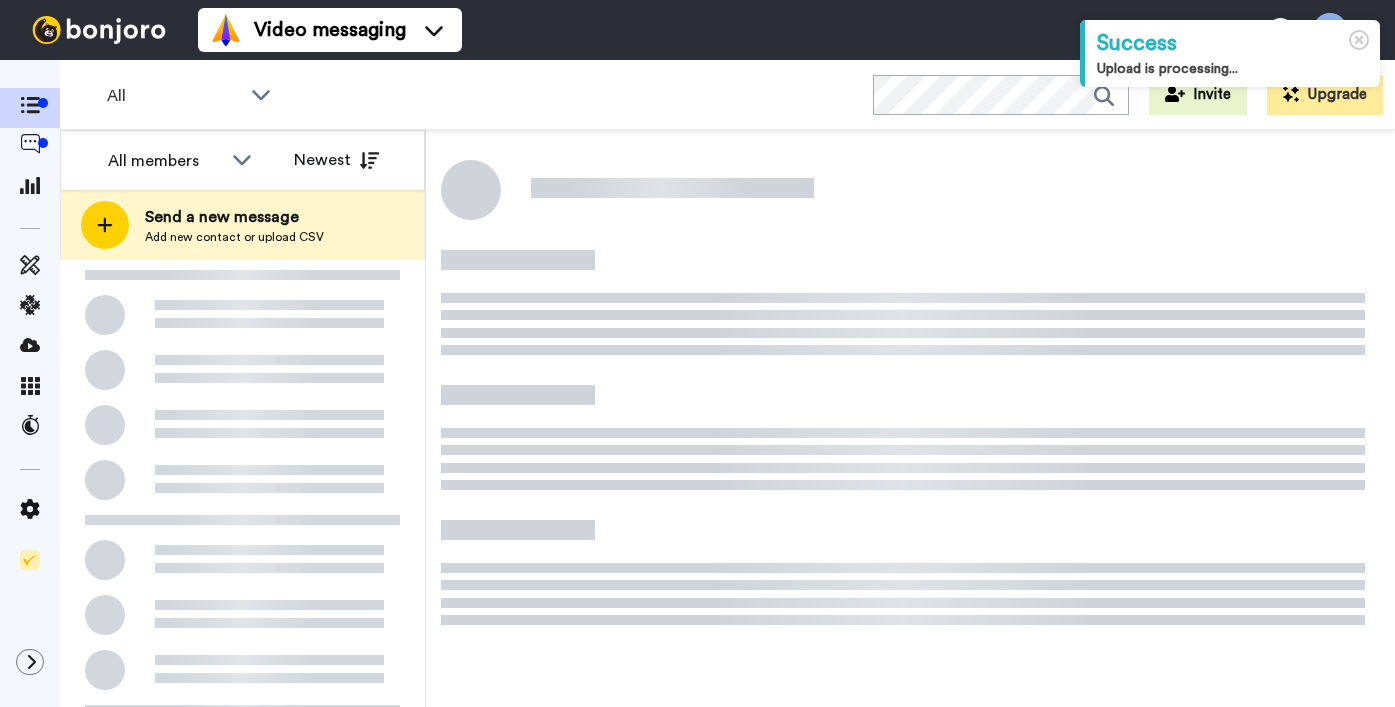 scroll, scrollTop: 0, scrollLeft: 0, axis: both 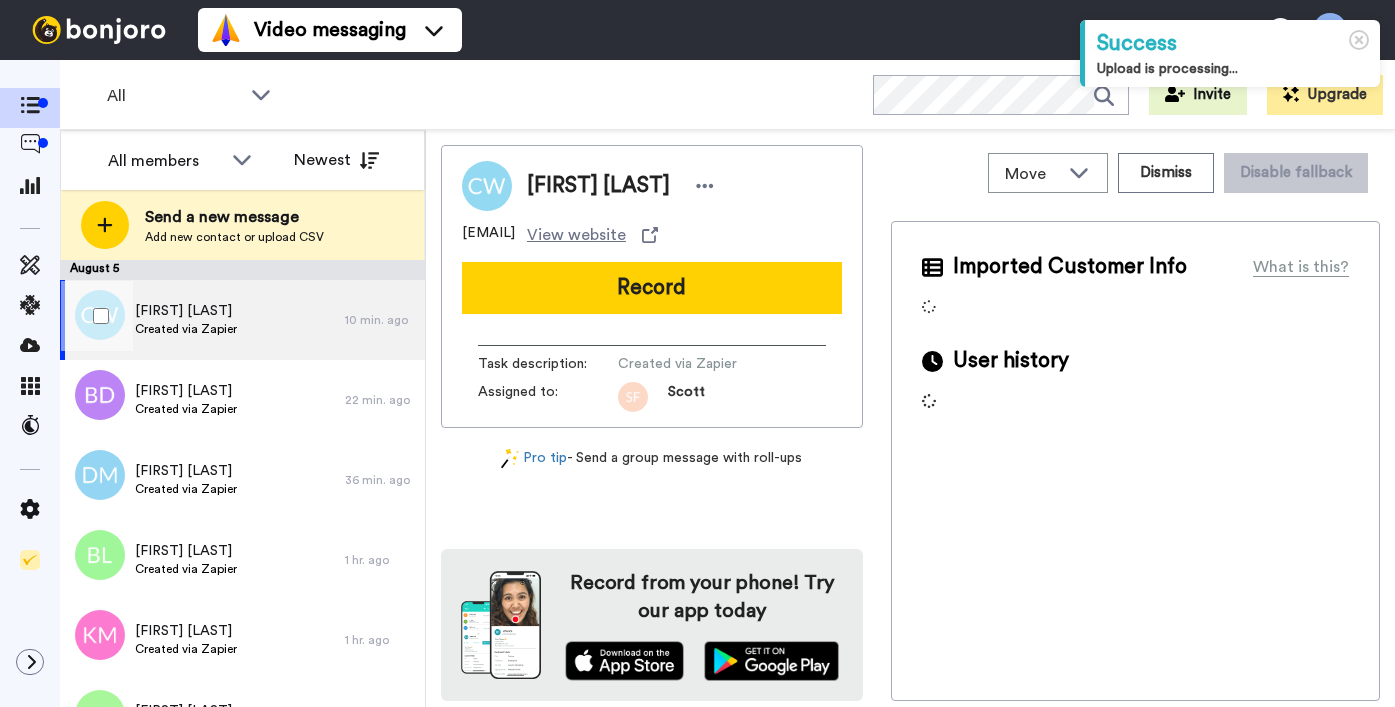 click on "Created via Zapier" at bounding box center [186, 329] 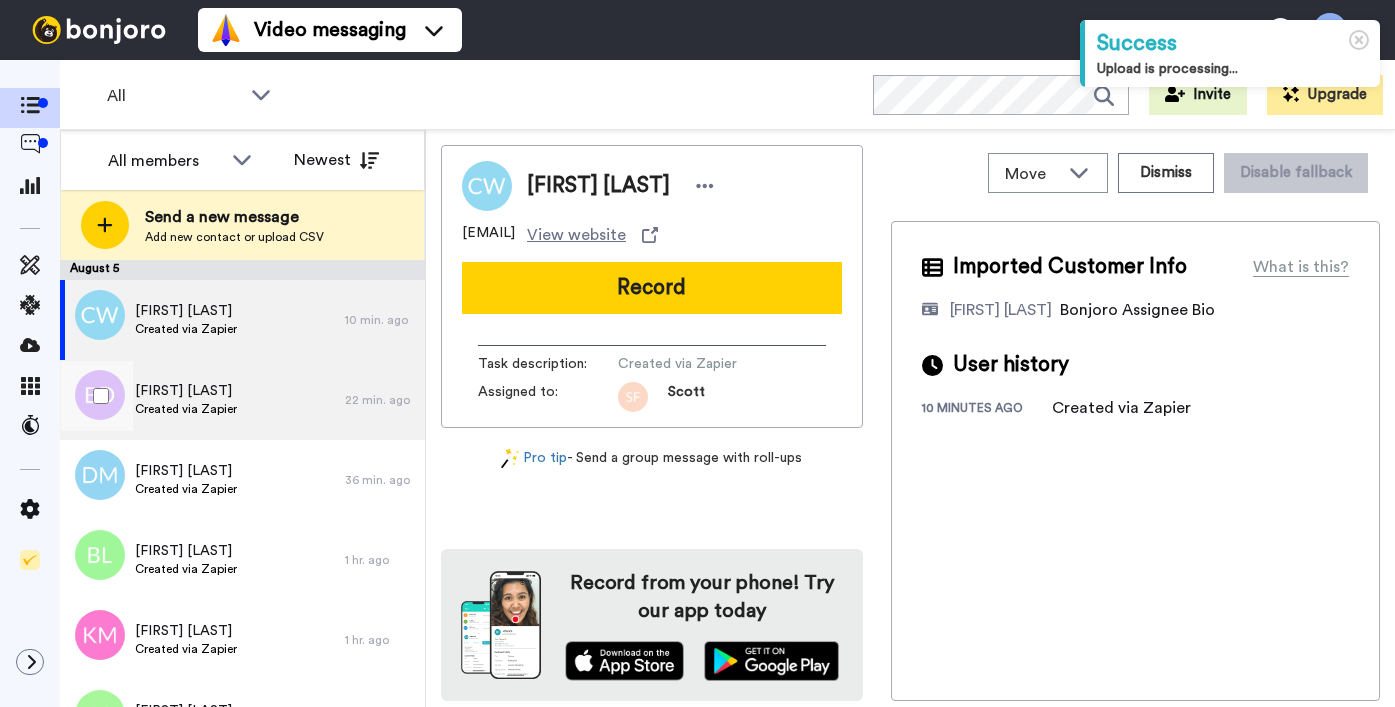 click on "[FIRST] [LAST]" at bounding box center [186, 391] 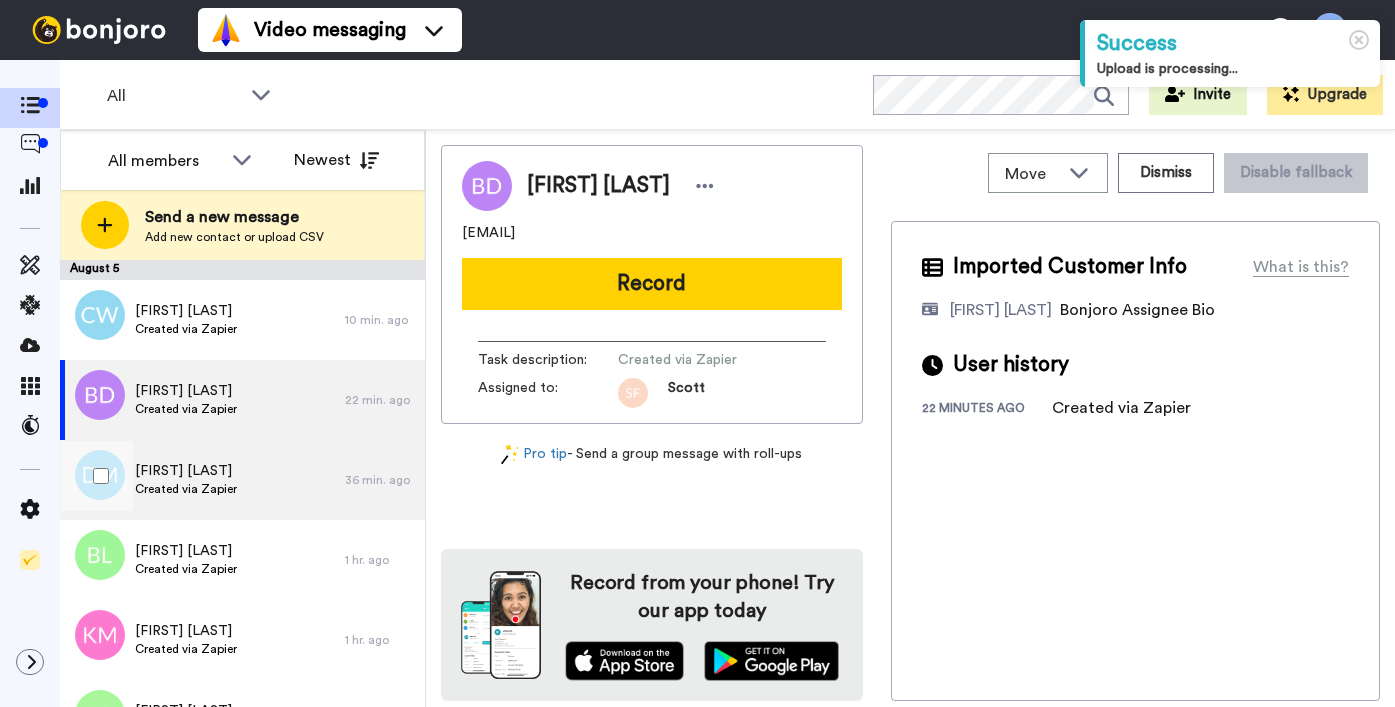 click on "[FIRST] [LAST]" at bounding box center (186, 471) 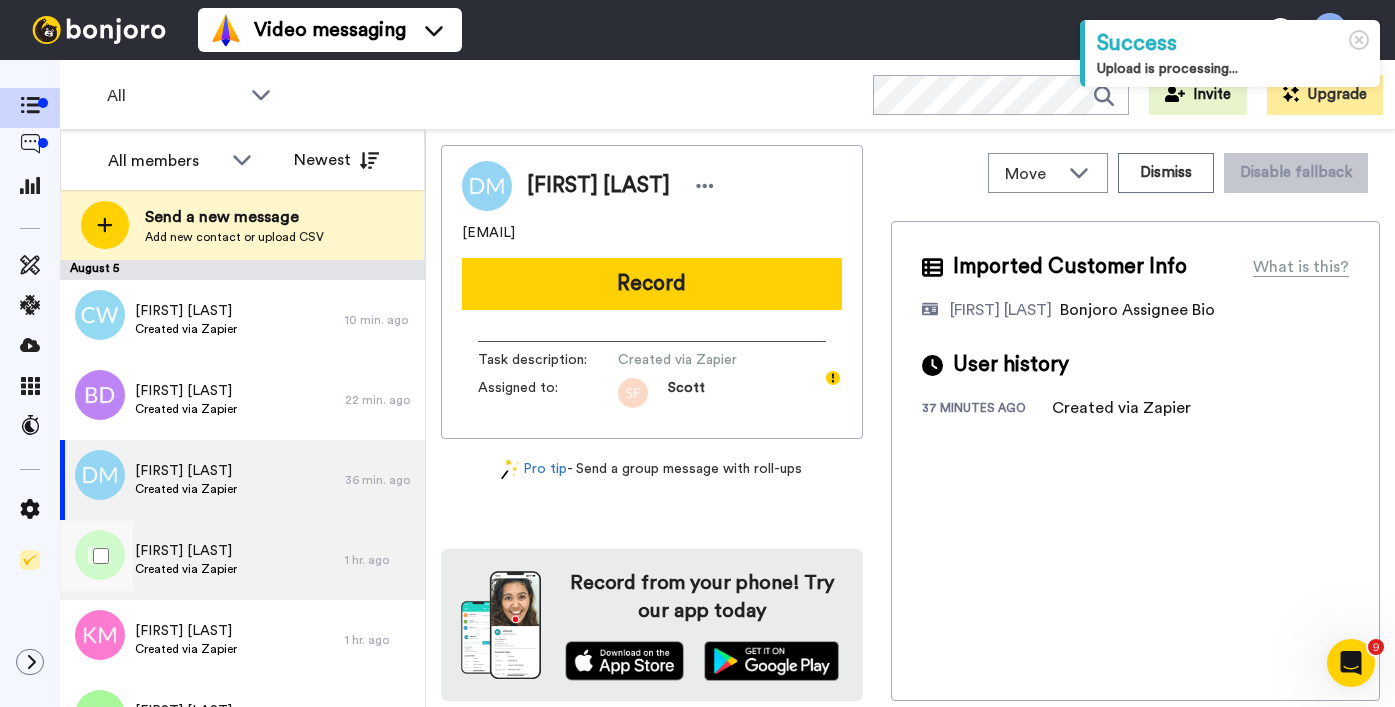 scroll, scrollTop: 0, scrollLeft: 0, axis: both 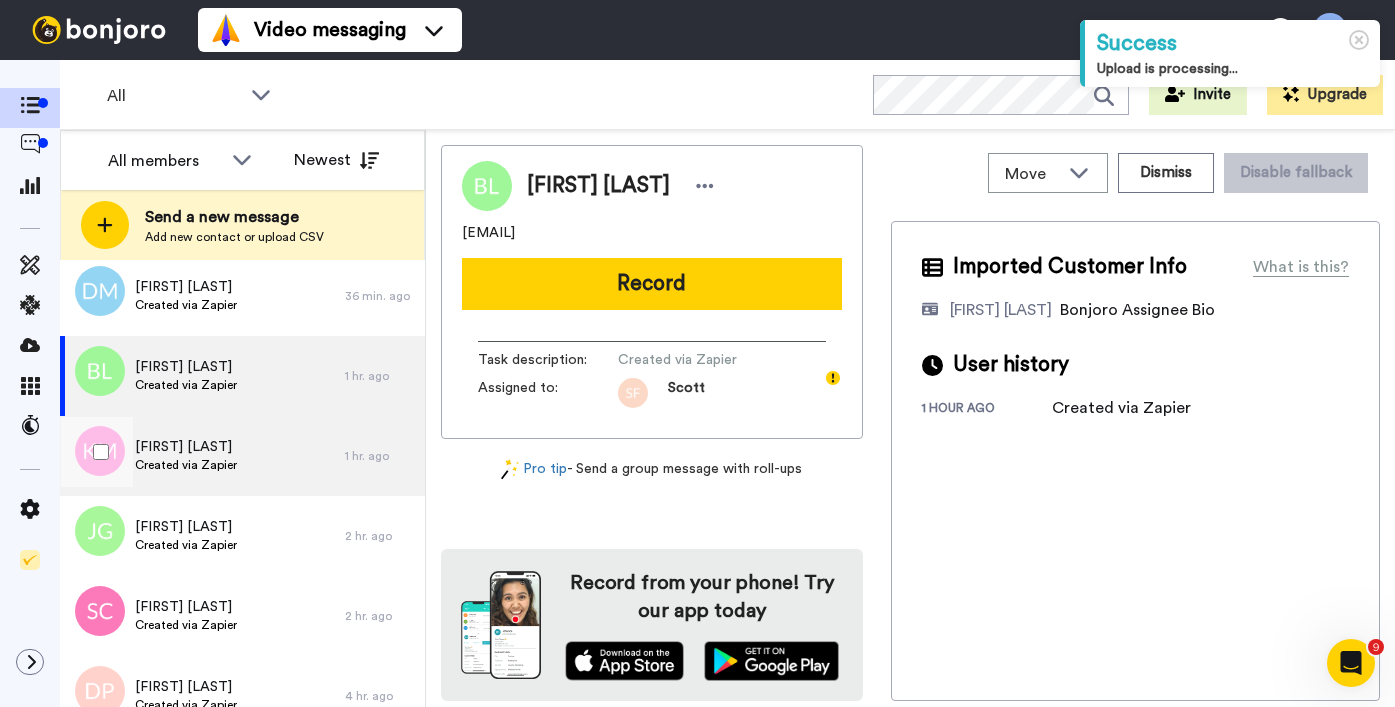 click on "[FIRST] [LAST]" at bounding box center [186, 447] 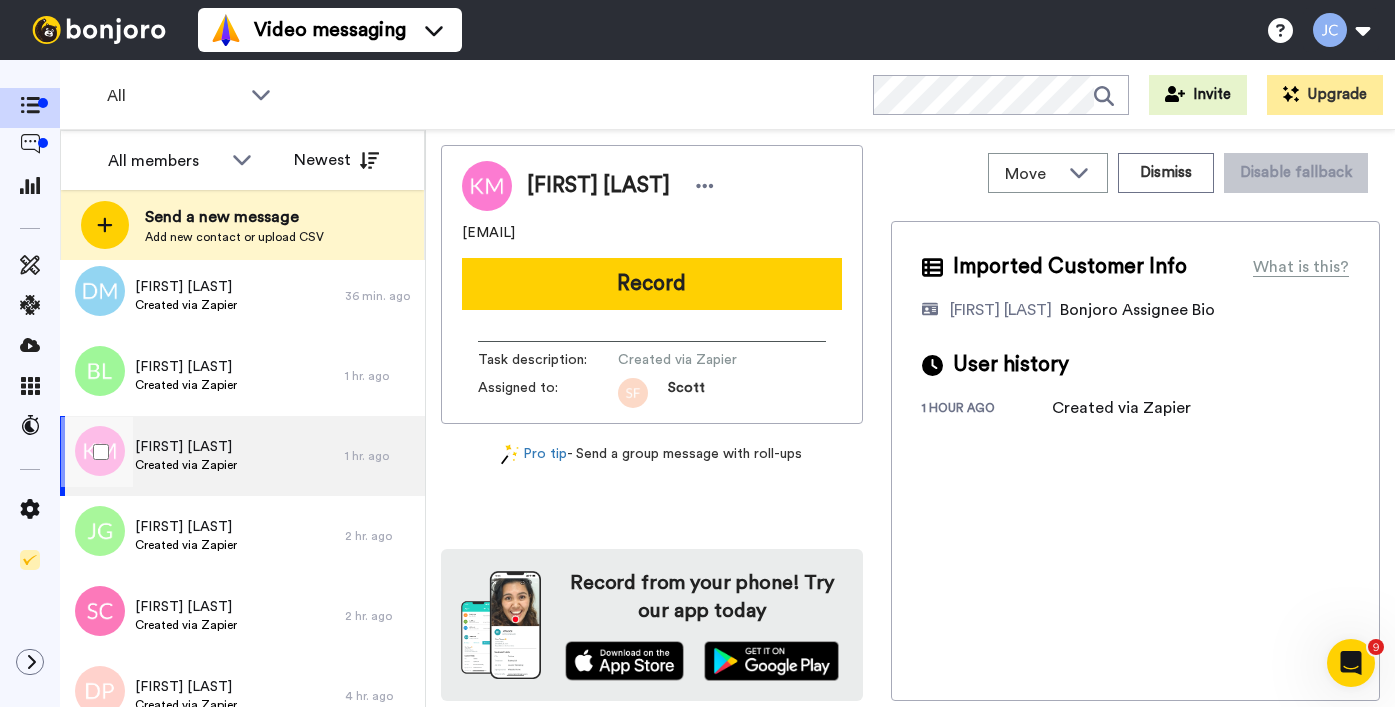 scroll, scrollTop: 358, scrollLeft: 0, axis: vertical 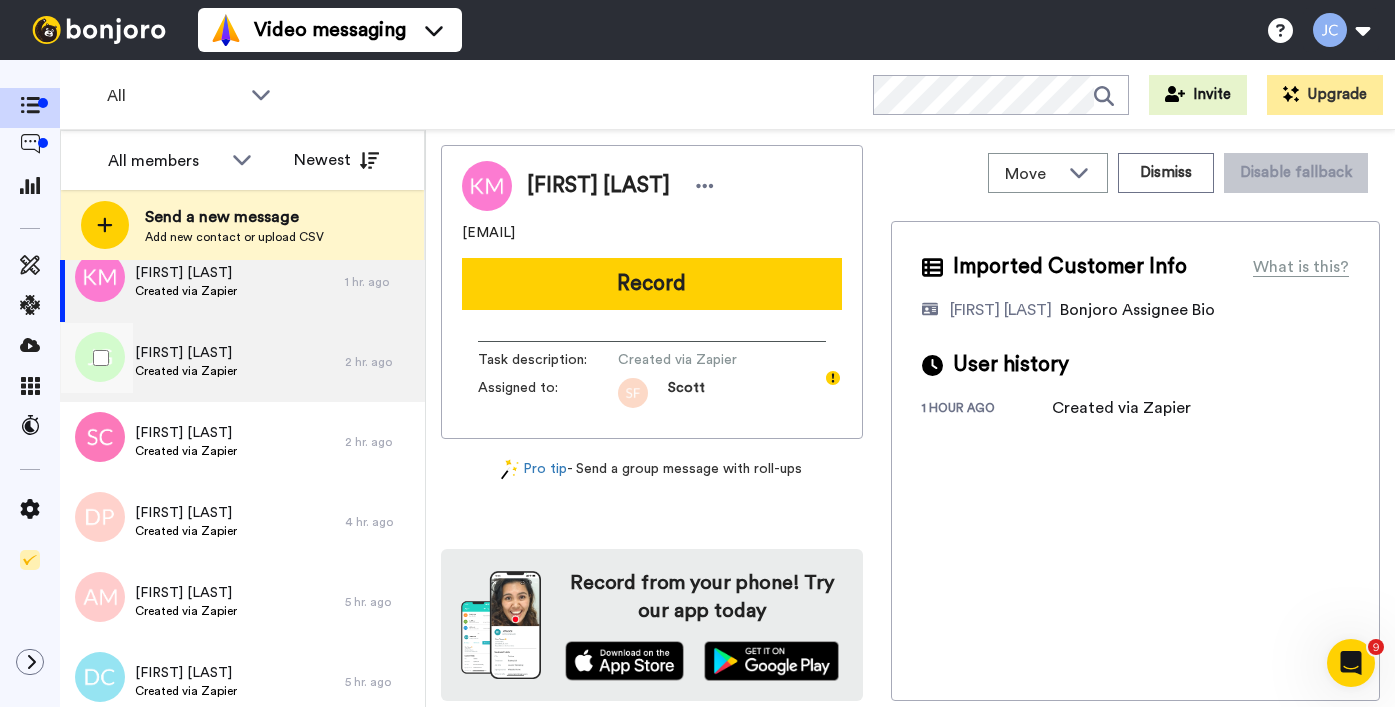 click on "Created via Zapier" at bounding box center (186, 371) 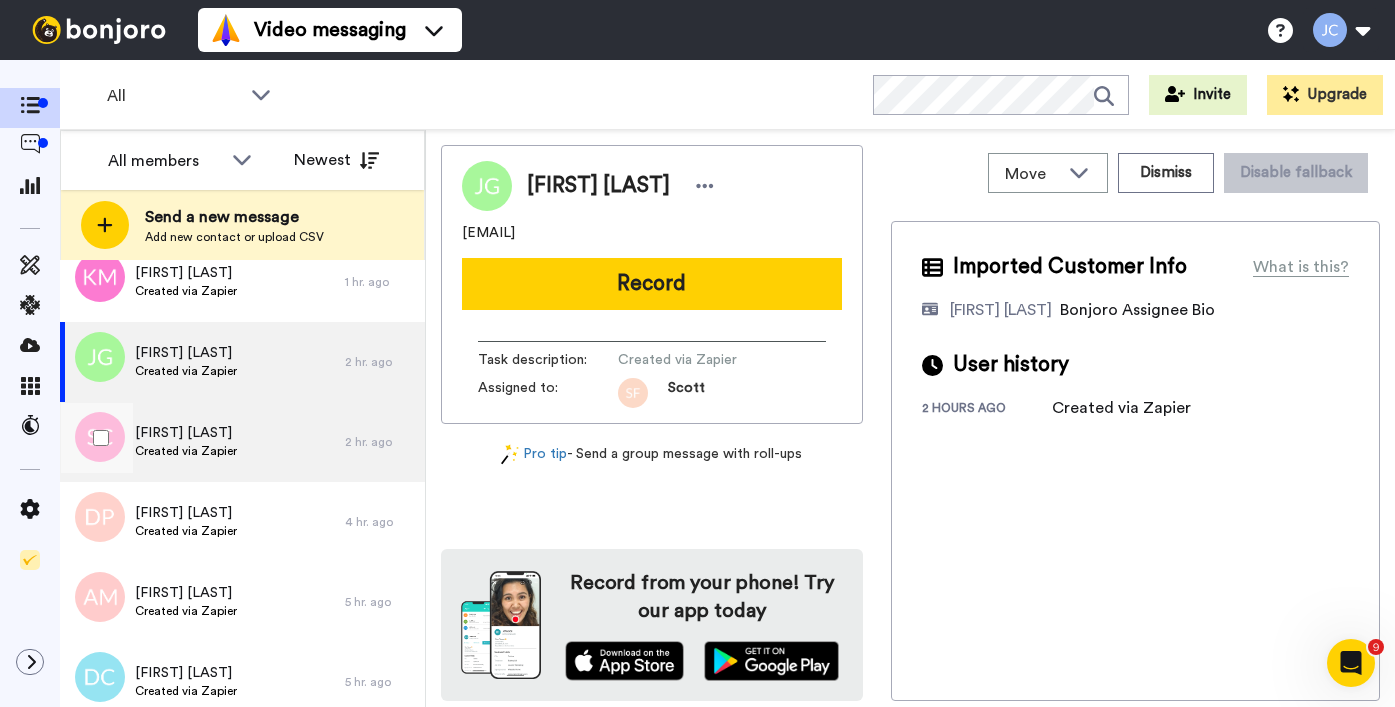 click on "[FIRST] [LAST]" at bounding box center (186, 433) 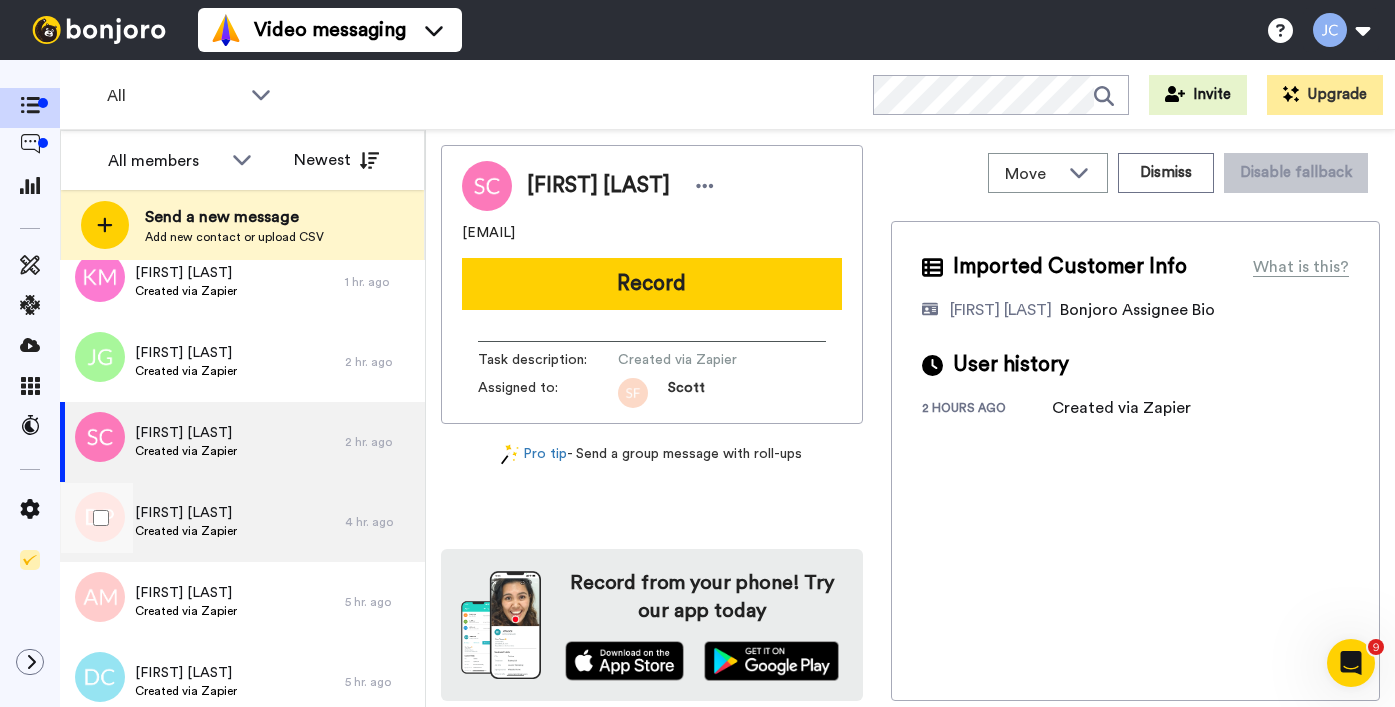 click on "[FIRST] [LAST]" at bounding box center (186, 513) 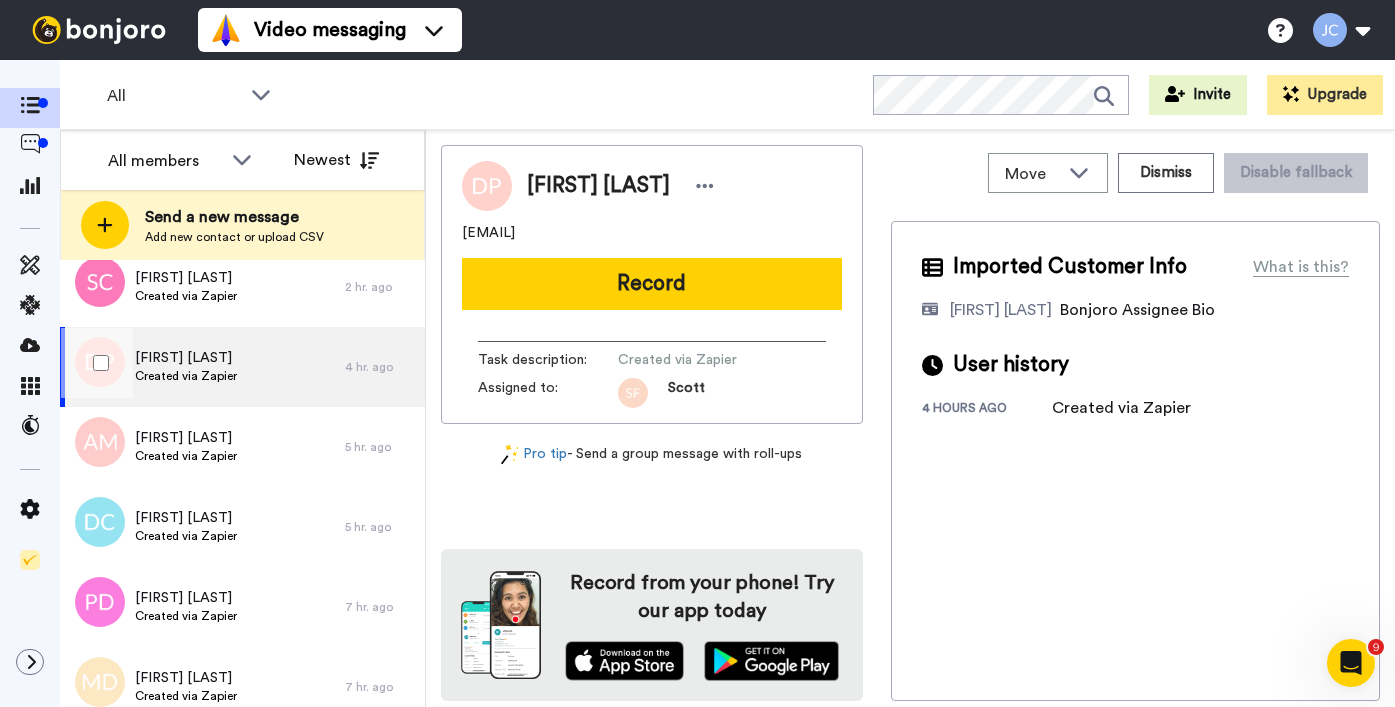 scroll, scrollTop: 581, scrollLeft: 0, axis: vertical 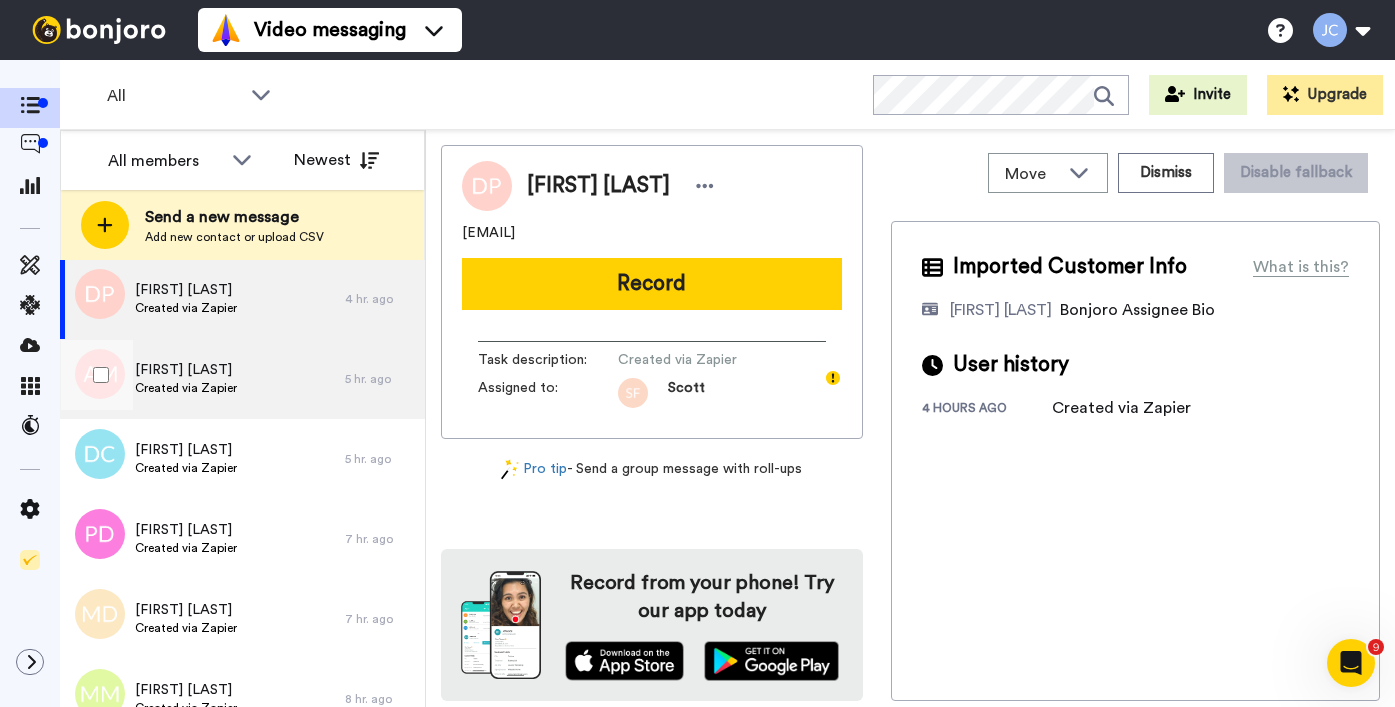 click on "Created via Zapier" at bounding box center [186, 388] 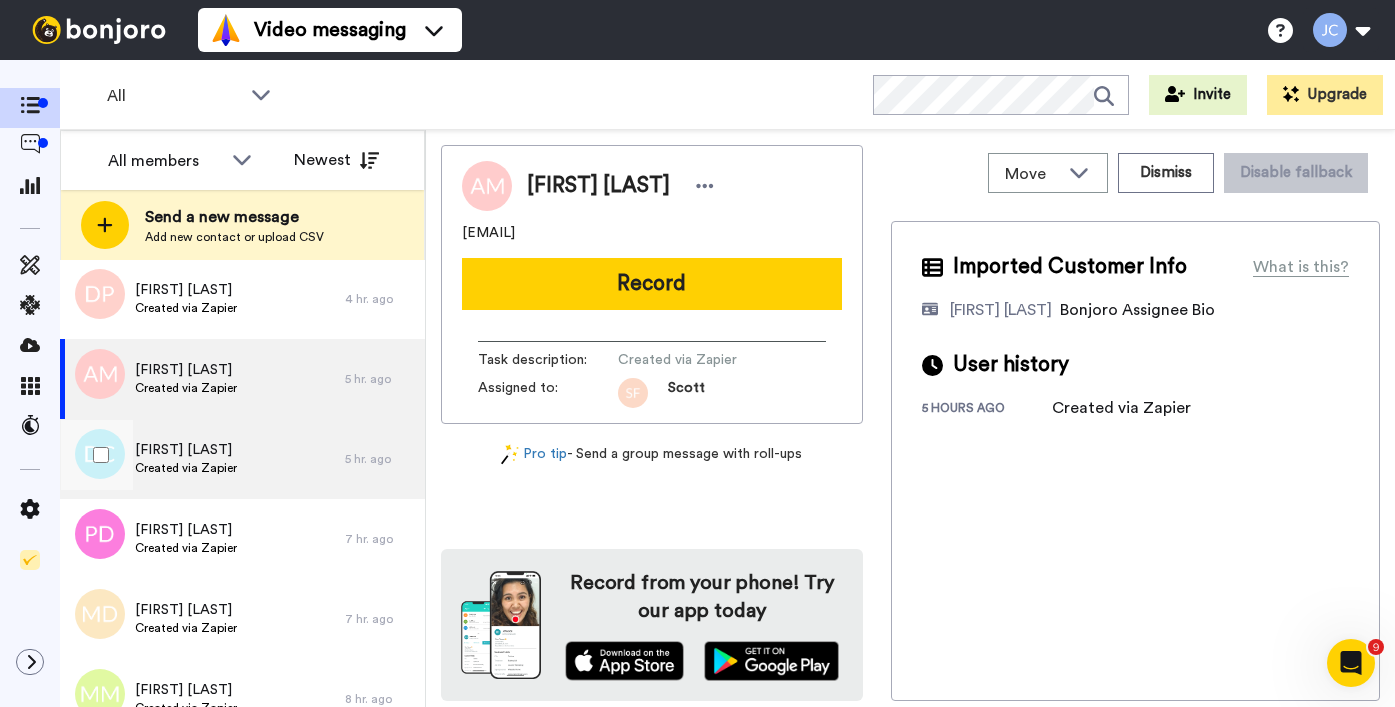 click on "Created via Zapier" at bounding box center [186, 468] 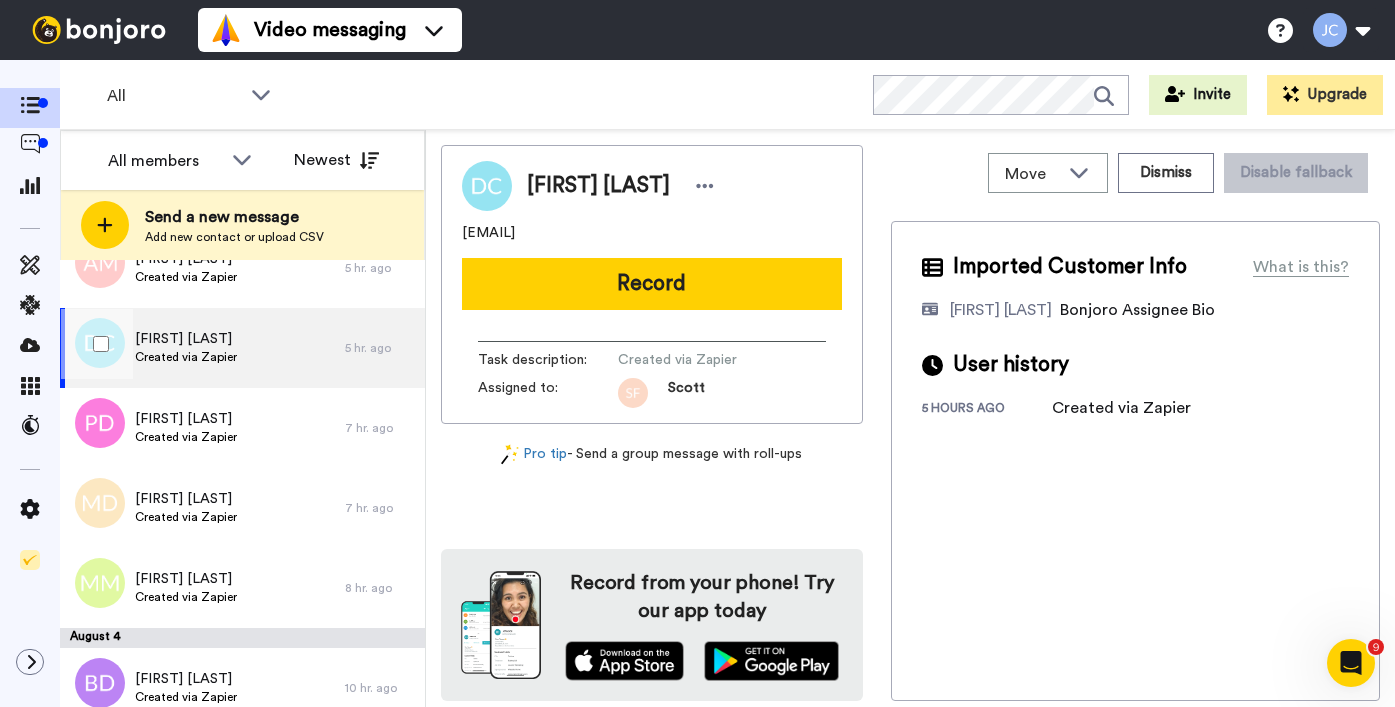 scroll, scrollTop: 778, scrollLeft: 0, axis: vertical 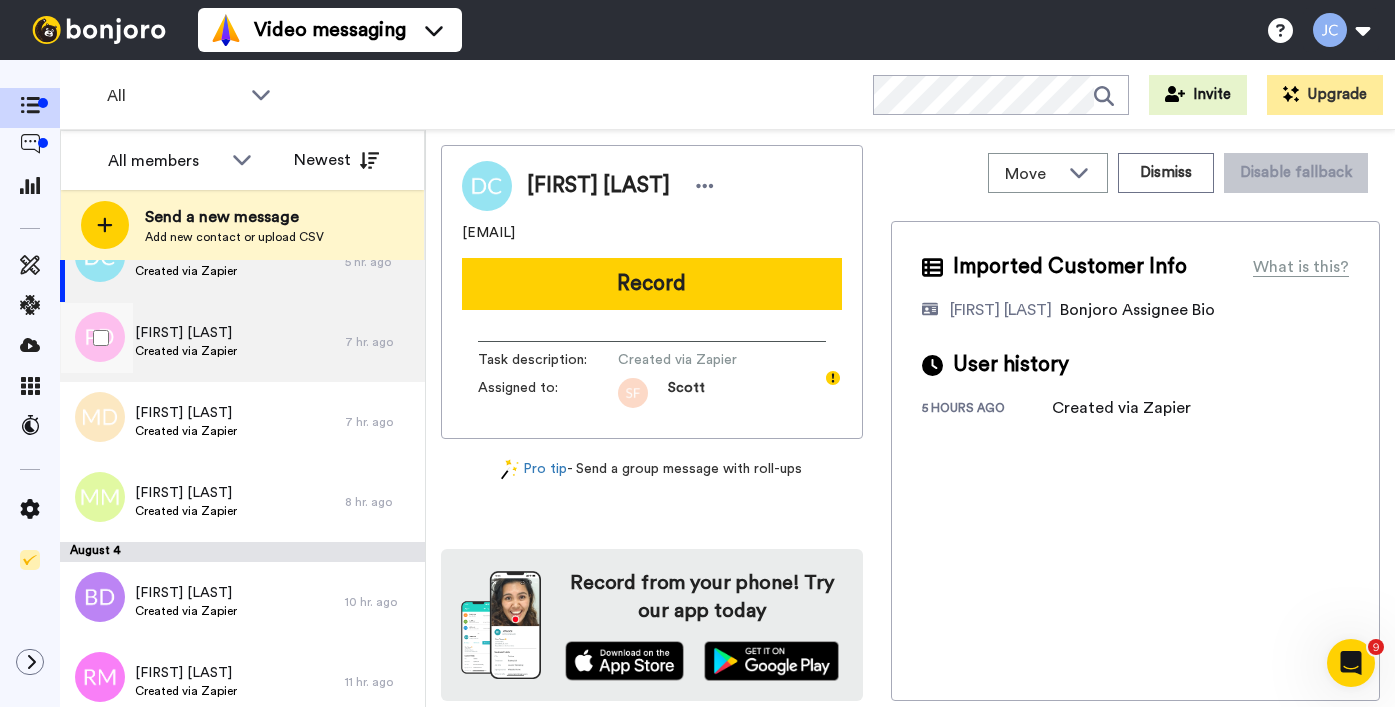 click on "[FIRST] [LAST] Created via Zapier" at bounding box center (186, 342) 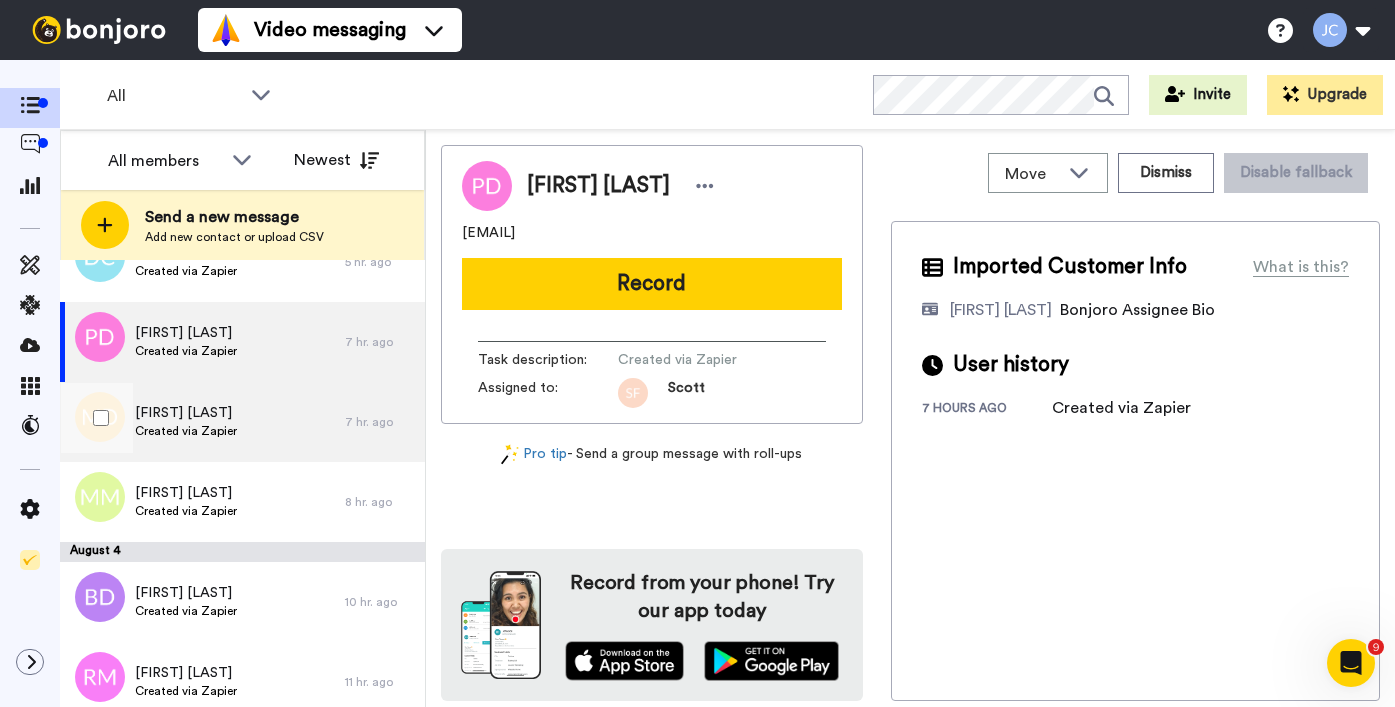 click on "Created via Zapier" at bounding box center [186, 431] 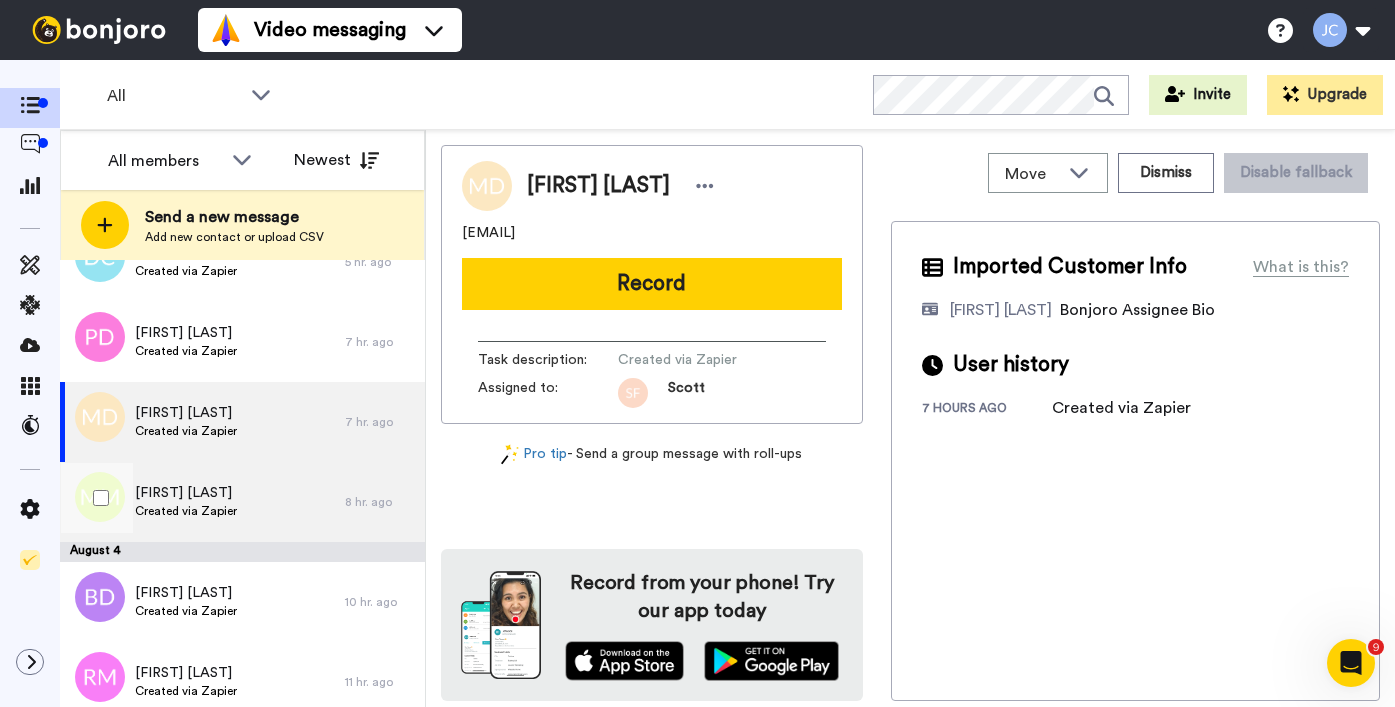 click on "[FIRST] [LAST]" at bounding box center [186, 493] 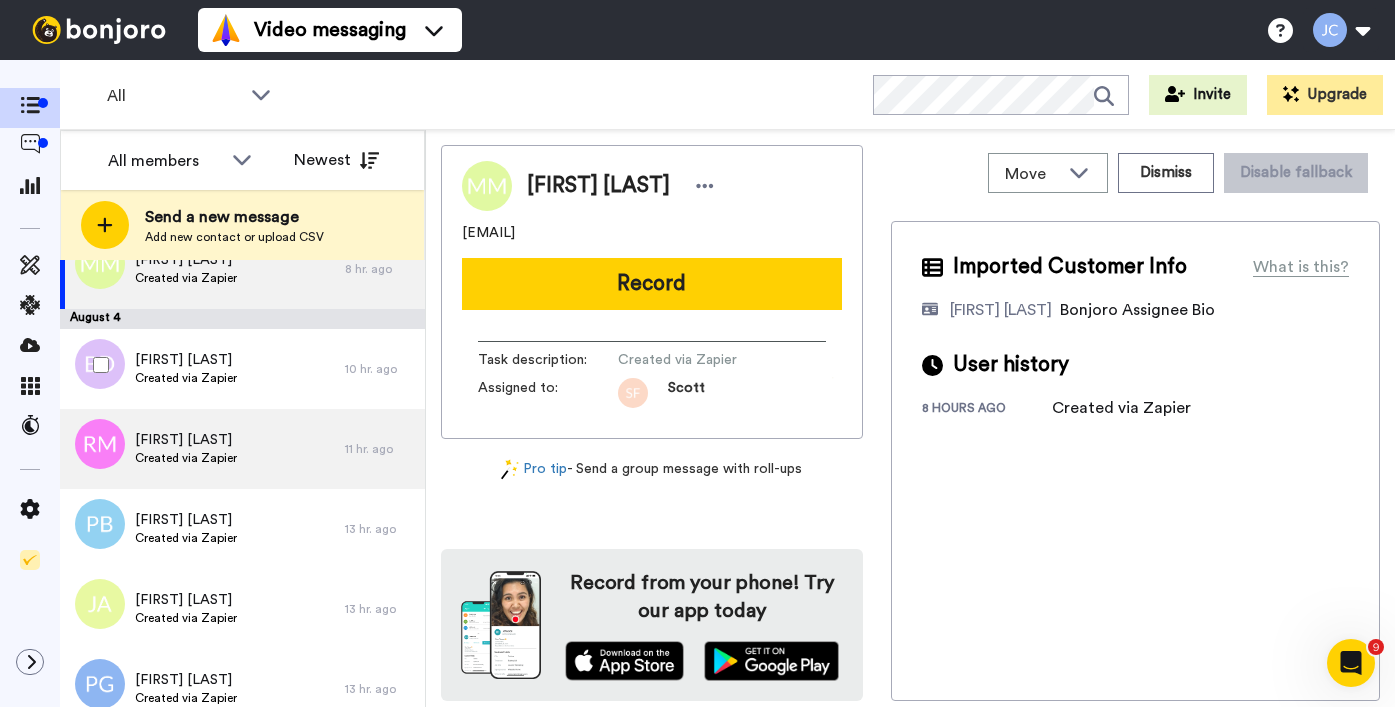 scroll, scrollTop: 1020, scrollLeft: 0, axis: vertical 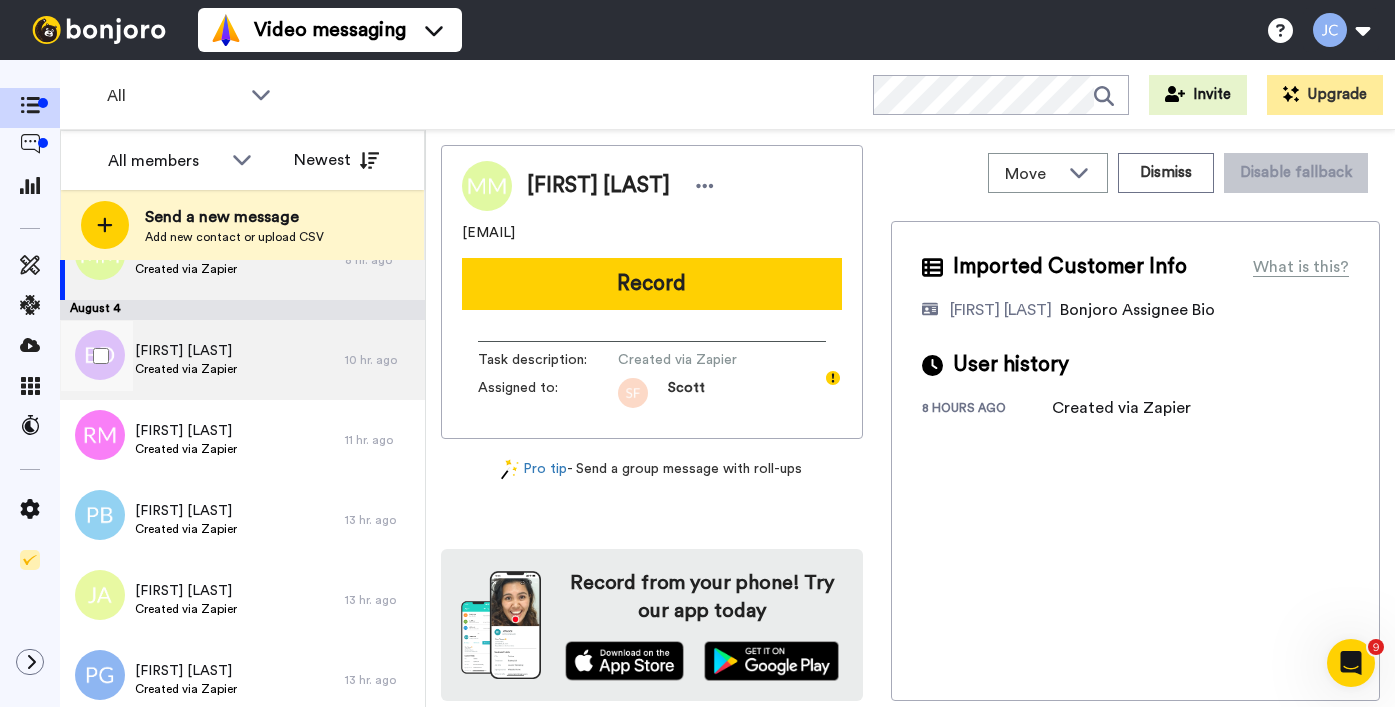 click on "Created via Zapier" at bounding box center [186, 369] 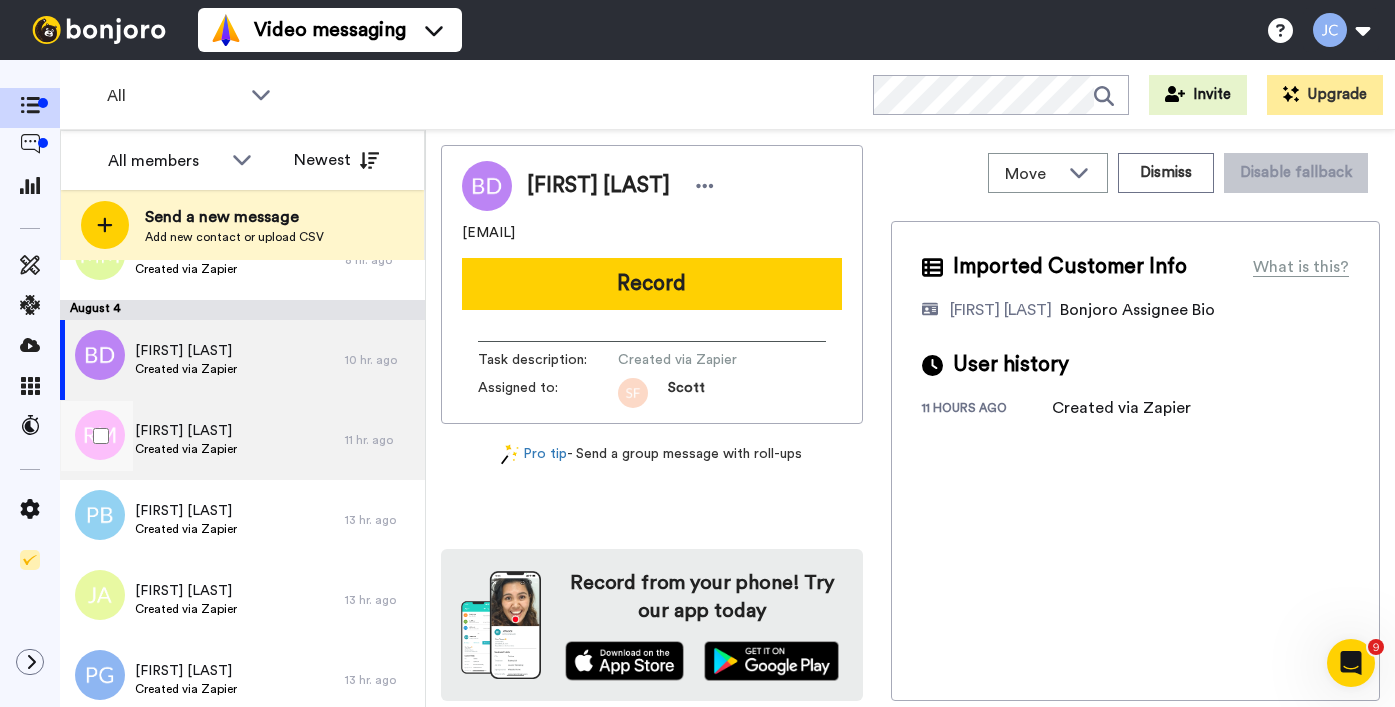 click on "Created via Zapier" at bounding box center (186, 449) 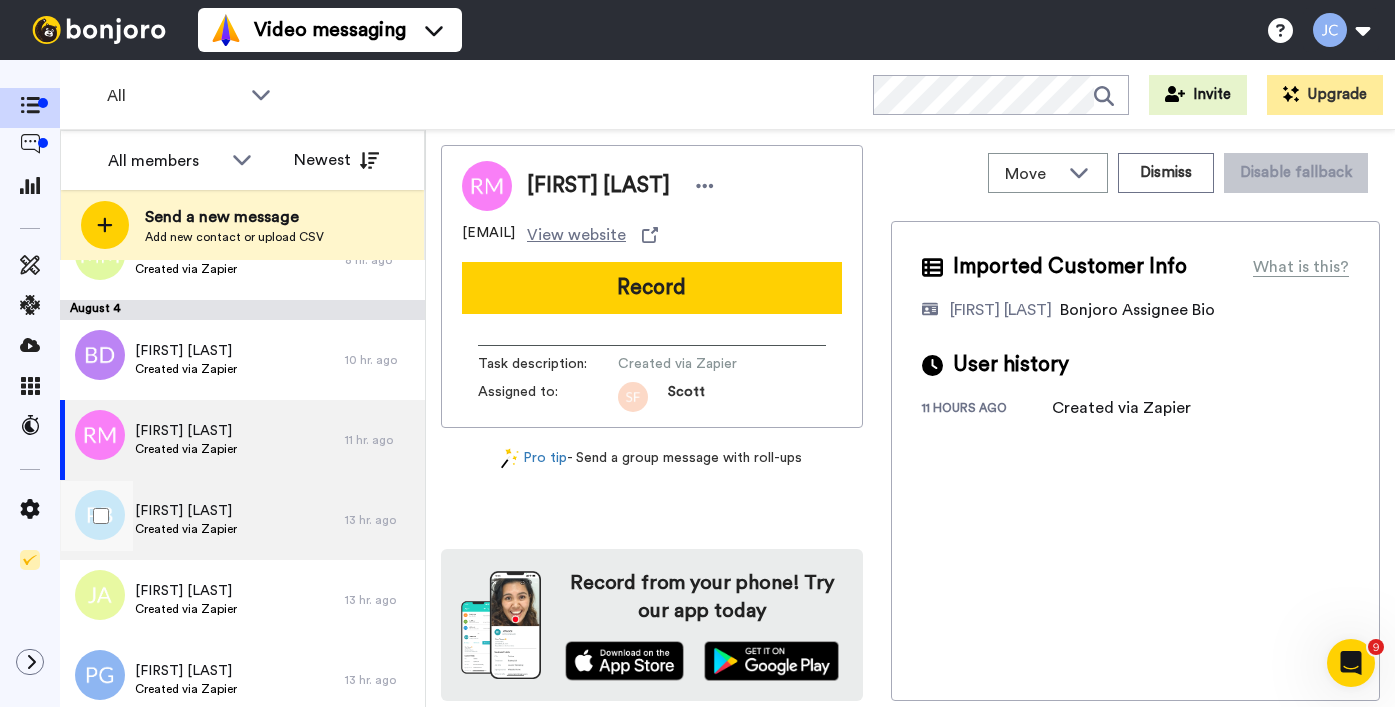 click on "[FIRST] [LAST]" at bounding box center (186, 511) 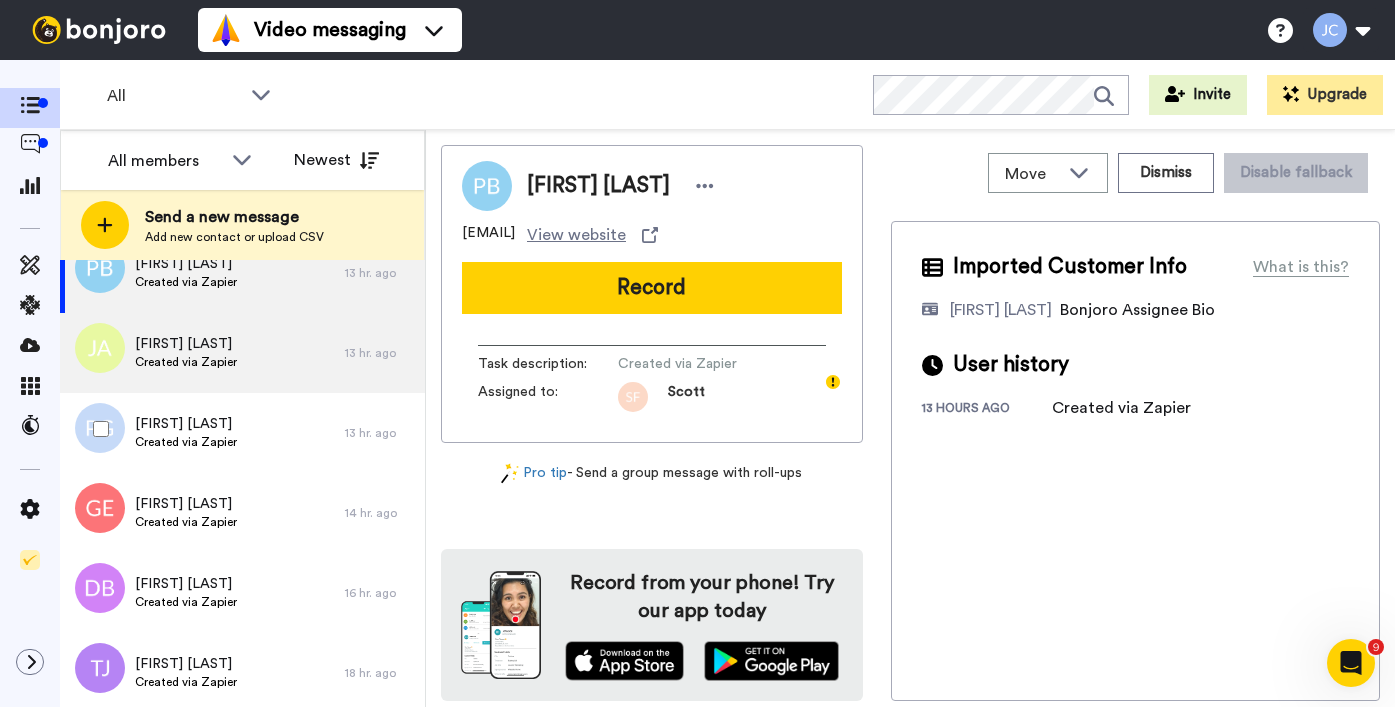 scroll, scrollTop: 1263, scrollLeft: 0, axis: vertical 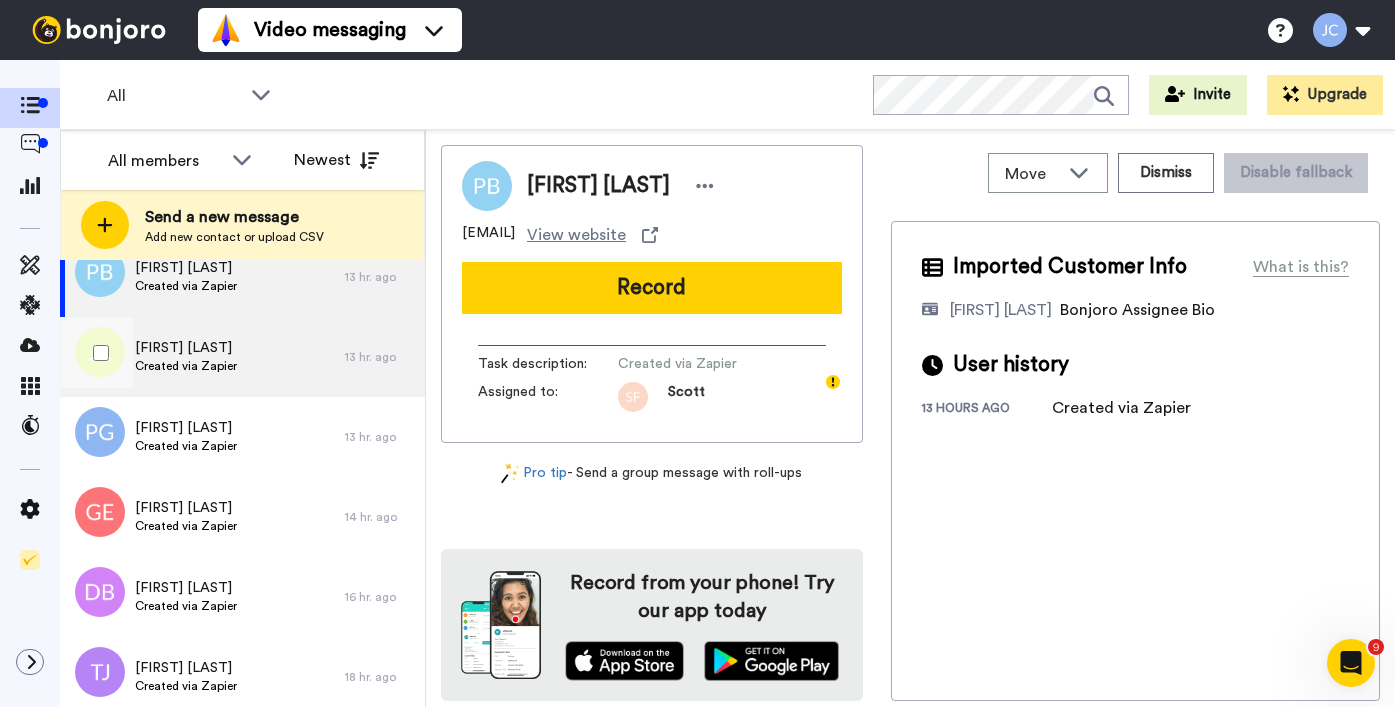 click on "[FIRST] [LAST] Created via Zapier" at bounding box center (186, 357) 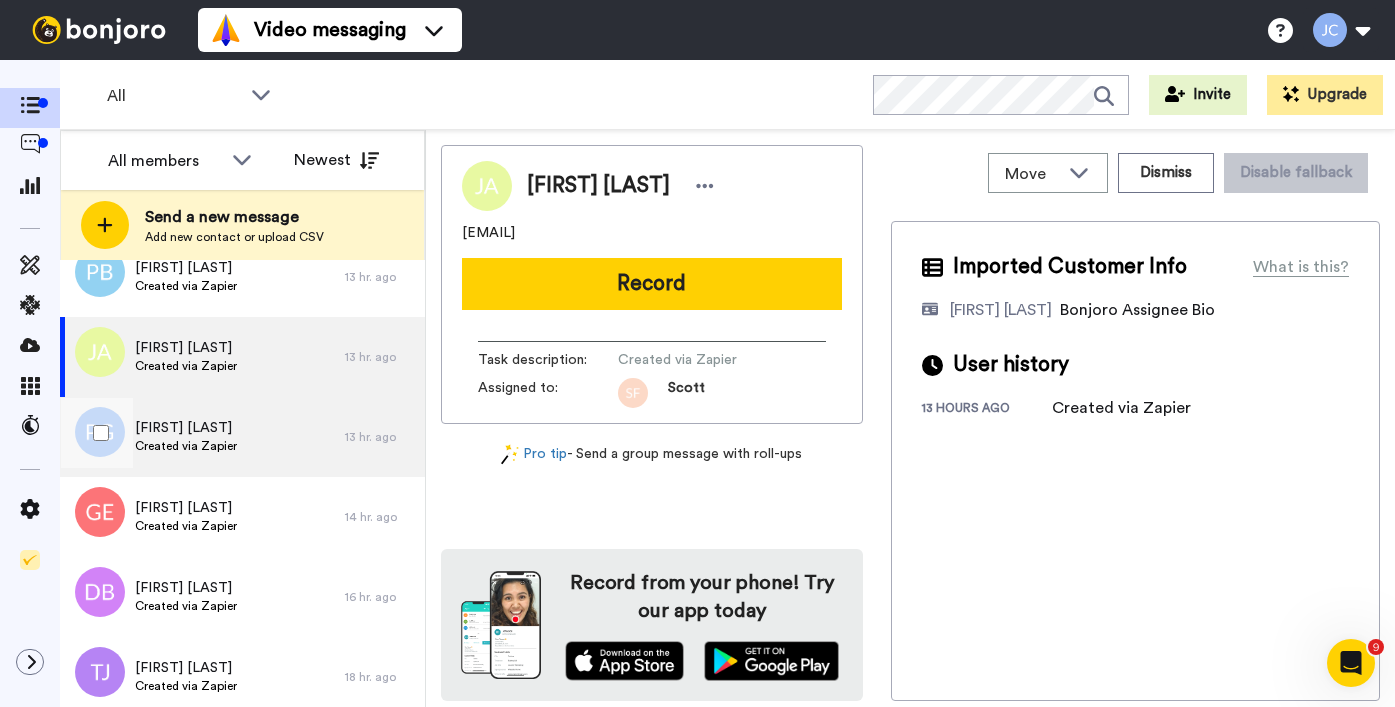 click on "[FIRST] [LAST]" at bounding box center [186, 428] 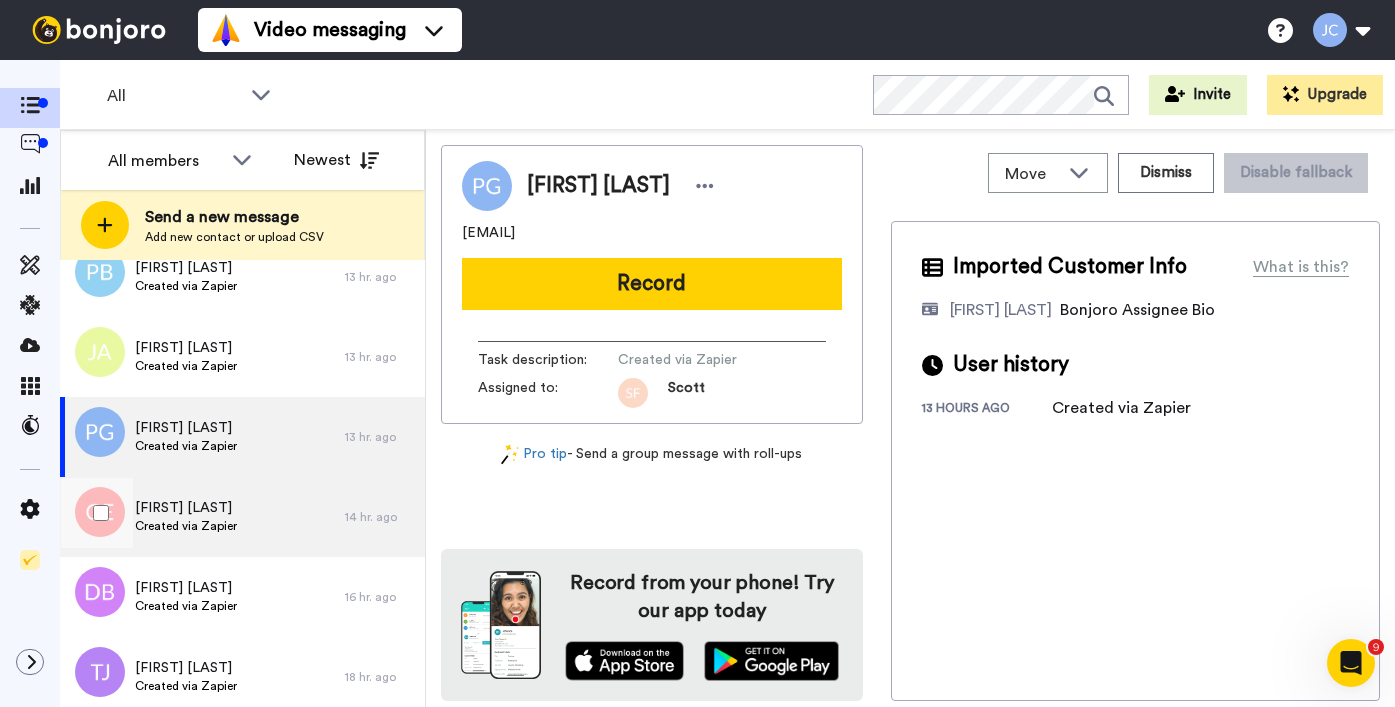 click on "Created via Zapier" at bounding box center [186, 526] 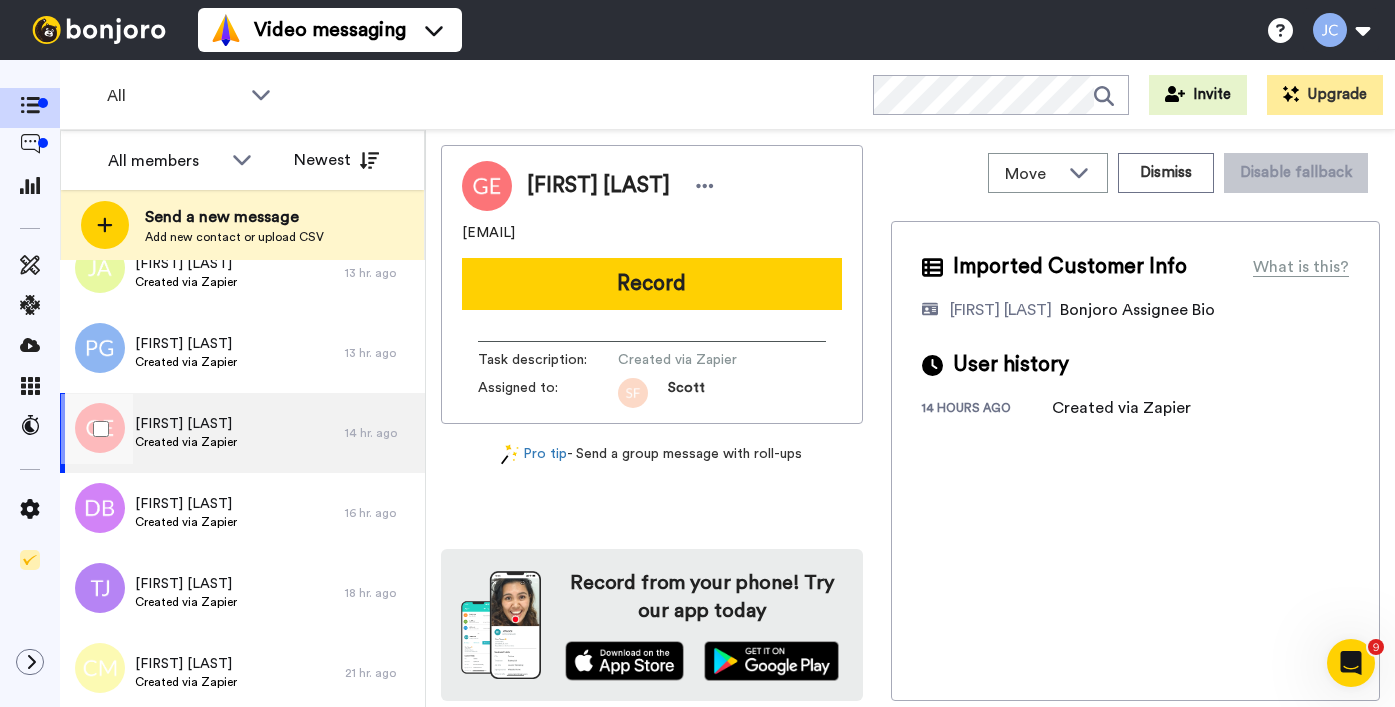 scroll, scrollTop: 1394, scrollLeft: 0, axis: vertical 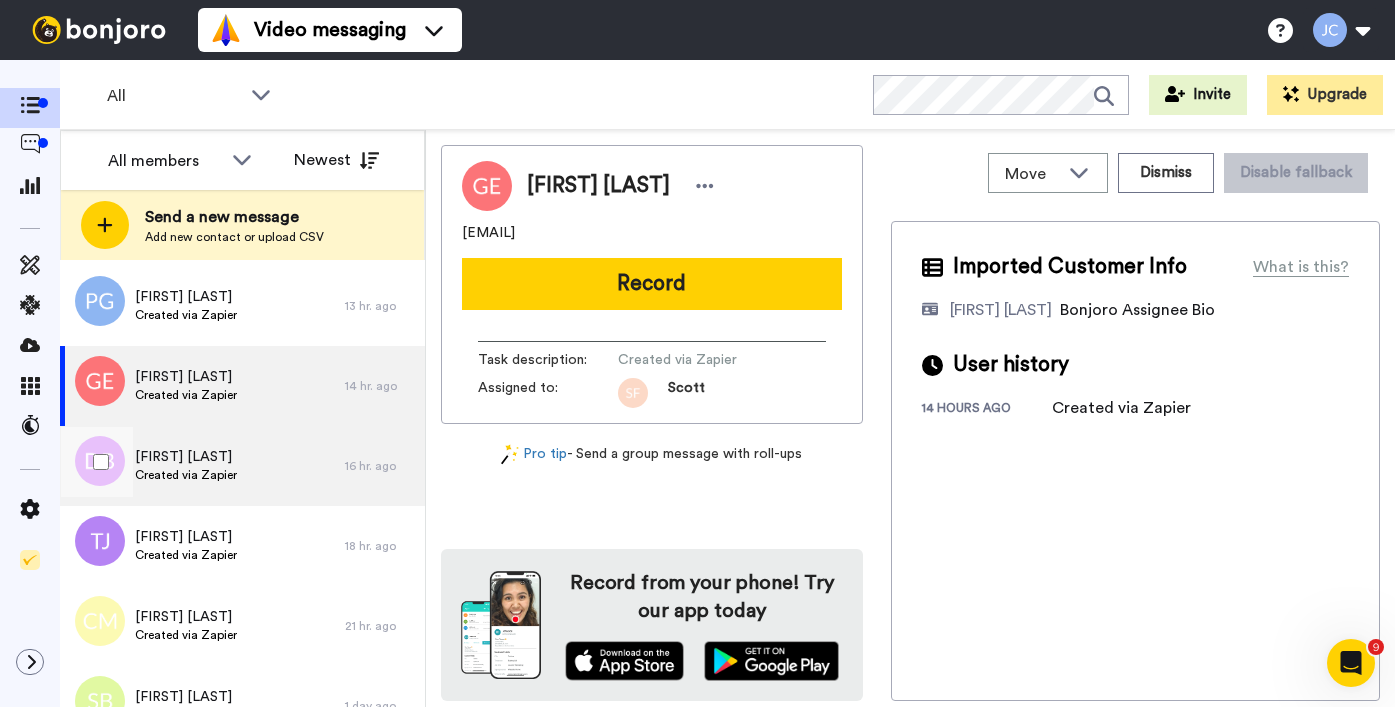 click on "[FIRST] [LAST] Created via Zapier" at bounding box center [202, 466] 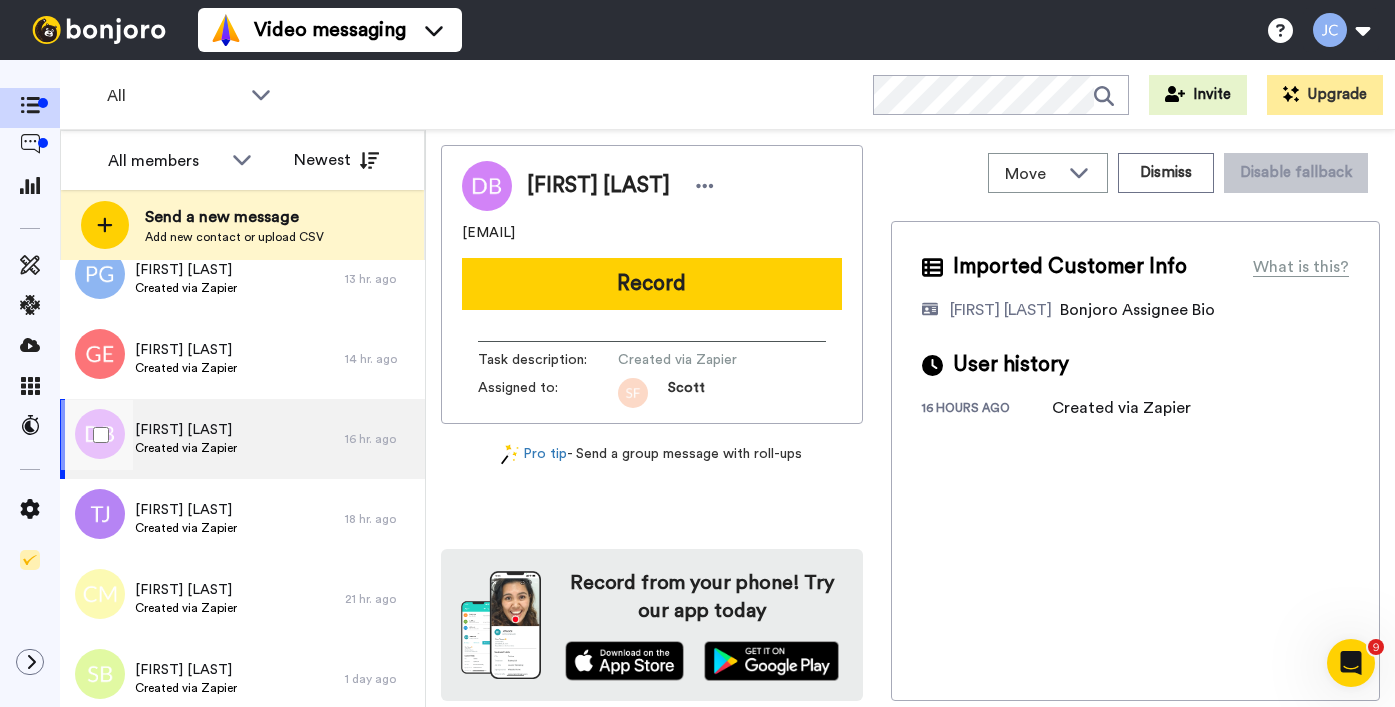scroll, scrollTop: 1537, scrollLeft: 0, axis: vertical 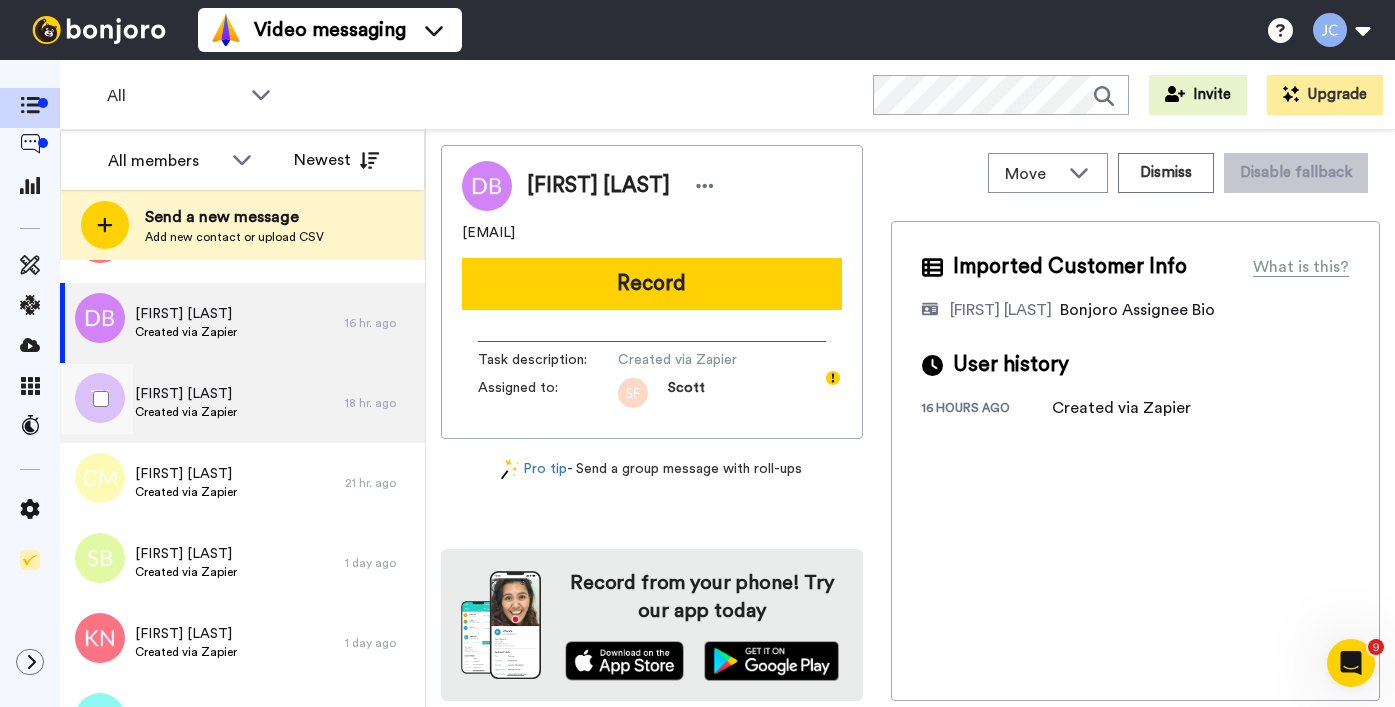 click on "[FIRST] [LAST]" at bounding box center [186, 394] 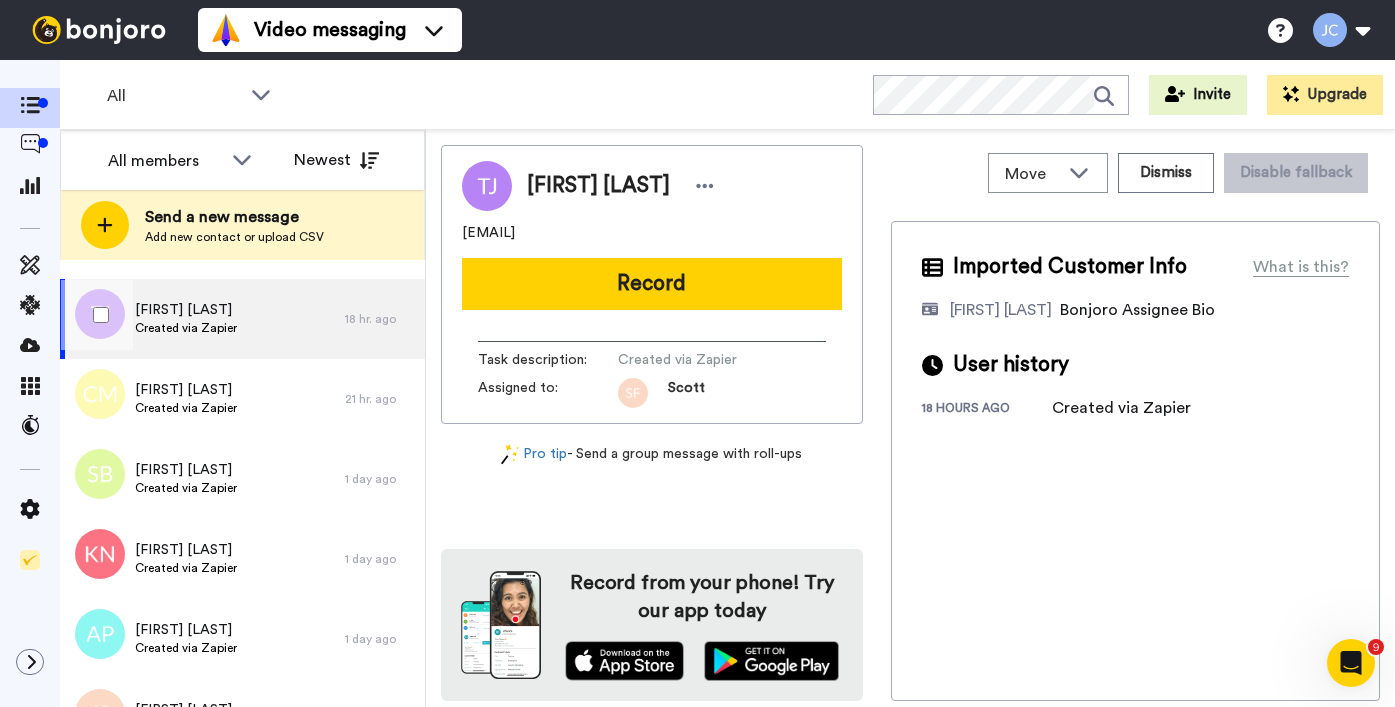 scroll, scrollTop: 1665, scrollLeft: 0, axis: vertical 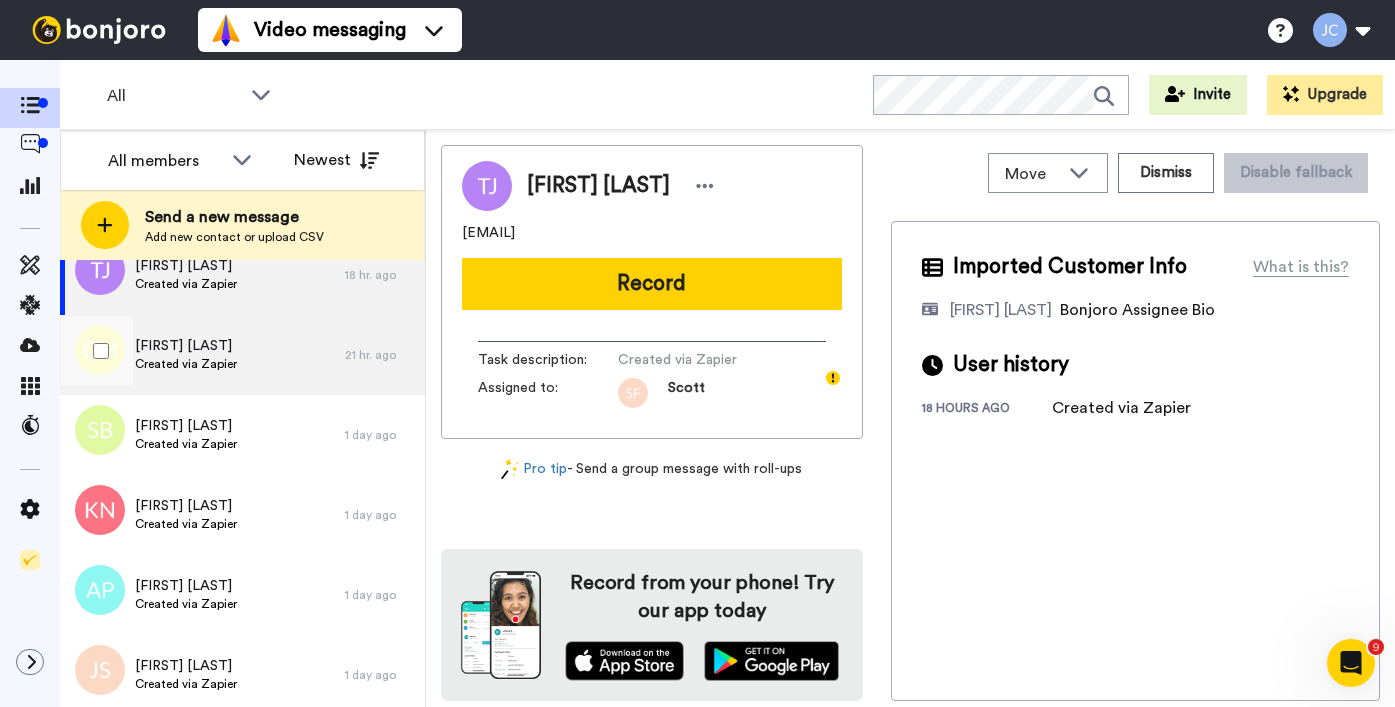 click on "Created via Zapier" at bounding box center (186, 364) 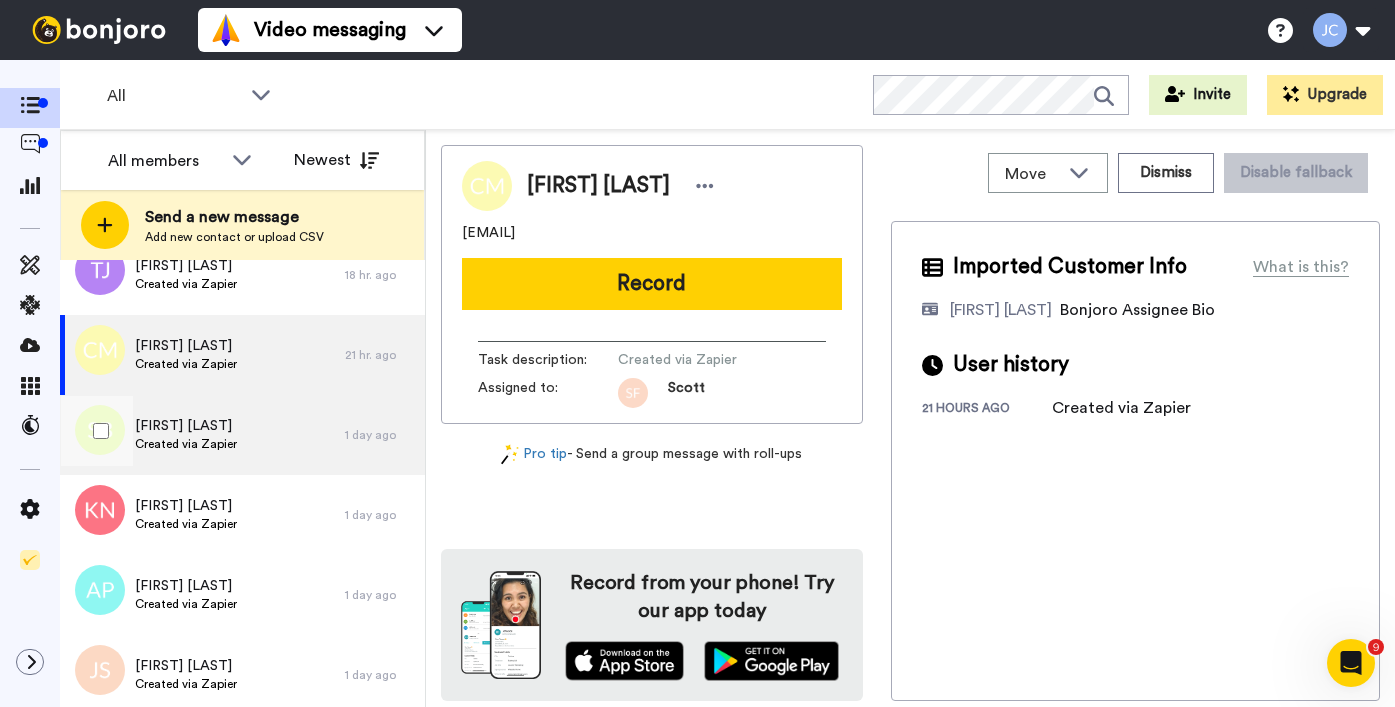 click on "[FIRST] [LAST] Created via Zapier" at bounding box center (202, 435) 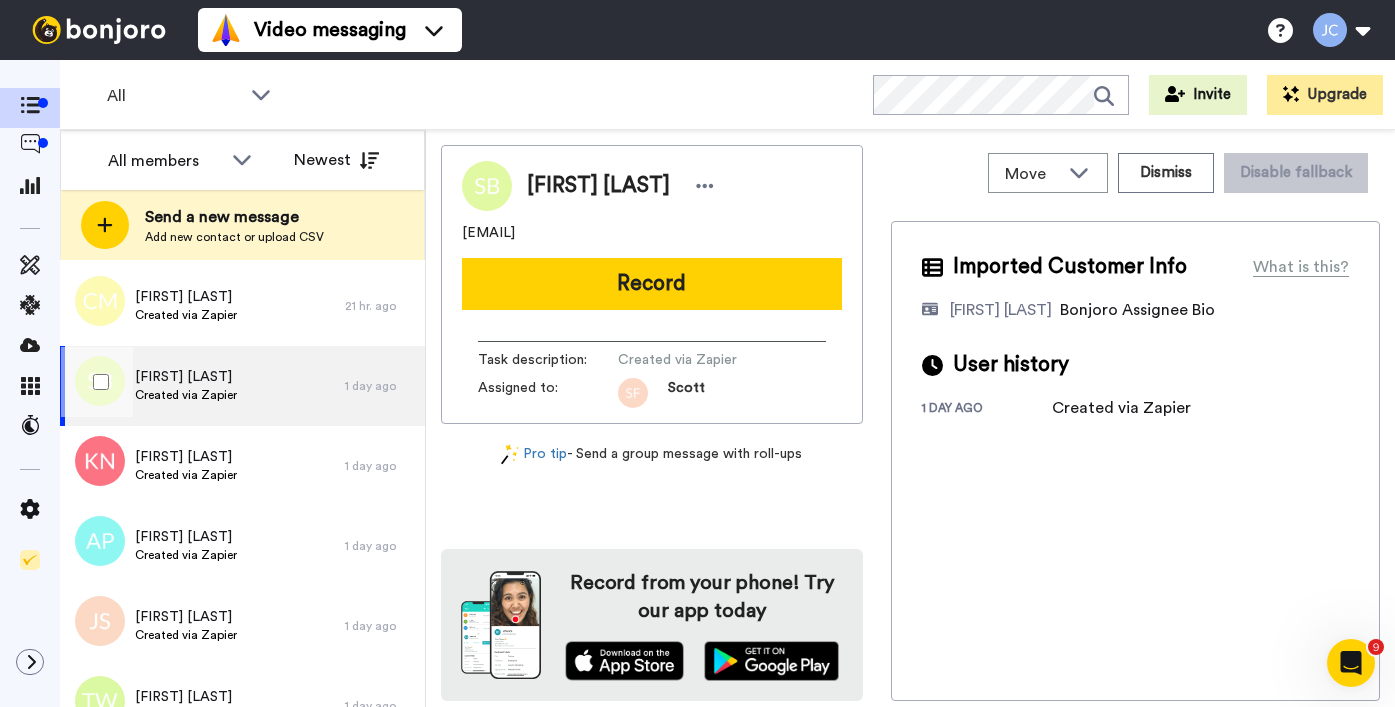 scroll, scrollTop: 1744, scrollLeft: 0, axis: vertical 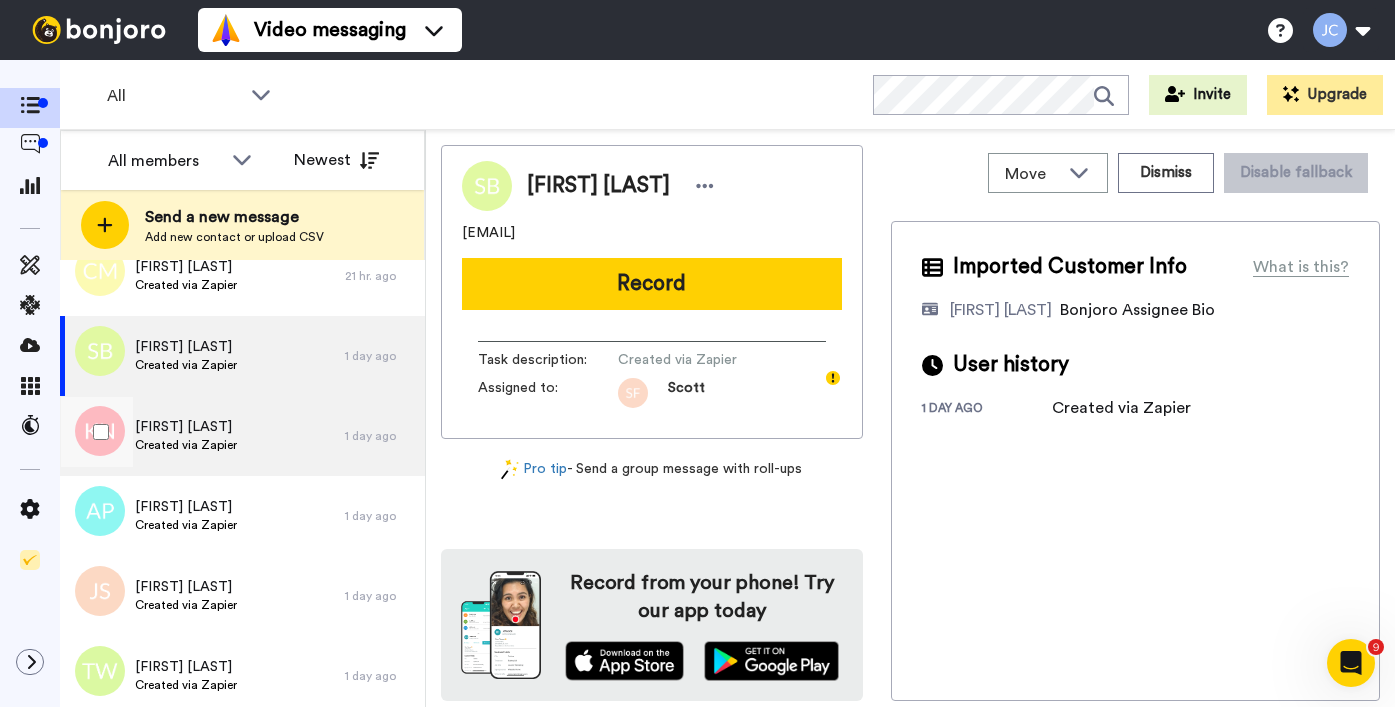 click on "Created via Zapier" at bounding box center (186, 445) 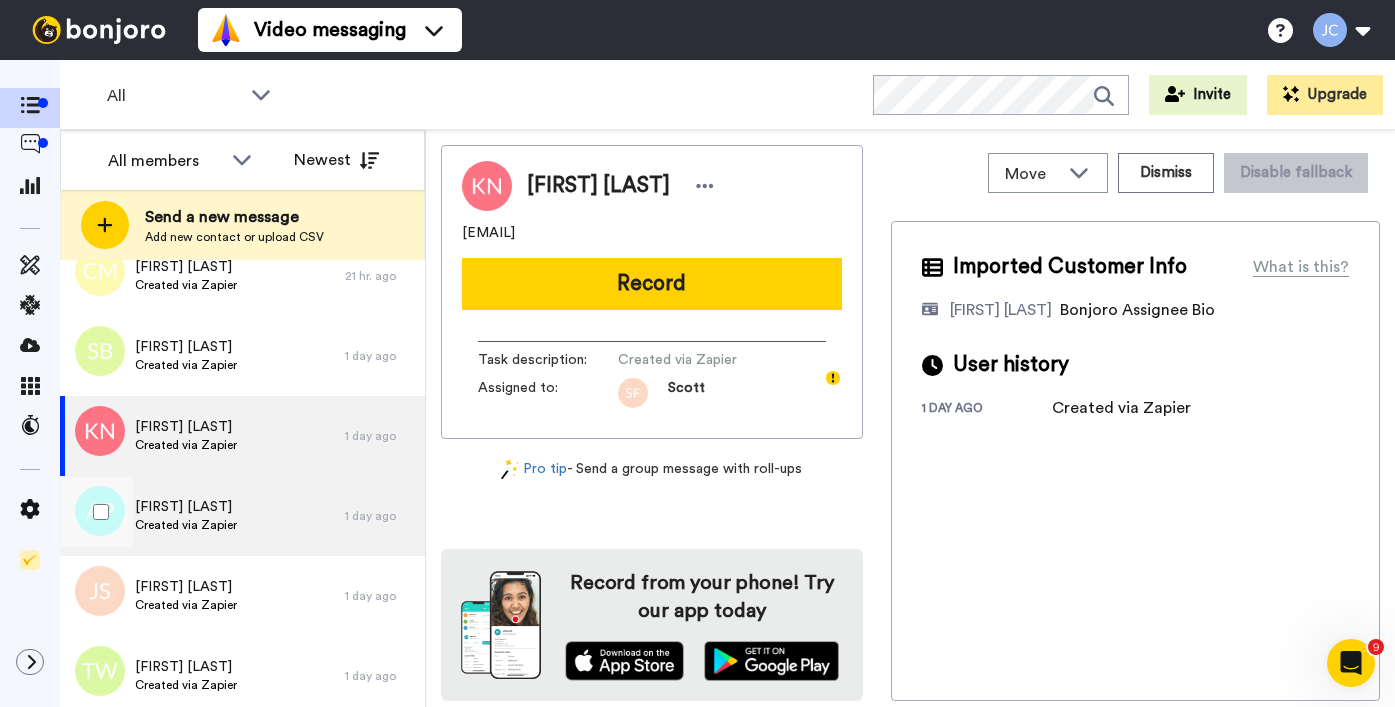 click on "[FIRST] [LAST]" at bounding box center [186, 507] 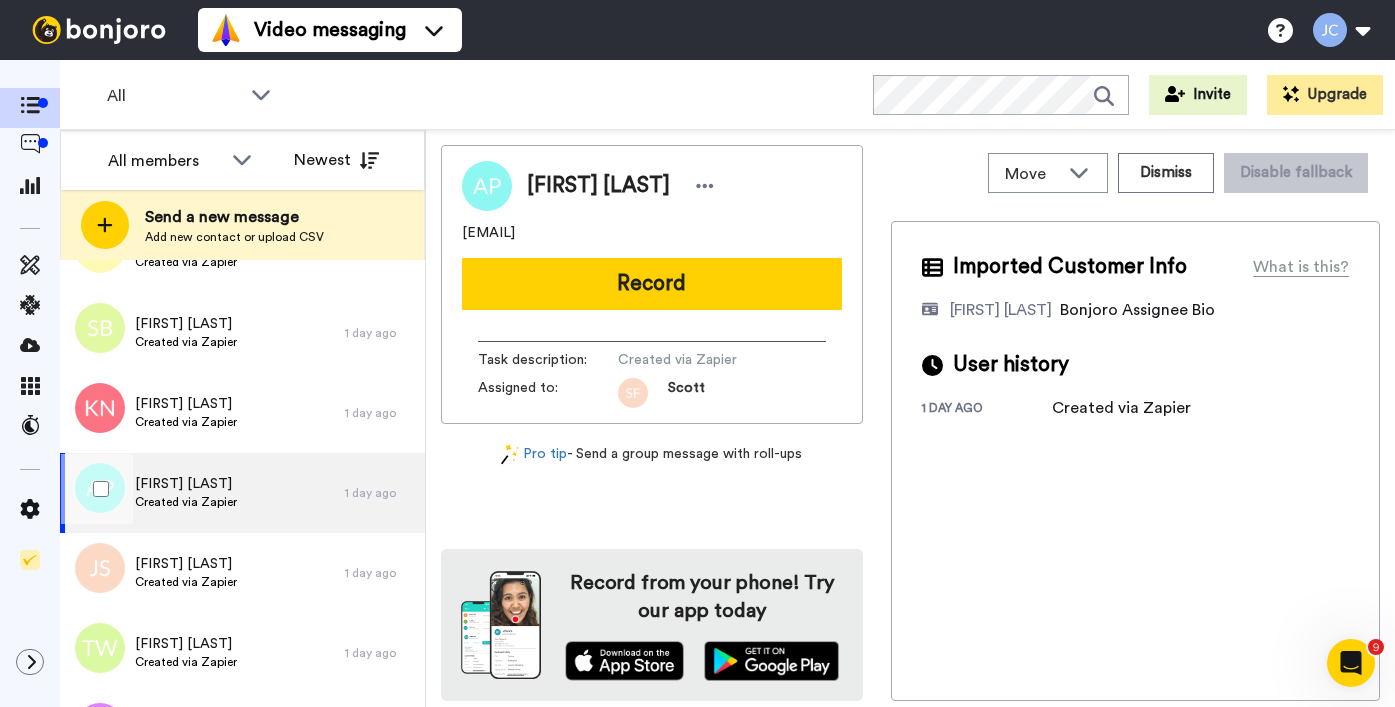 scroll, scrollTop: 1790, scrollLeft: 0, axis: vertical 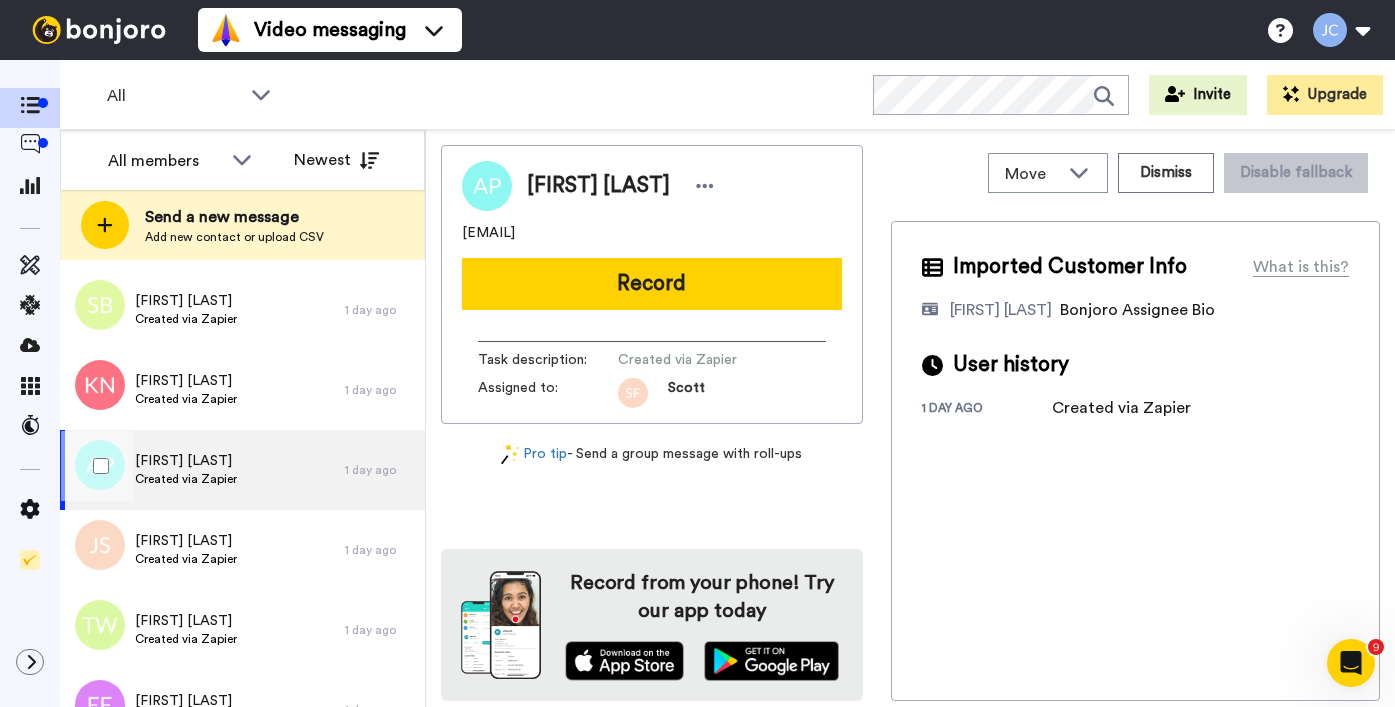 click on "[FIRST] [LAST] Created via Zapier" at bounding box center (202, 470) 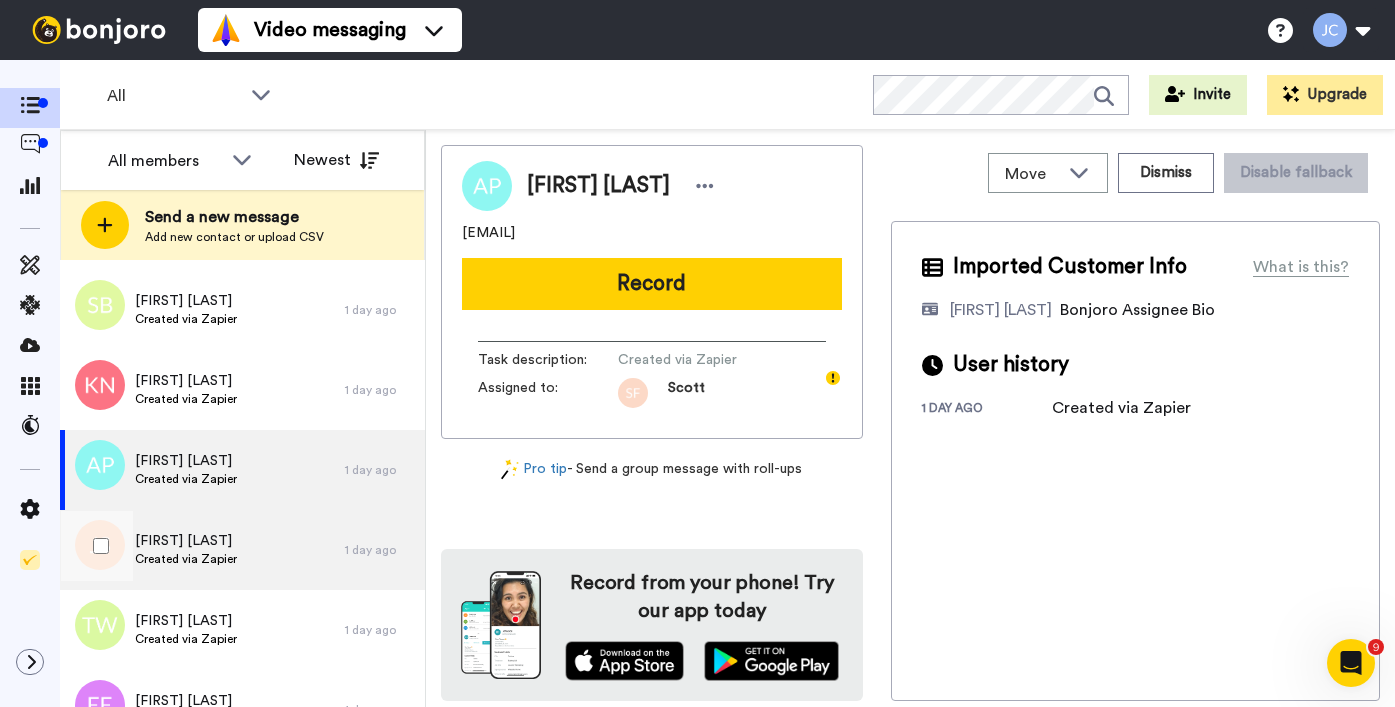 click on "[FIRST] [LAST]" at bounding box center [186, 541] 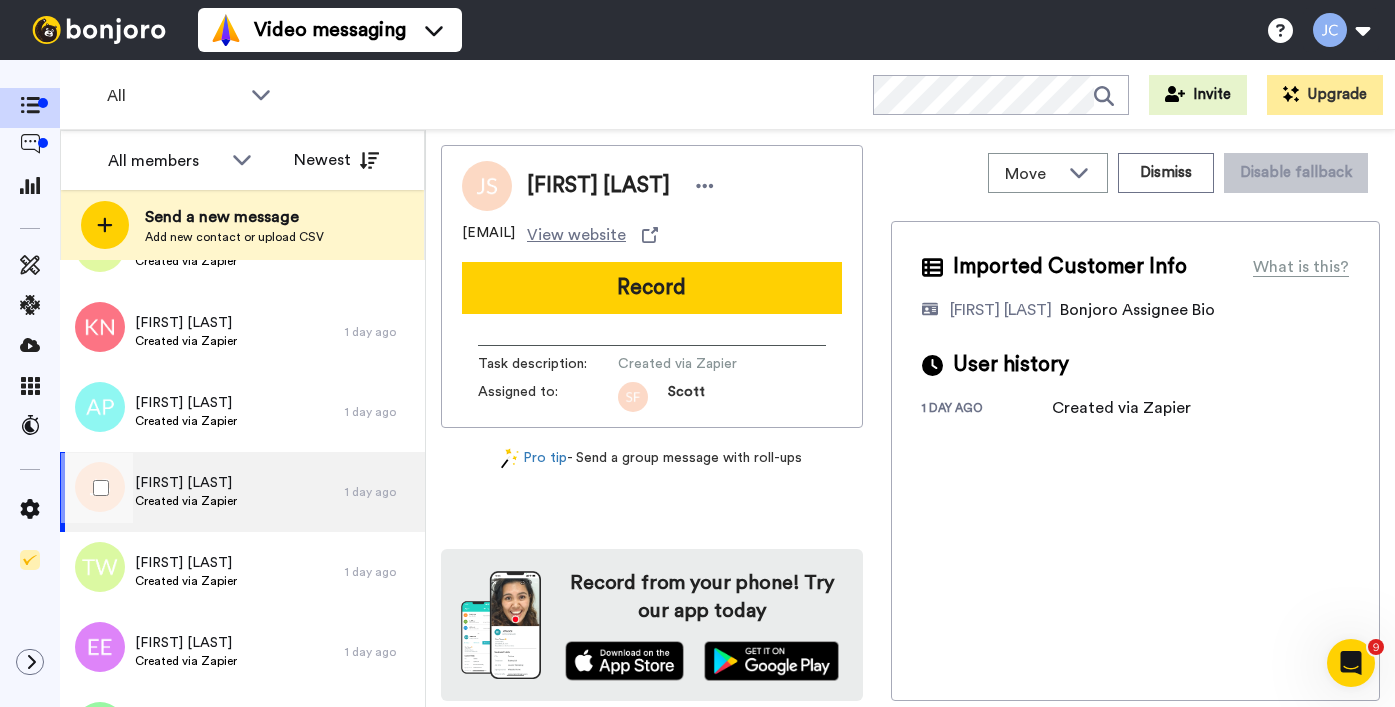 scroll, scrollTop: 1886, scrollLeft: 0, axis: vertical 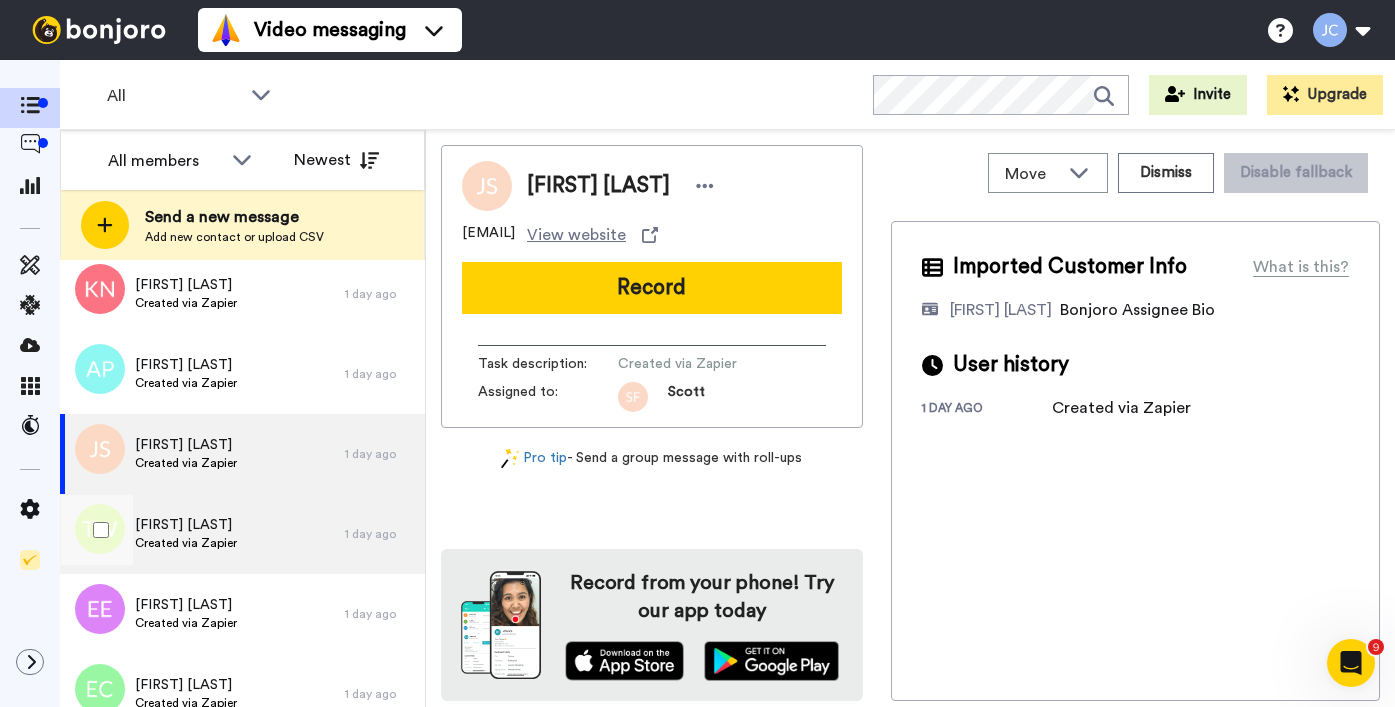 click on "[FIRST] [LAST] Created via Zapier" at bounding box center (202, 534) 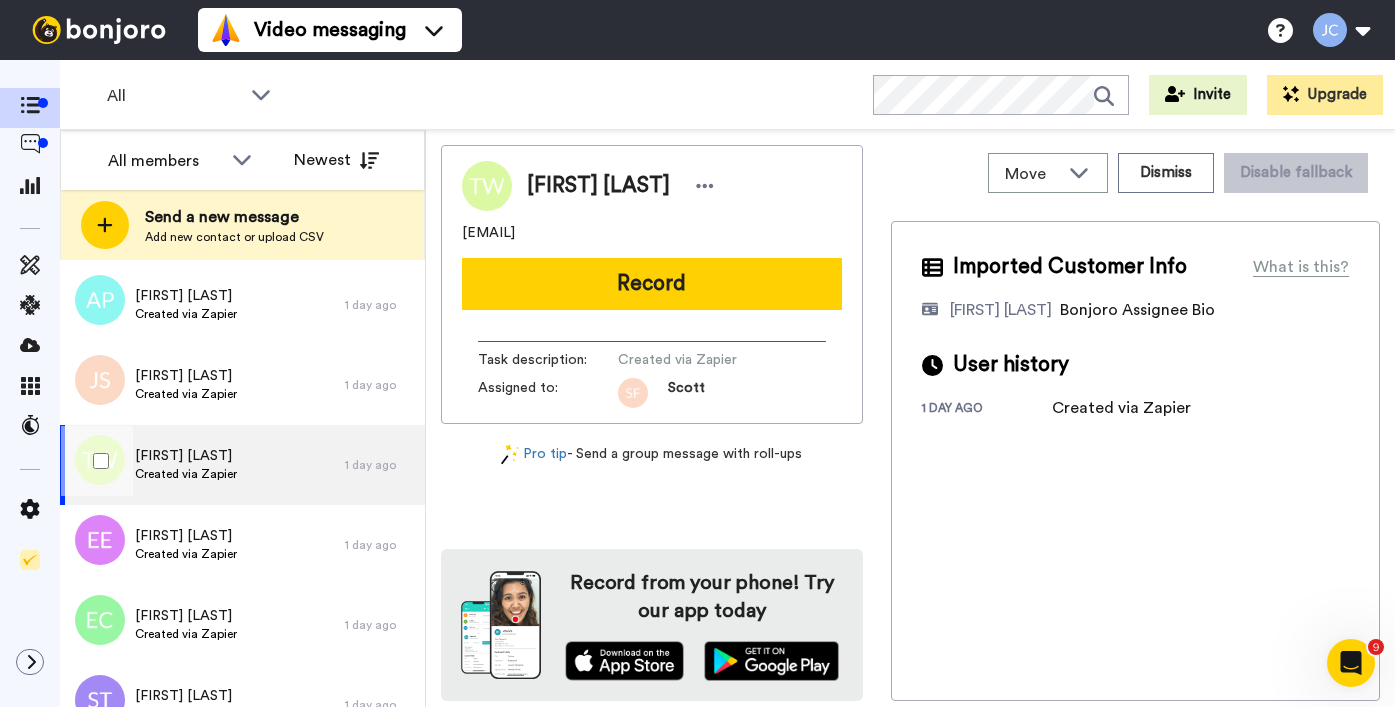 scroll, scrollTop: 2007, scrollLeft: 0, axis: vertical 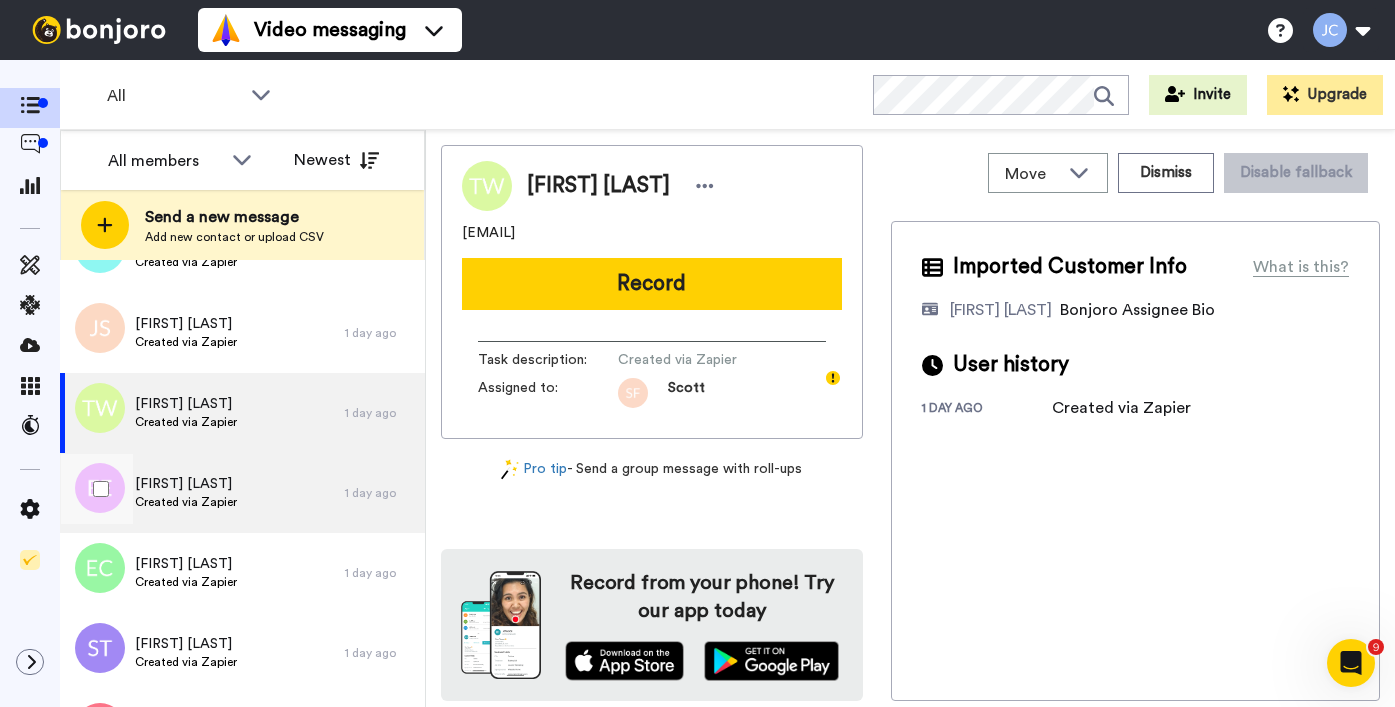 click on "Created via Zapier" at bounding box center [186, 502] 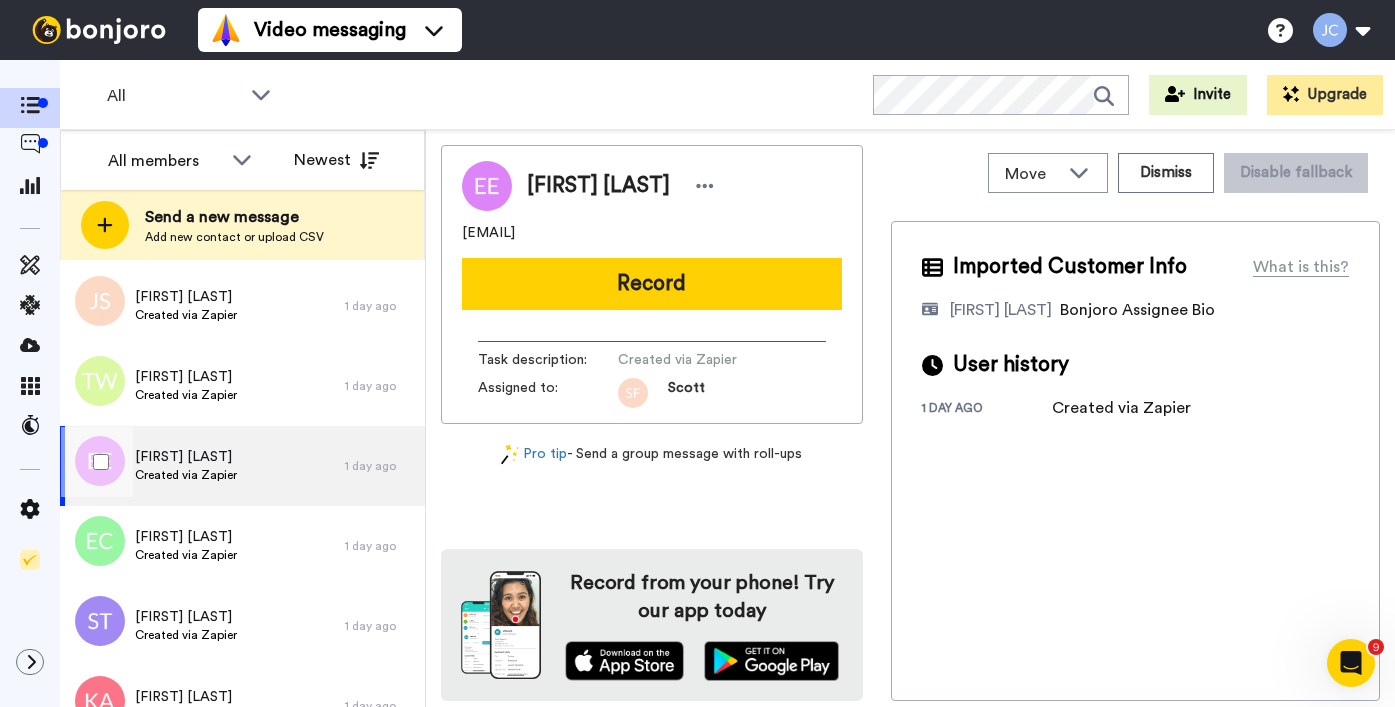 scroll, scrollTop: 2116, scrollLeft: 0, axis: vertical 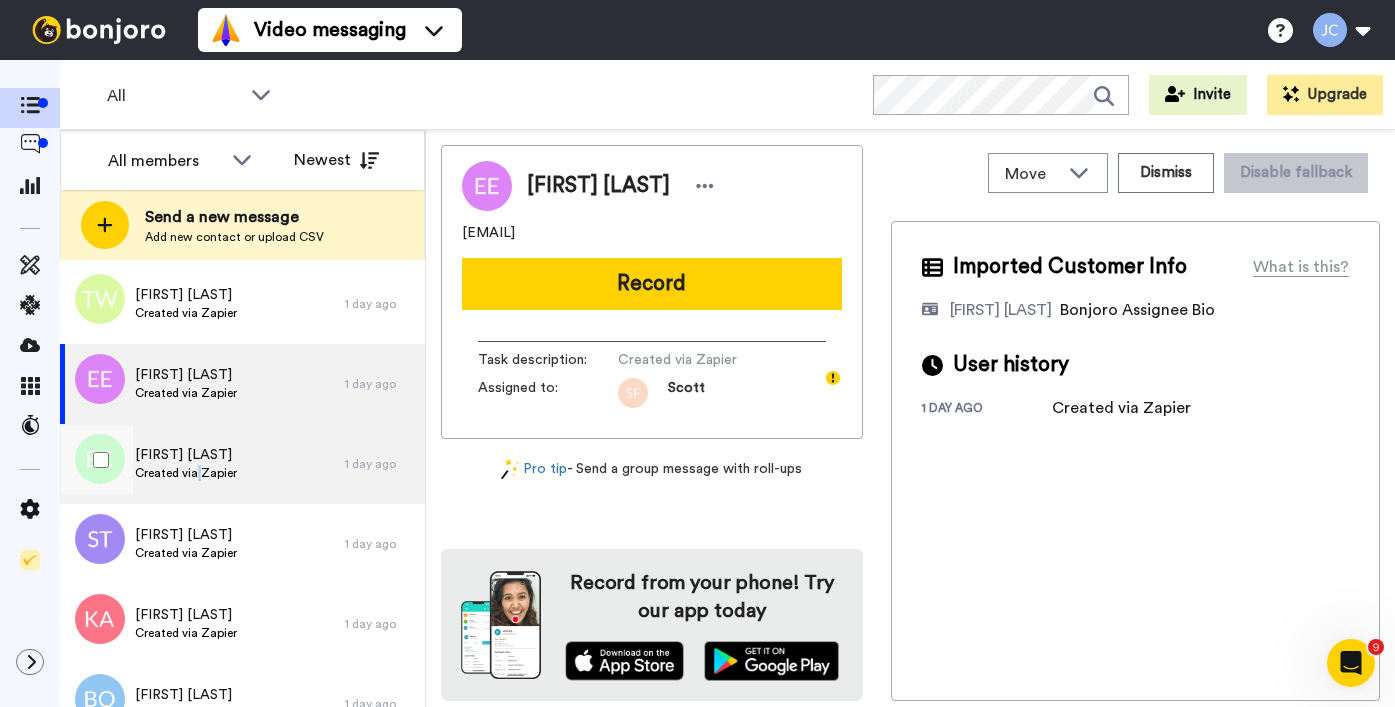 click on "Created via Zapier" at bounding box center [186, 473] 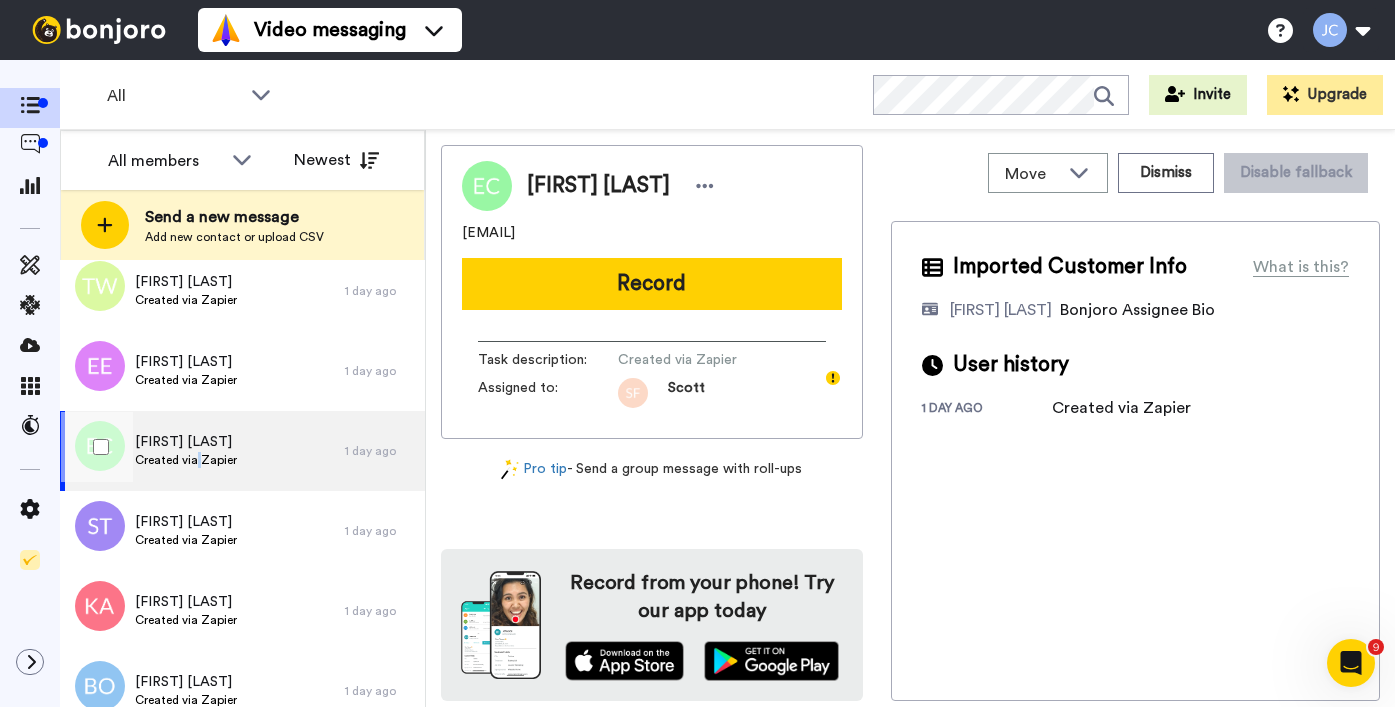 scroll, scrollTop: 2190, scrollLeft: 0, axis: vertical 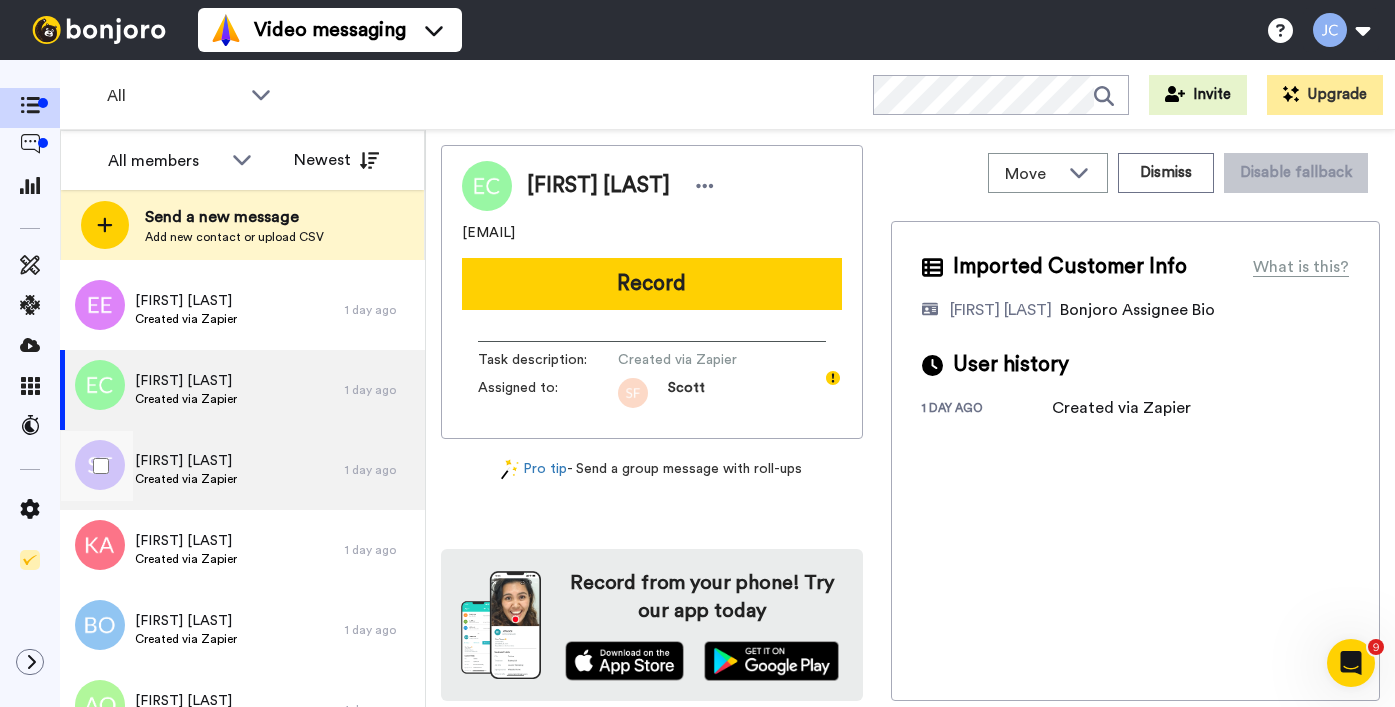click on "Created via Zapier" at bounding box center [186, 479] 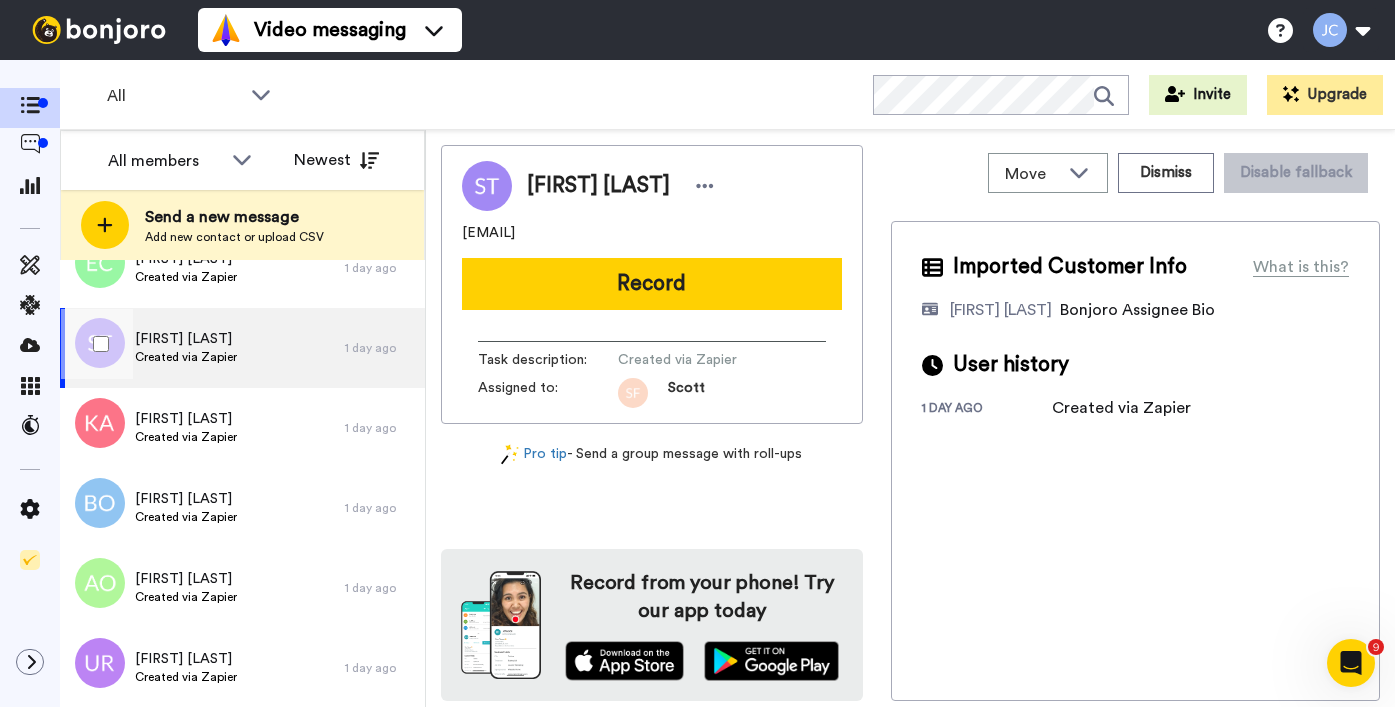 scroll, scrollTop: 2411, scrollLeft: 0, axis: vertical 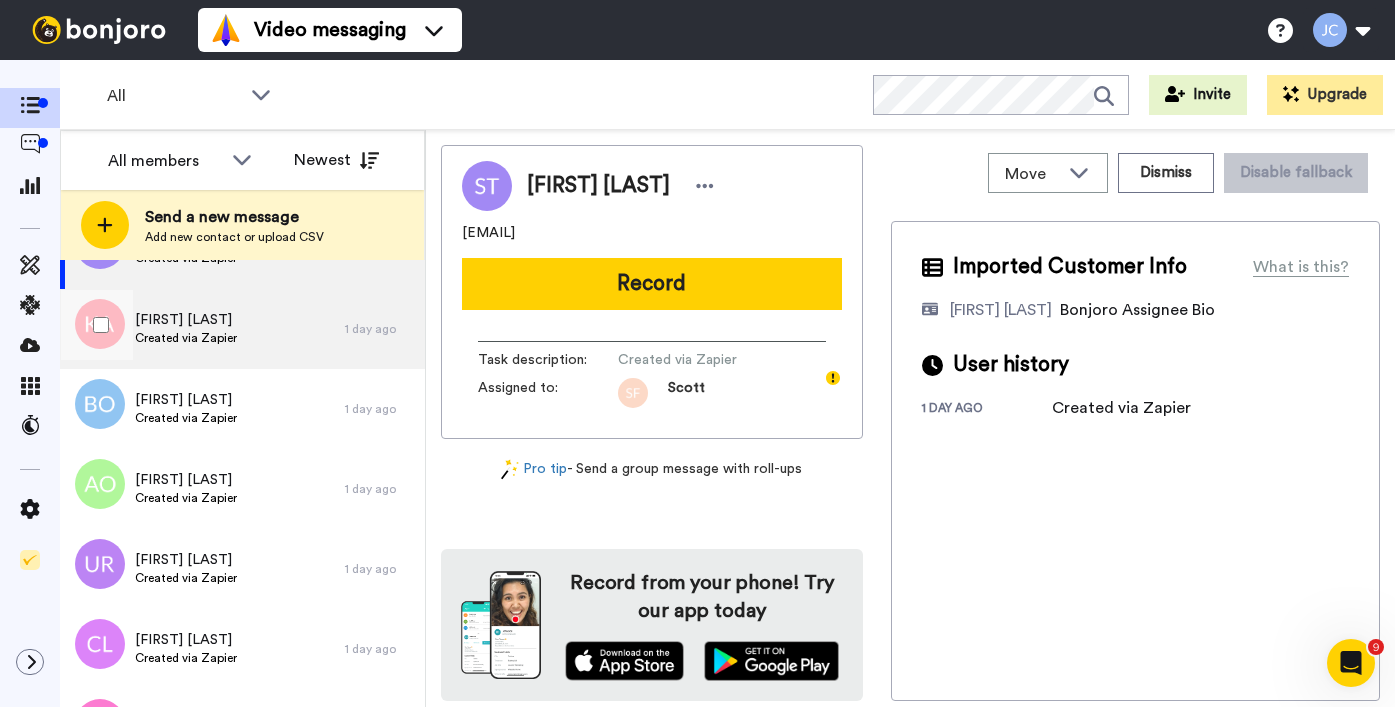 click on "Created via Zapier" at bounding box center [186, 338] 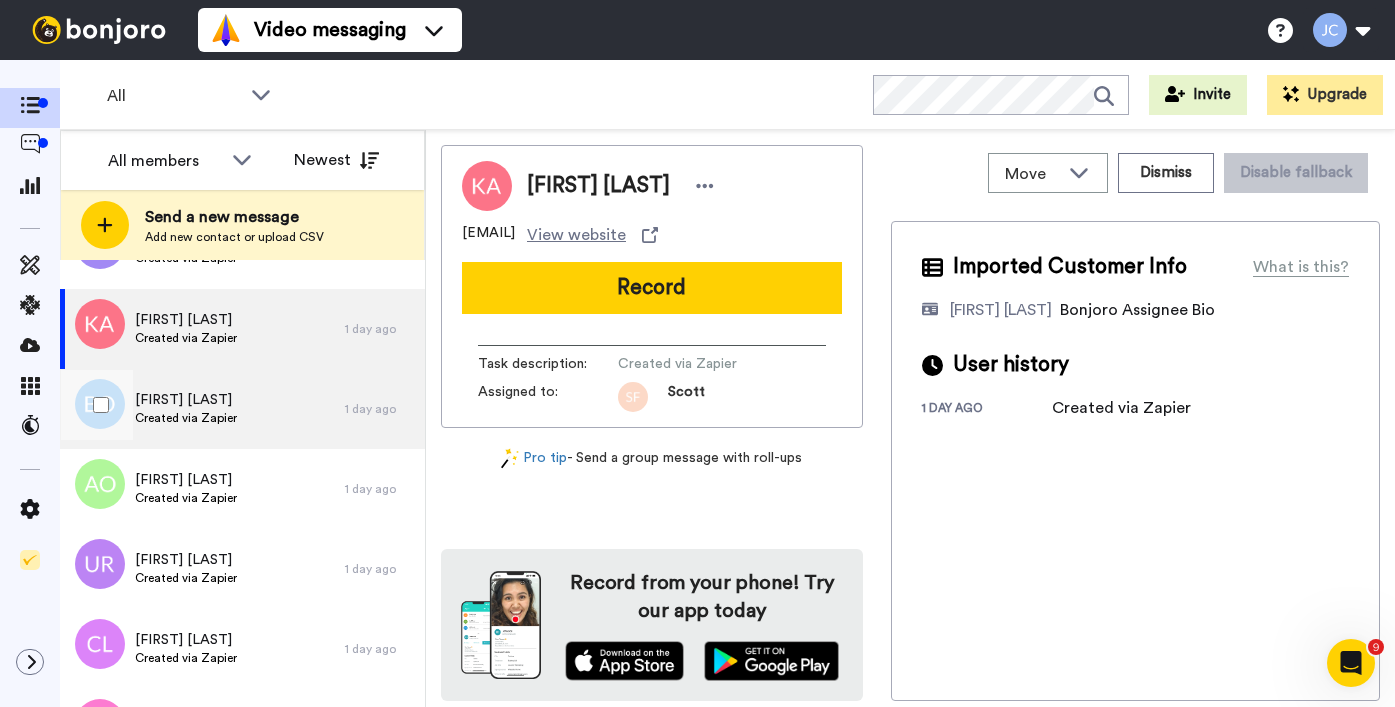 click on "[FIRST] [LAST]" at bounding box center [186, 400] 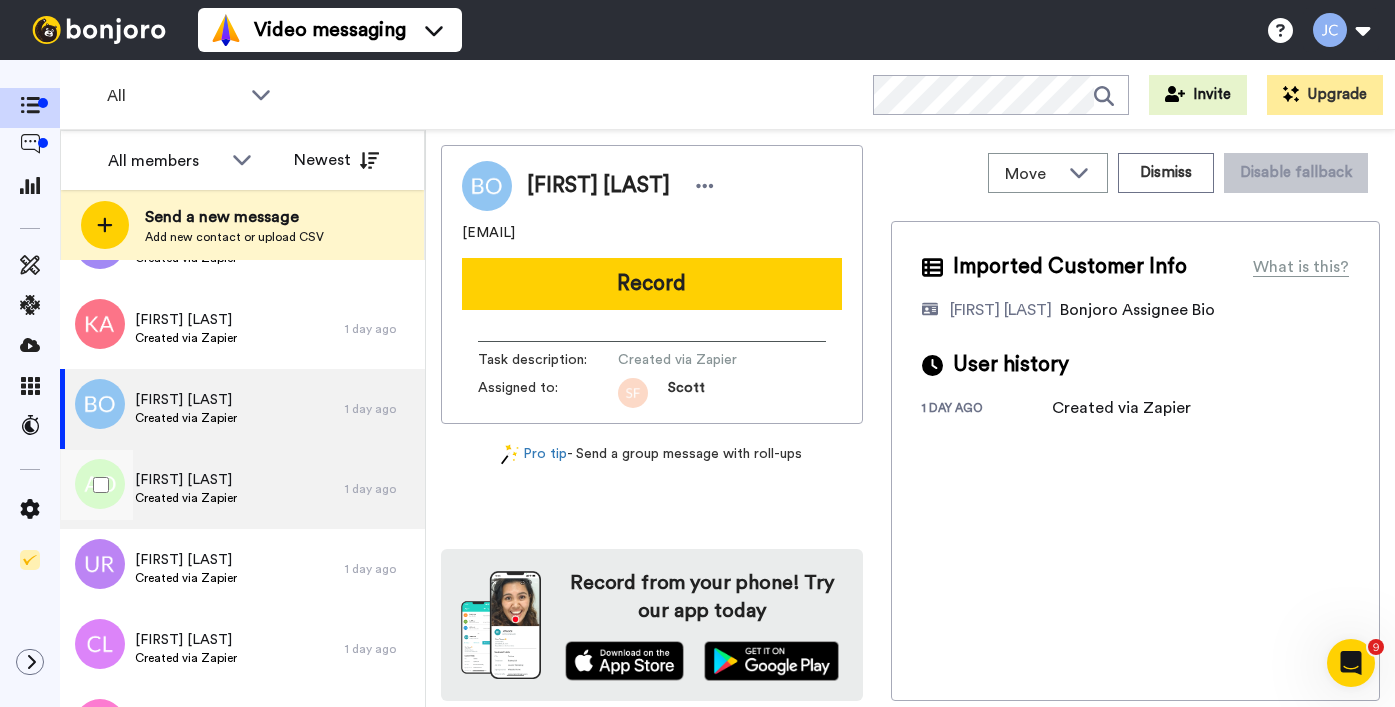 click on "Created via Zapier" at bounding box center (186, 498) 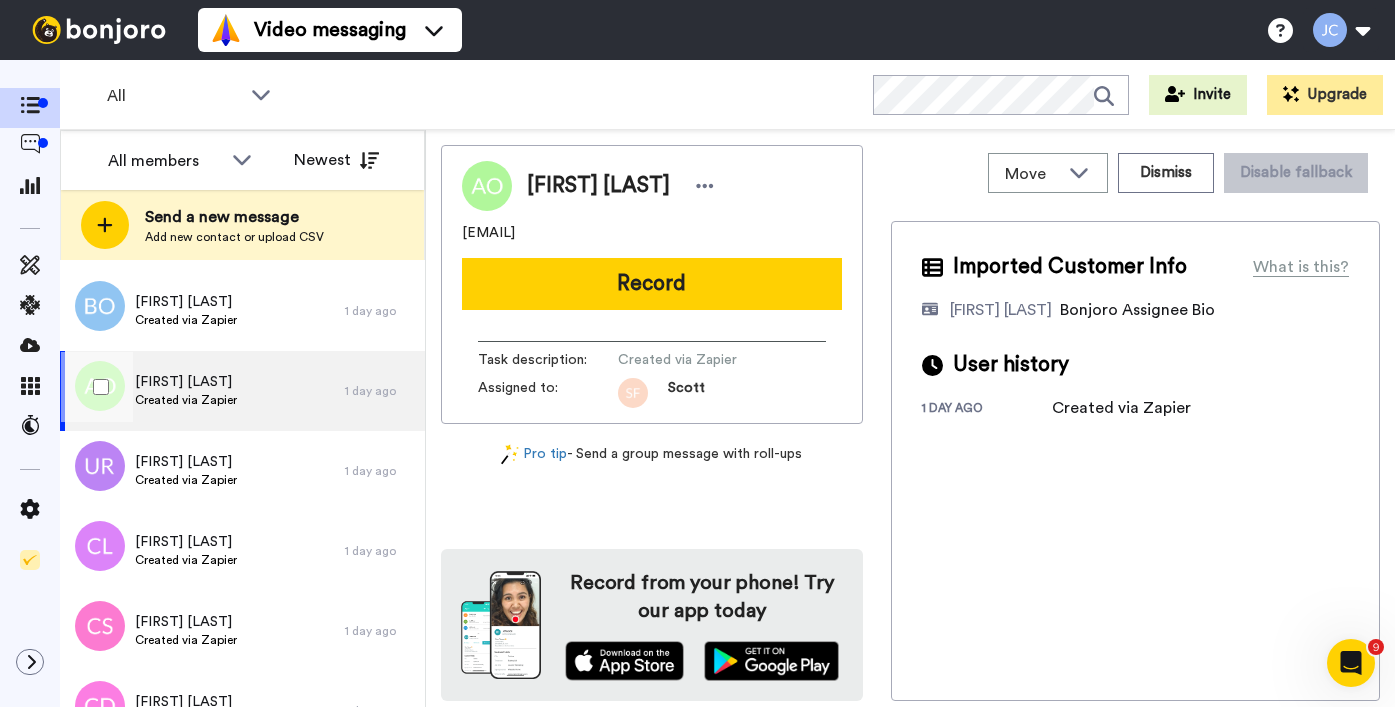 scroll, scrollTop: 2556, scrollLeft: 0, axis: vertical 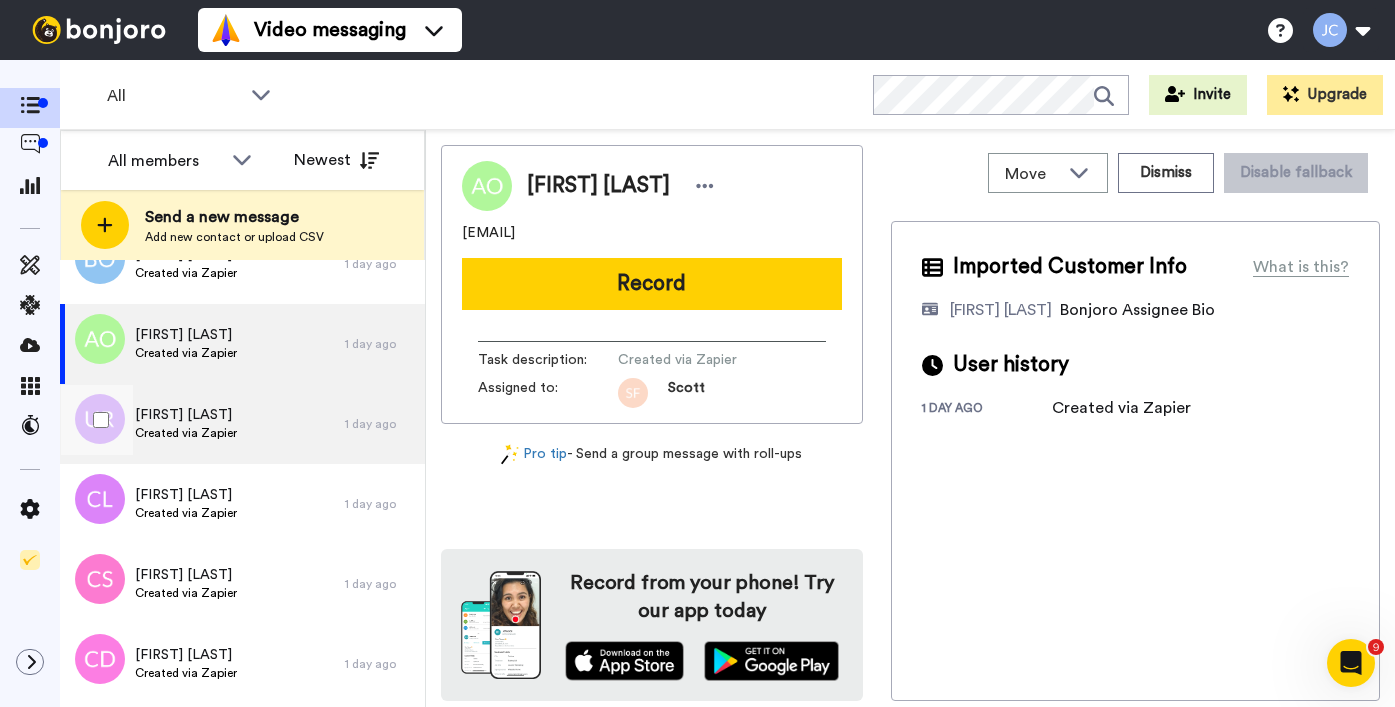 click on "[FIRST] [LAST]" at bounding box center (186, 415) 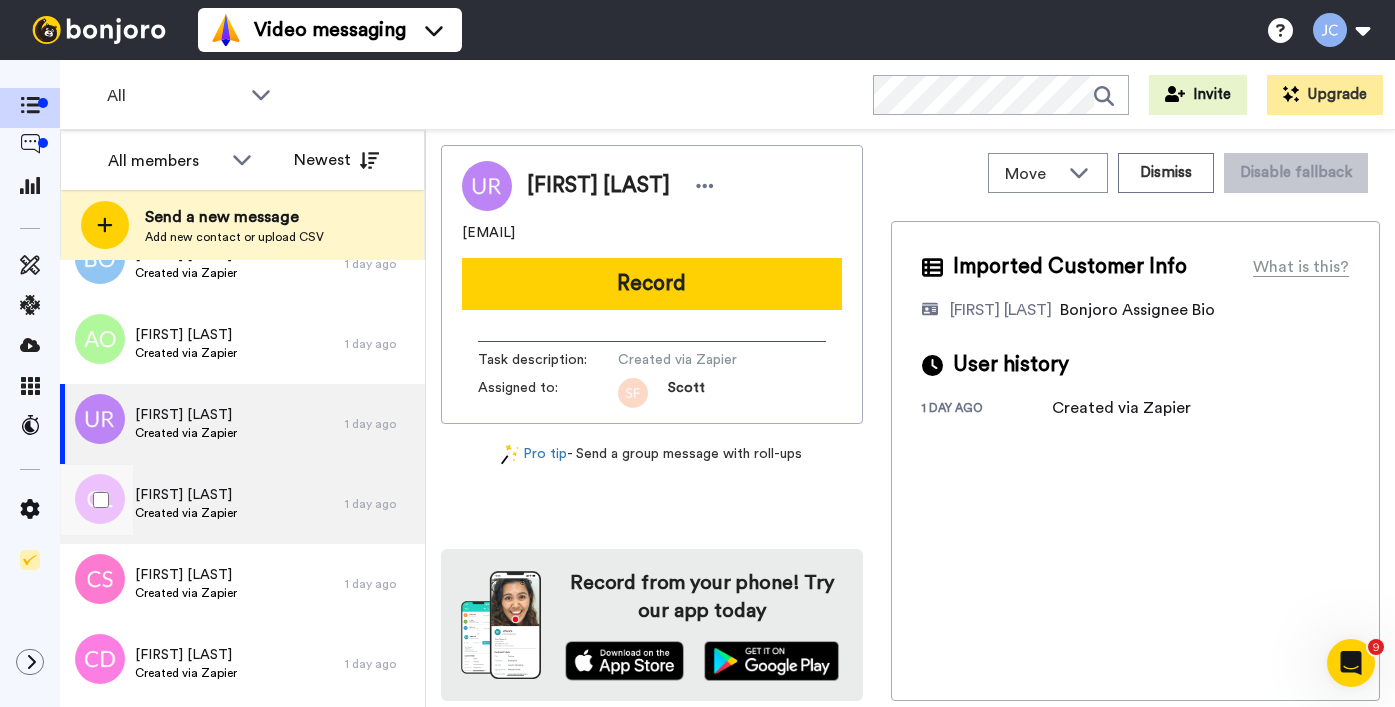 click on "Created via Zapier" at bounding box center (186, 513) 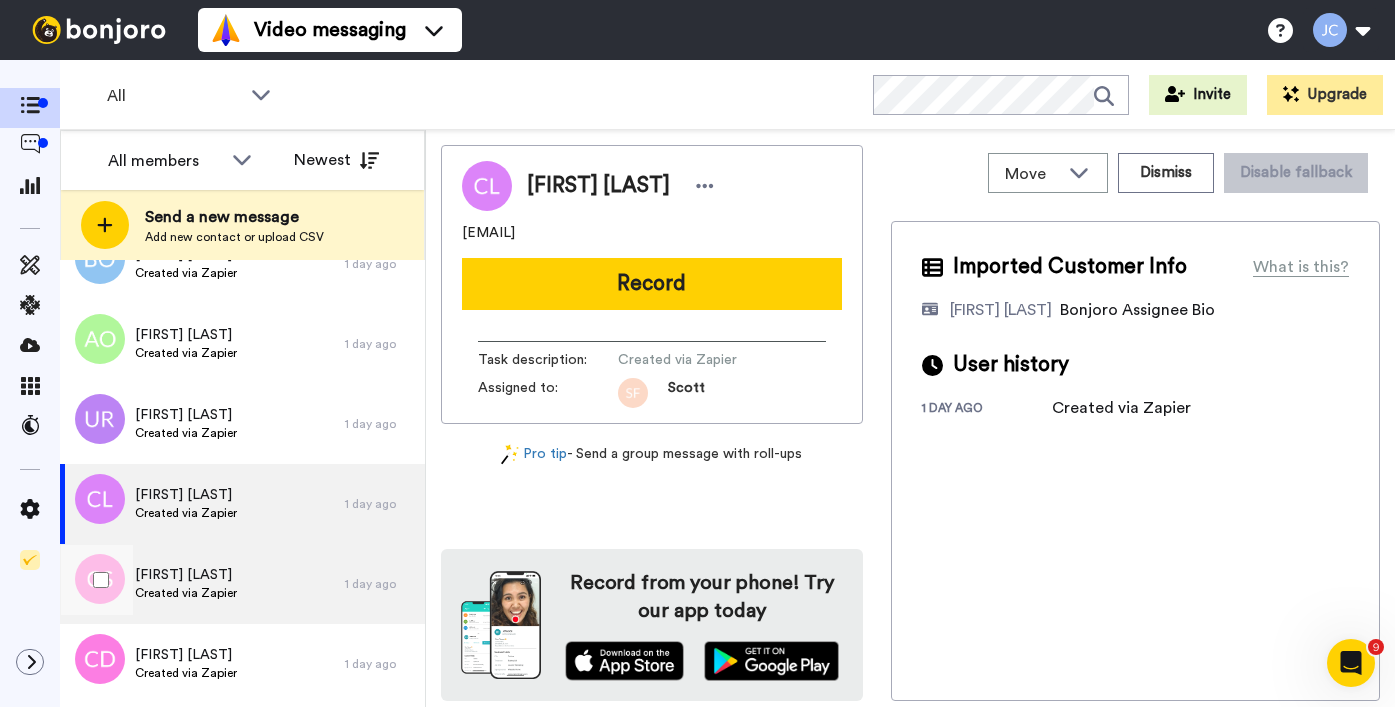 click on "[FIRST] [LAST]" at bounding box center [186, 575] 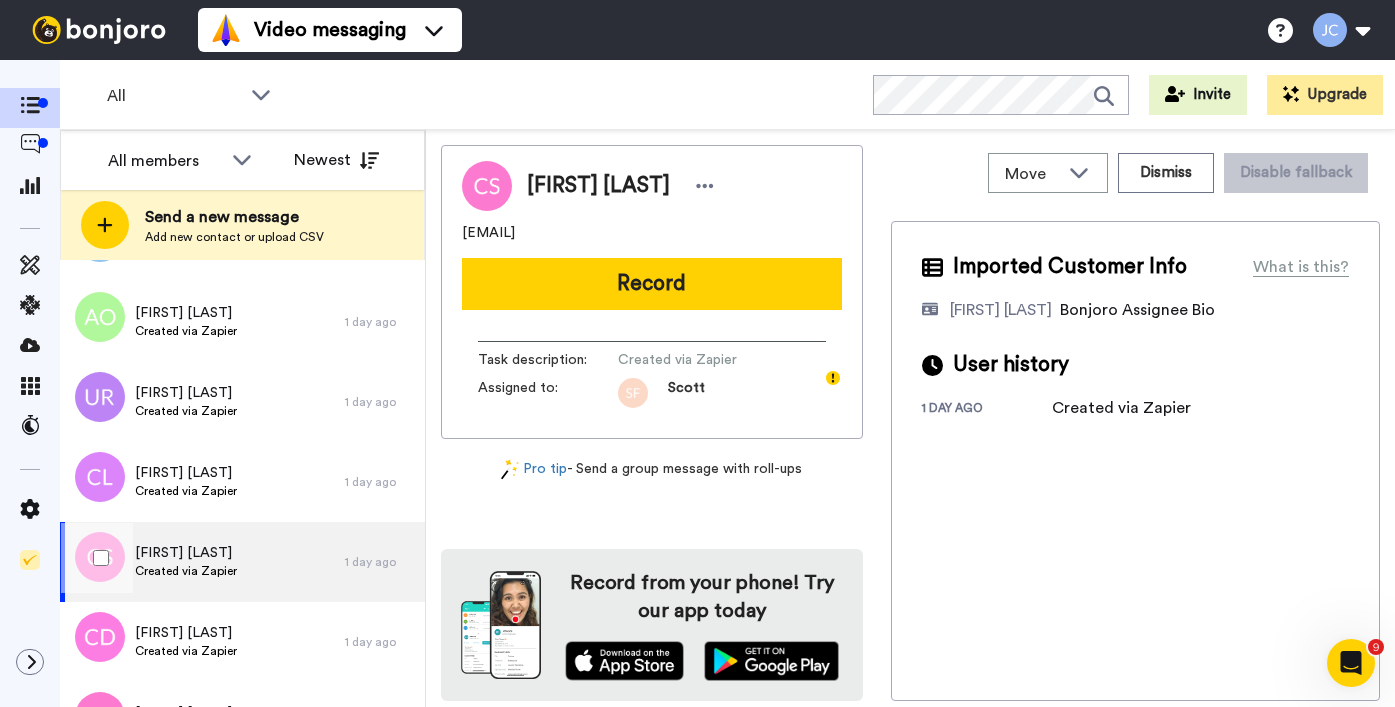 scroll, scrollTop: 2666, scrollLeft: 0, axis: vertical 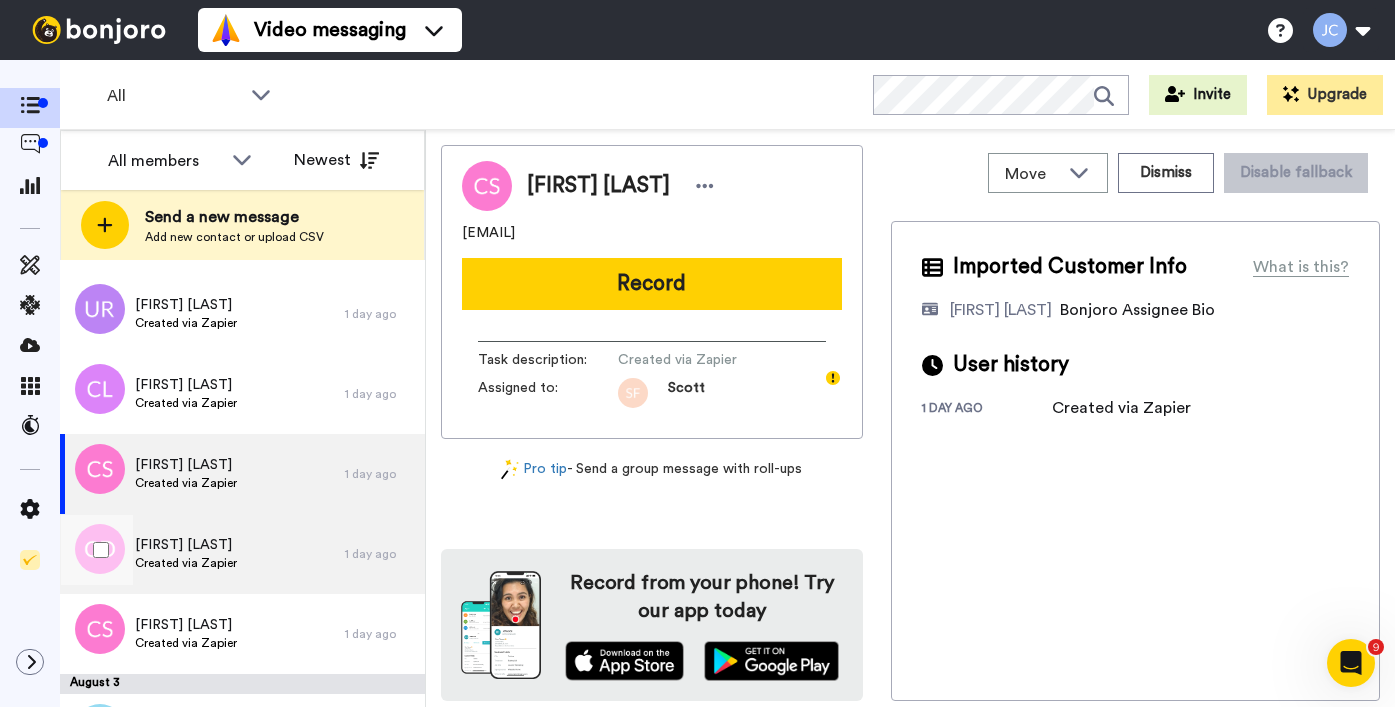 click on "[FIRST] [LAST]" at bounding box center [186, 545] 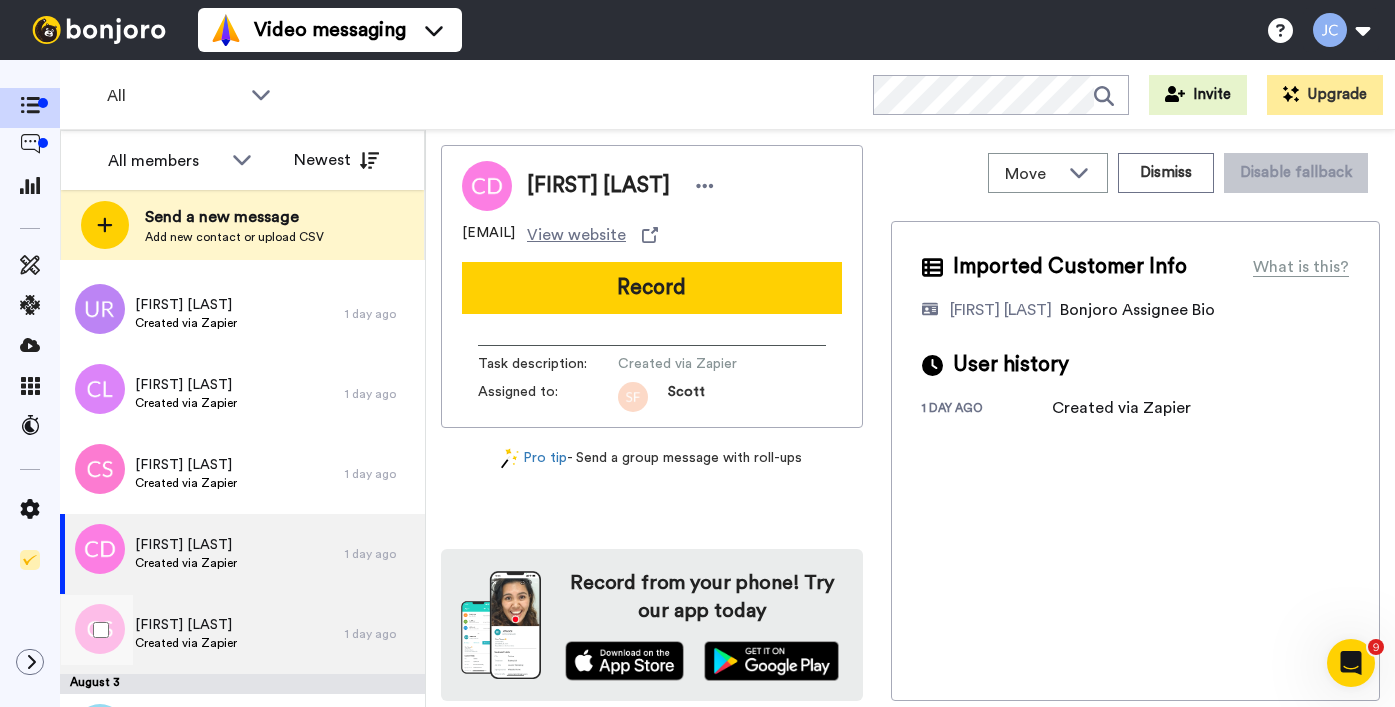 click on "[FIRST] [LAST]" at bounding box center (186, 625) 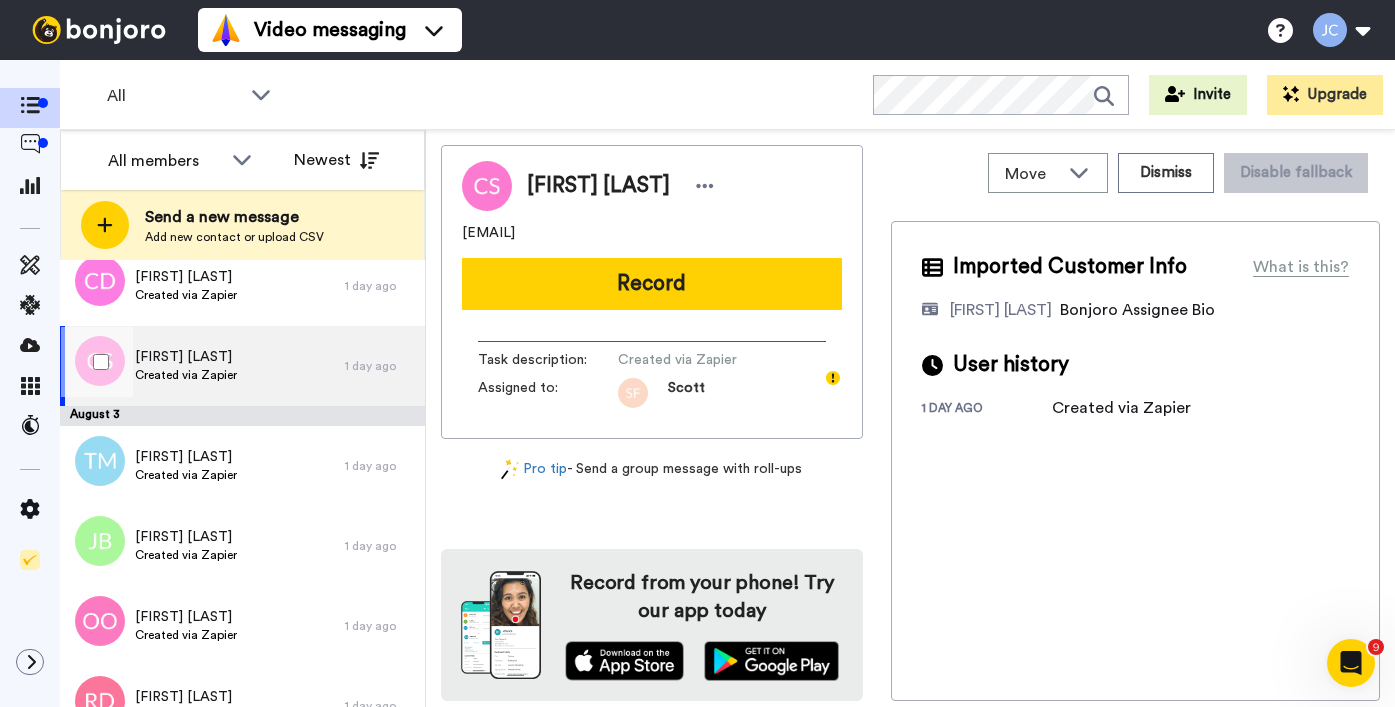scroll, scrollTop: 3034, scrollLeft: 0, axis: vertical 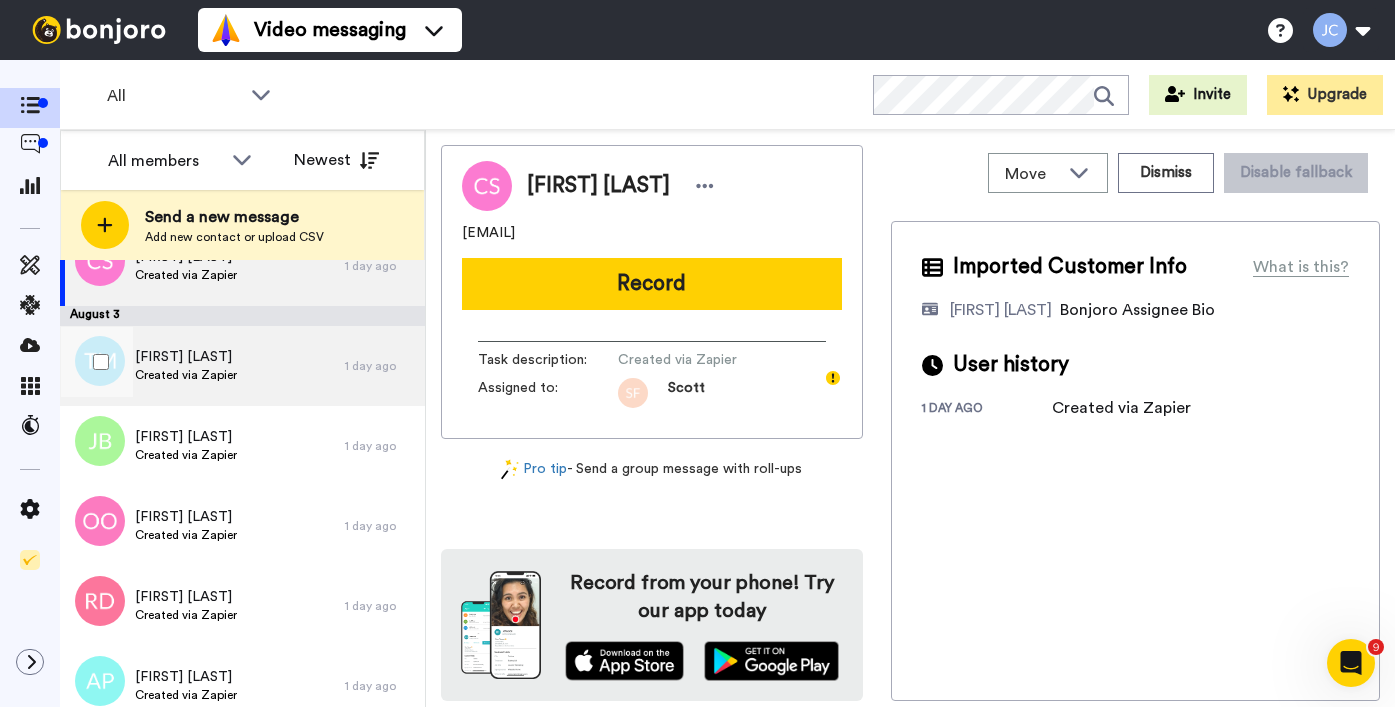 click on "[FIRST] [LAST] Created via Zapier" at bounding box center [202, 366] 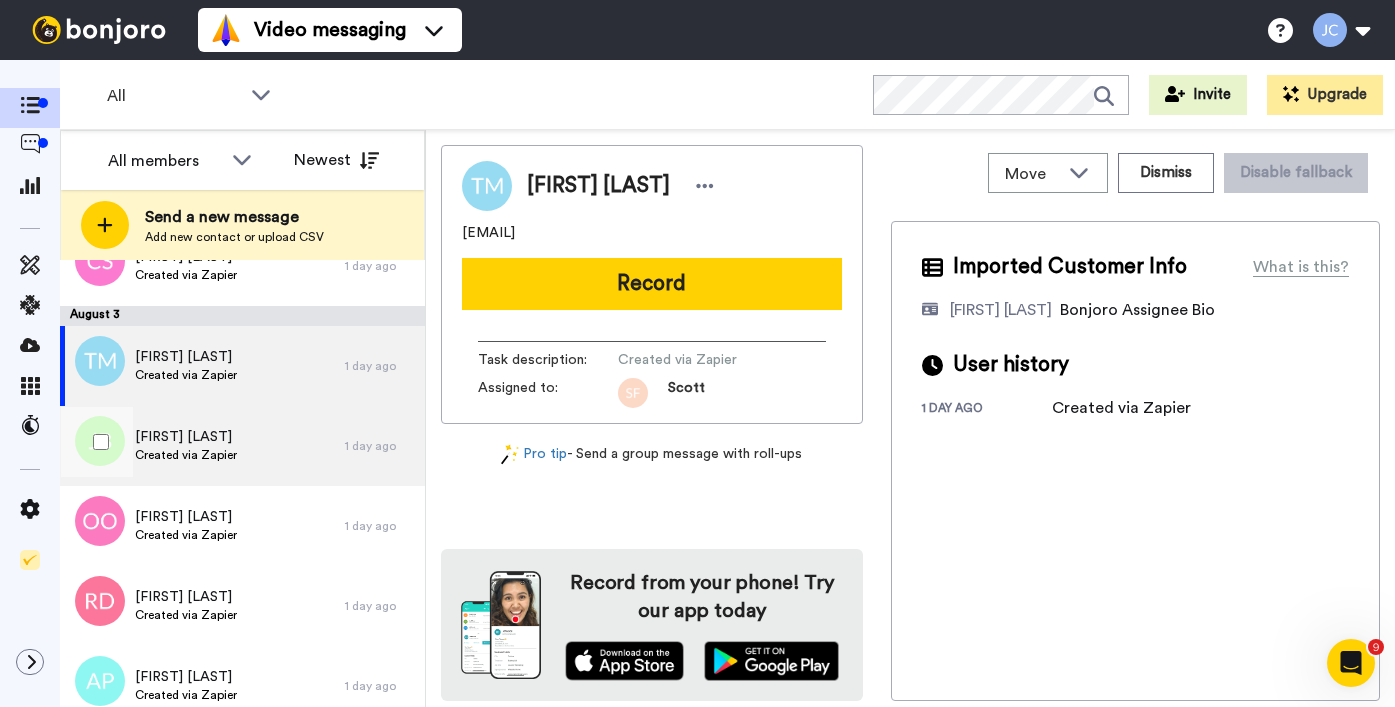 click on "Created via Zapier" at bounding box center [186, 455] 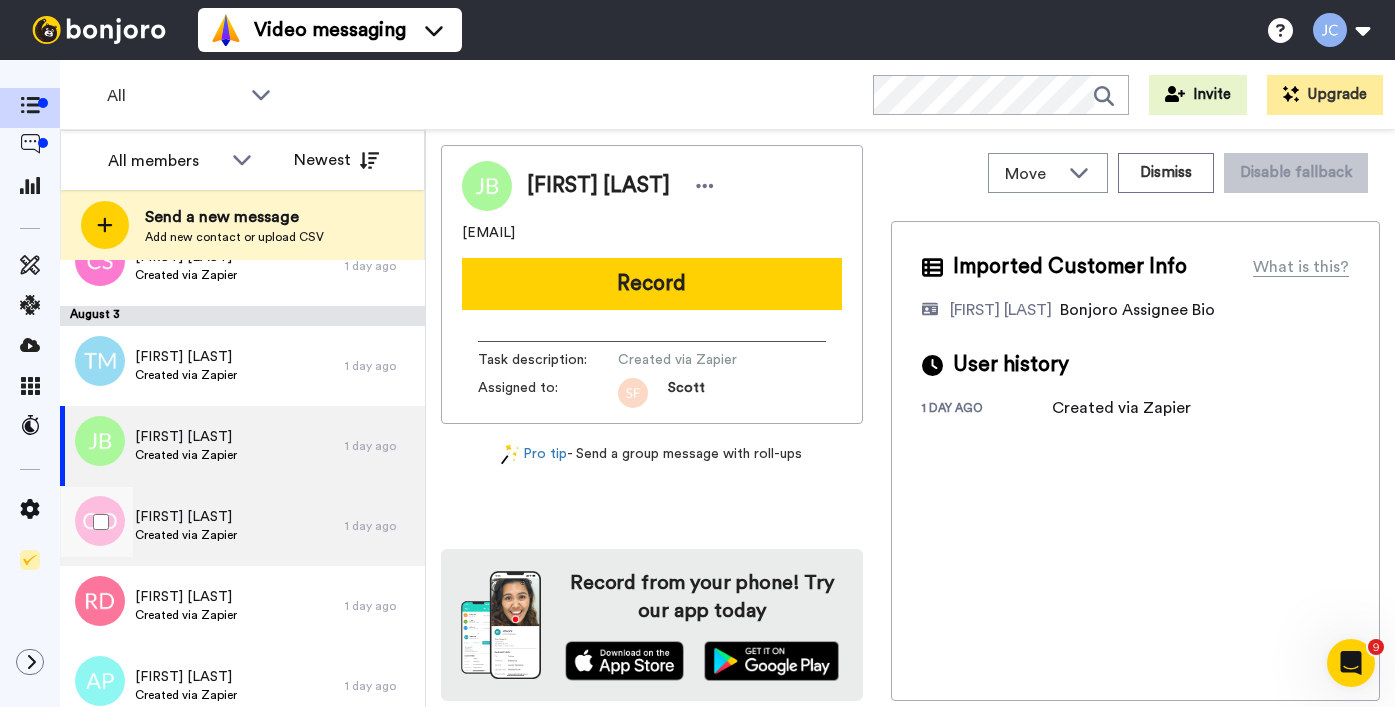 click on "Created via Zapier" at bounding box center (186, 535) 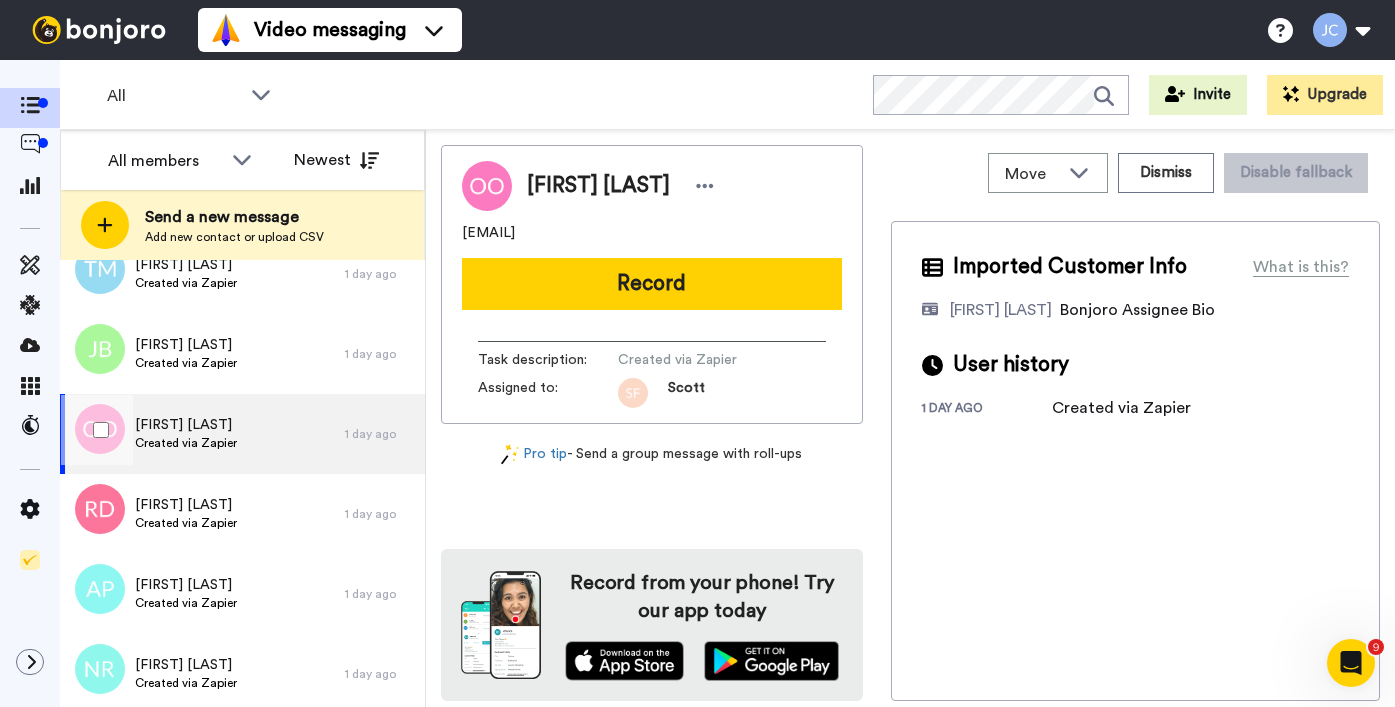 scroll, scrollTop: 3168, scrollLeft: 0, axis: vertical 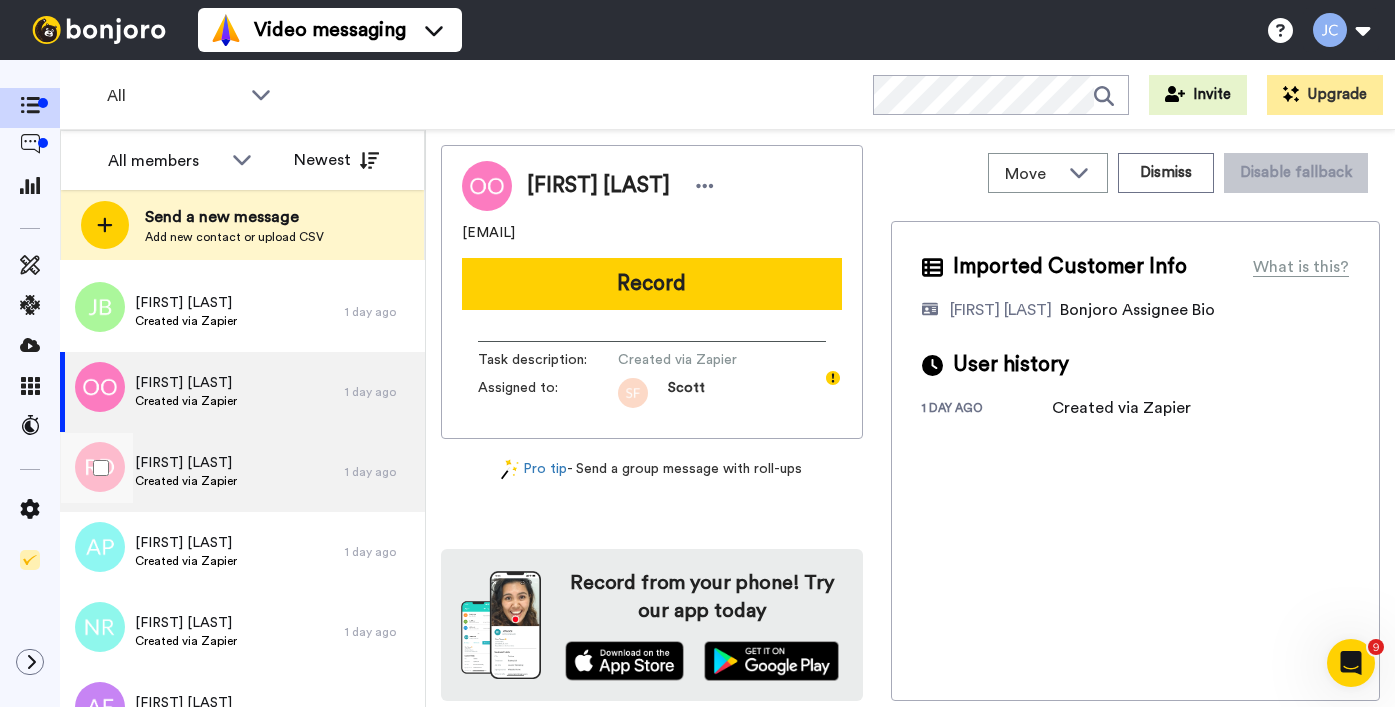 click on "Created via Zapier" at bounding box center [186, 481] 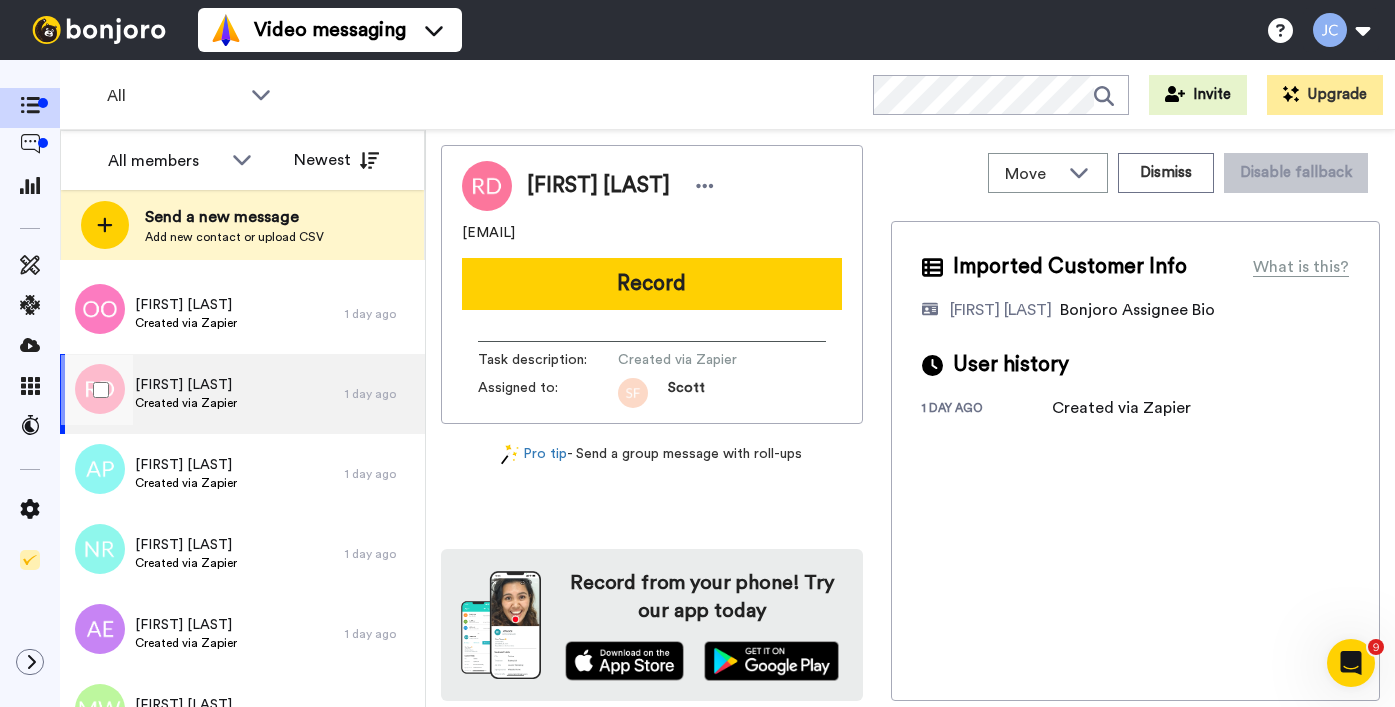 scroll, scrollTop: 3290, scrollLeft: 0, axis: vertical 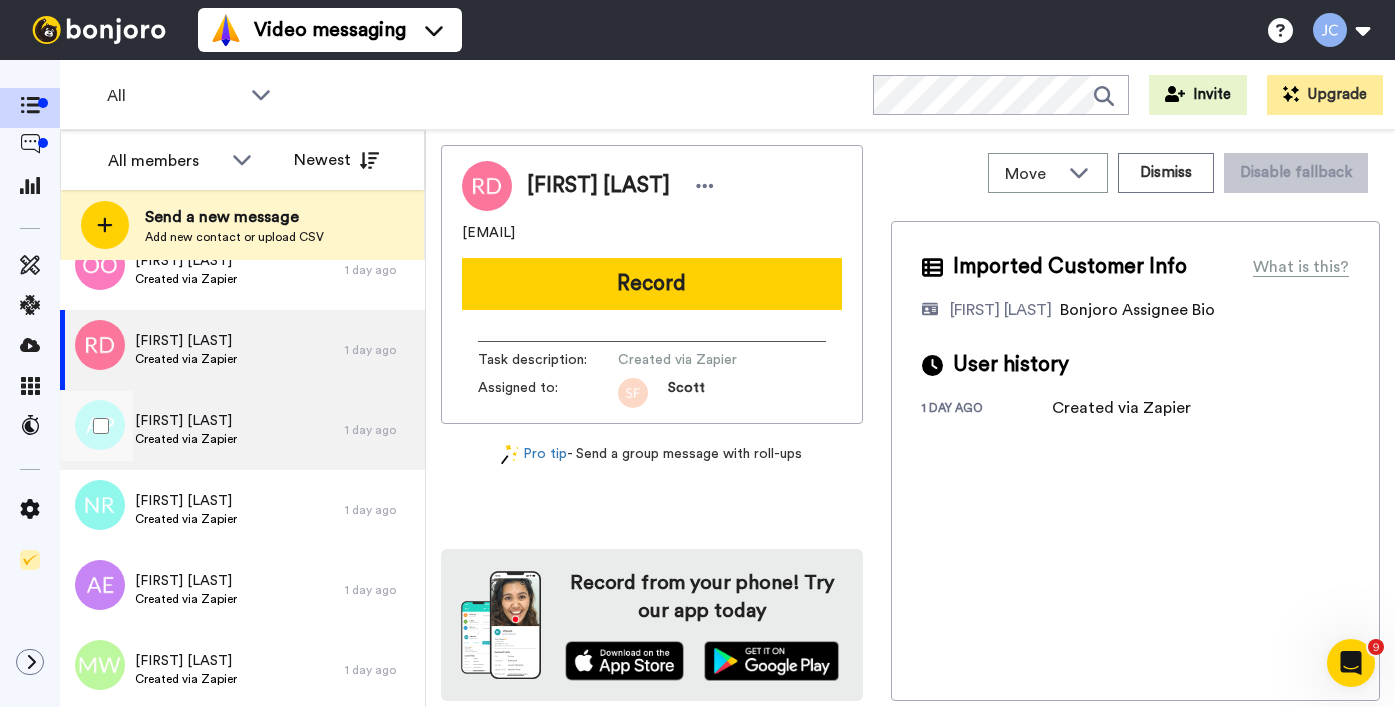 click on "Created via Zapier" at bounding box center (186, 439) 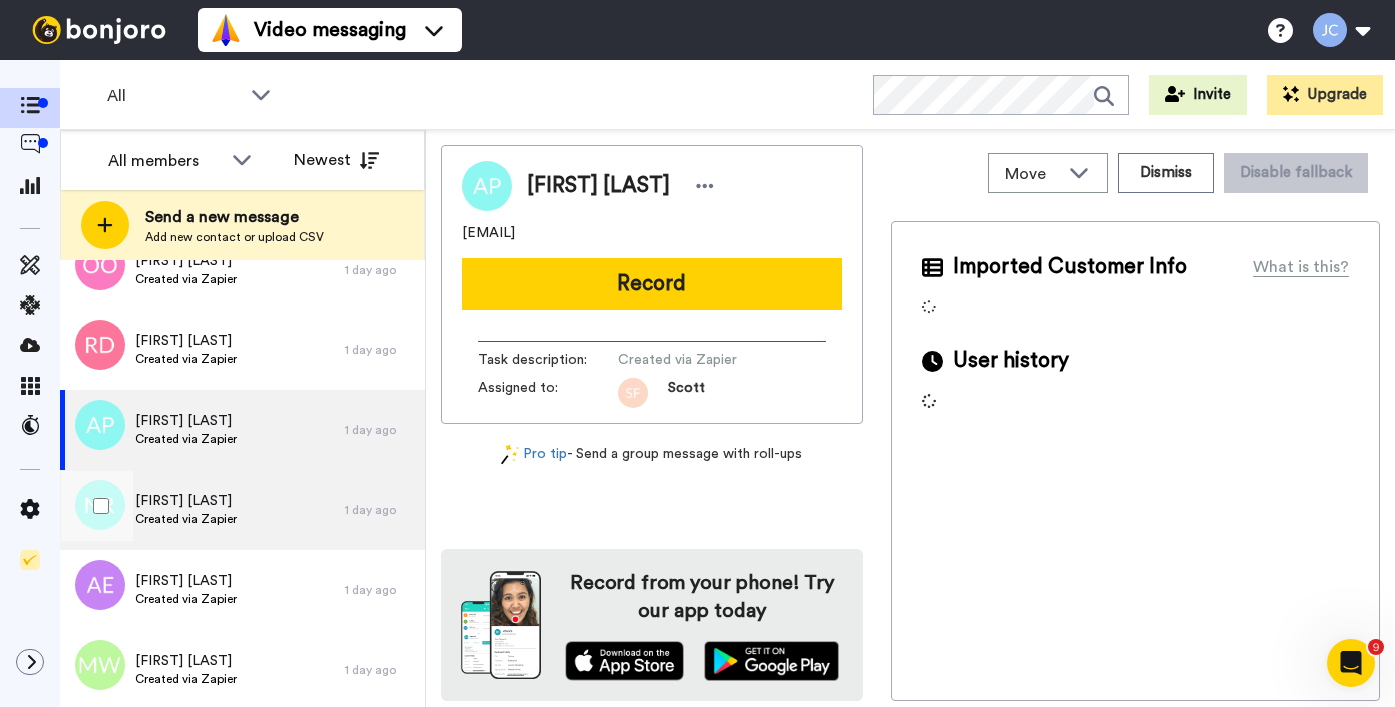 click on "Created via Zapier" at bounding box center [186, 519] 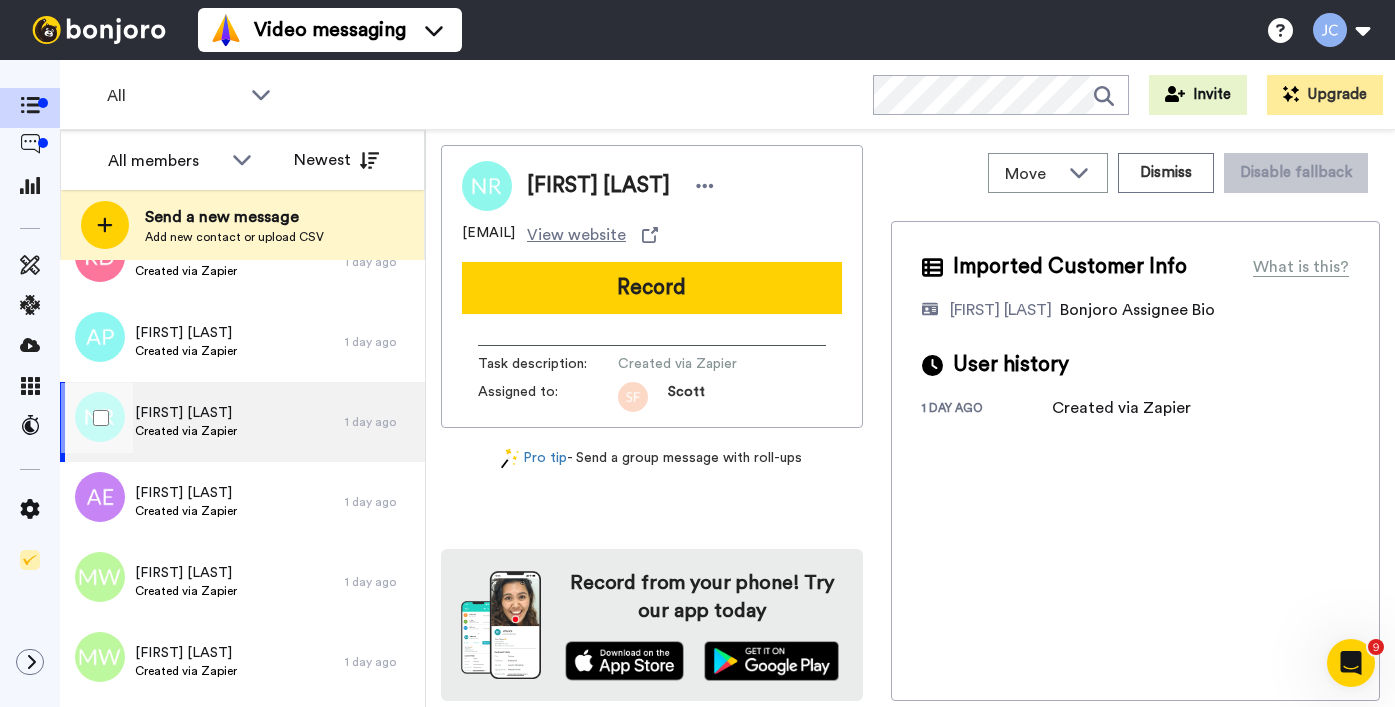 scroll, scrollTop: 3429, scrollLeft: 0, axis: vertical 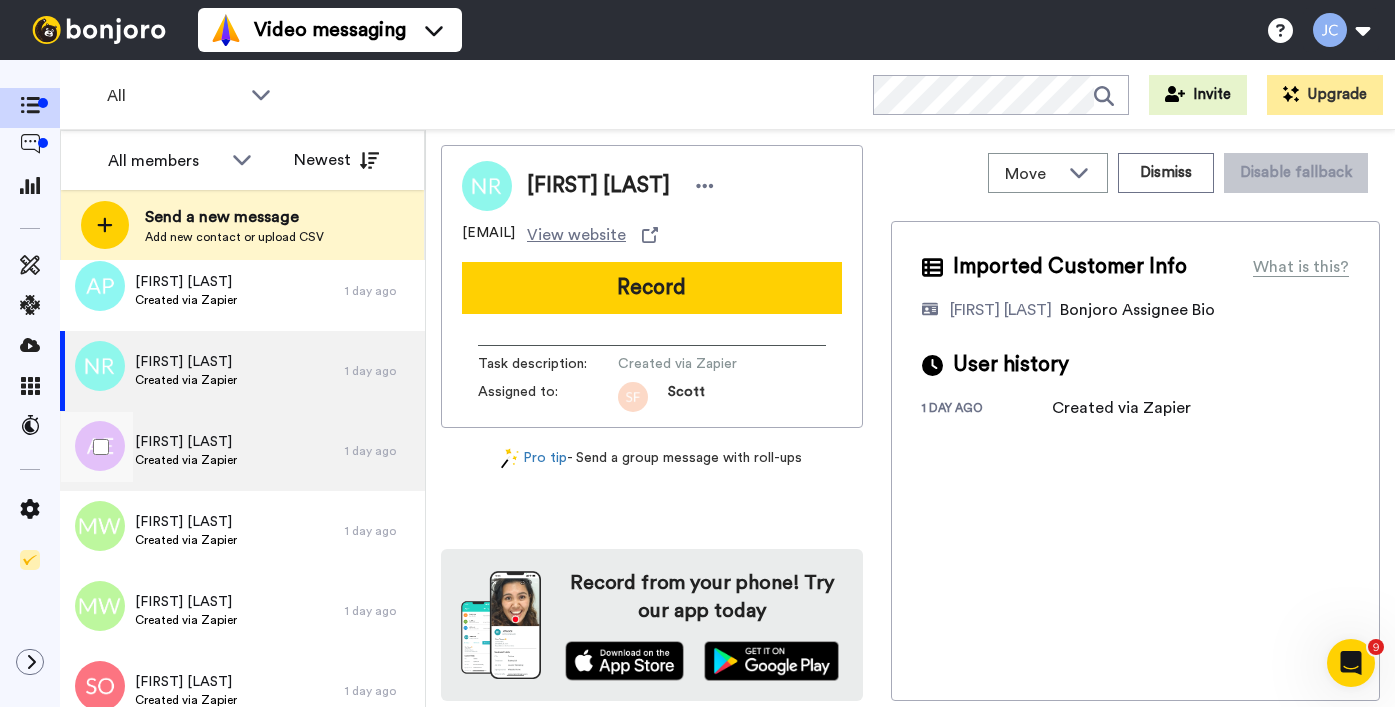 click on "Created via Zapier" at bounding box center [186, 460] 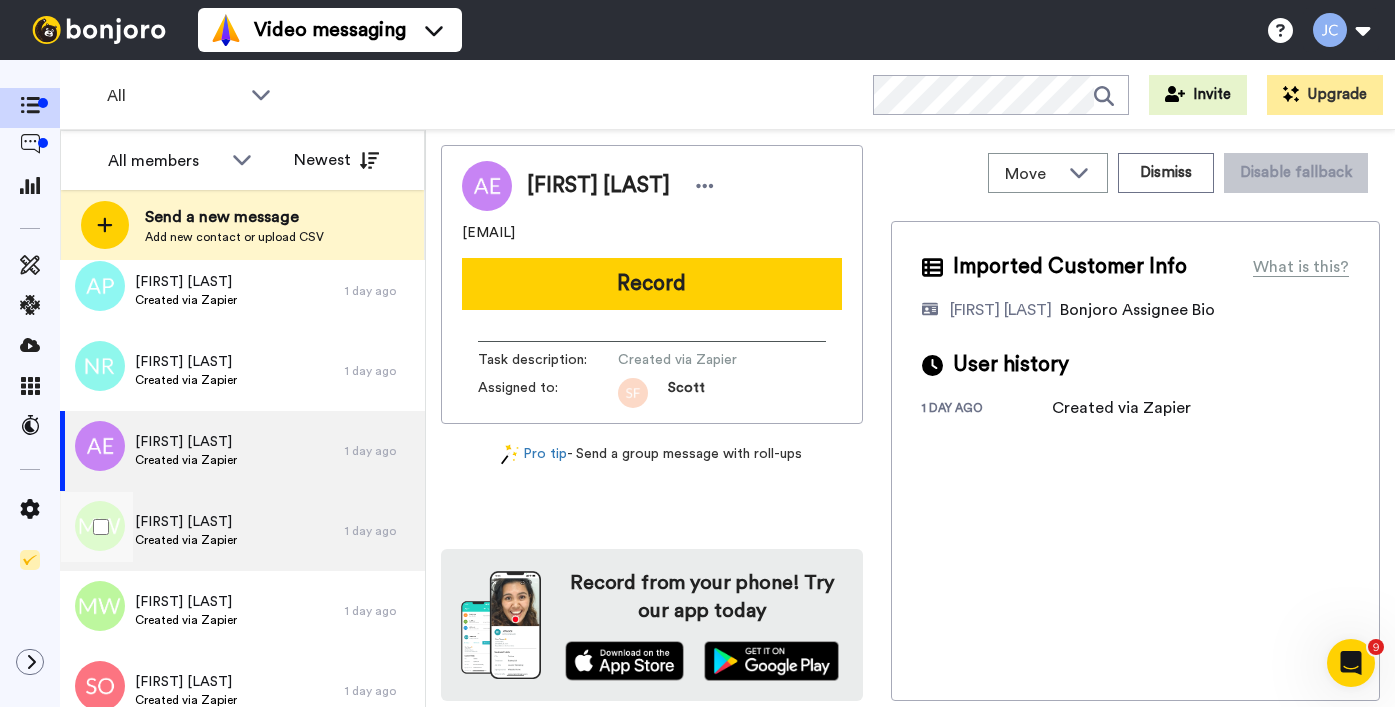 click on "[FIRST] [LAST]" at bounding box center [186, 522] 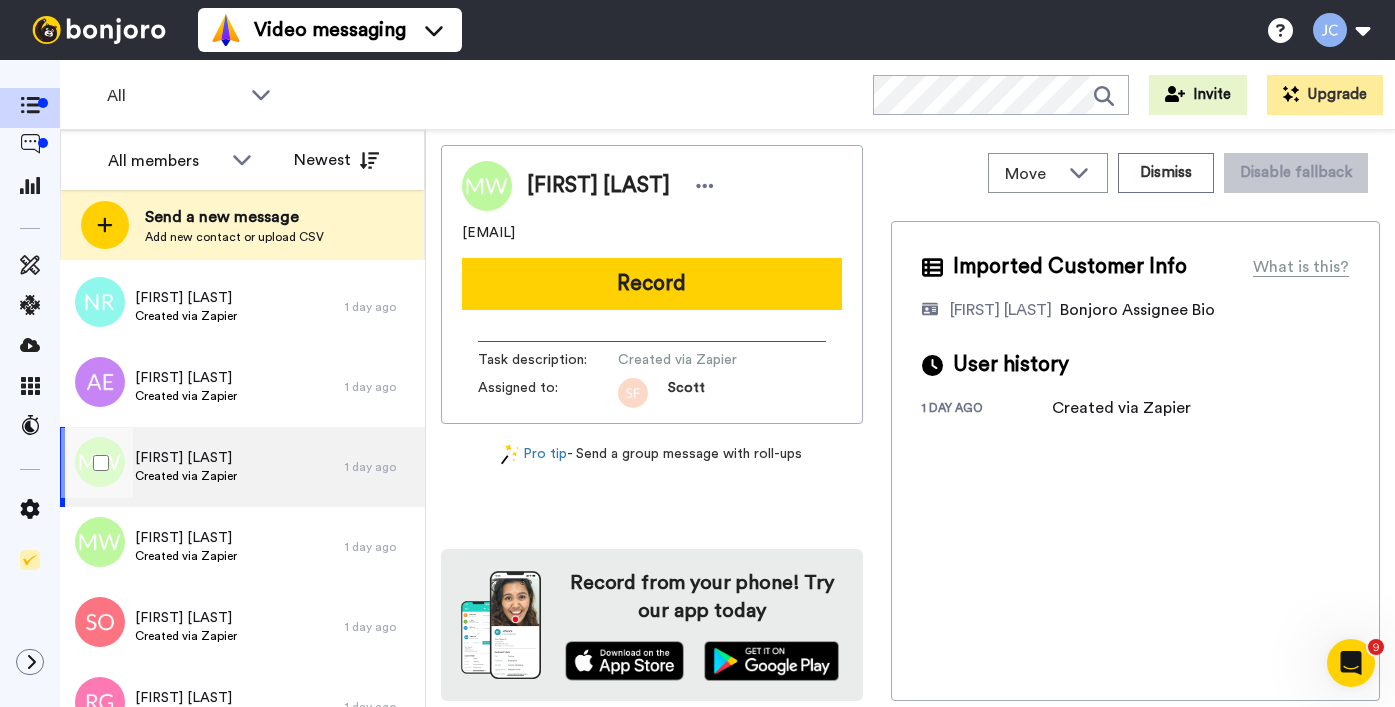 scroll, scrollTop: 3497, scrollLeft: 0, axis: vertical 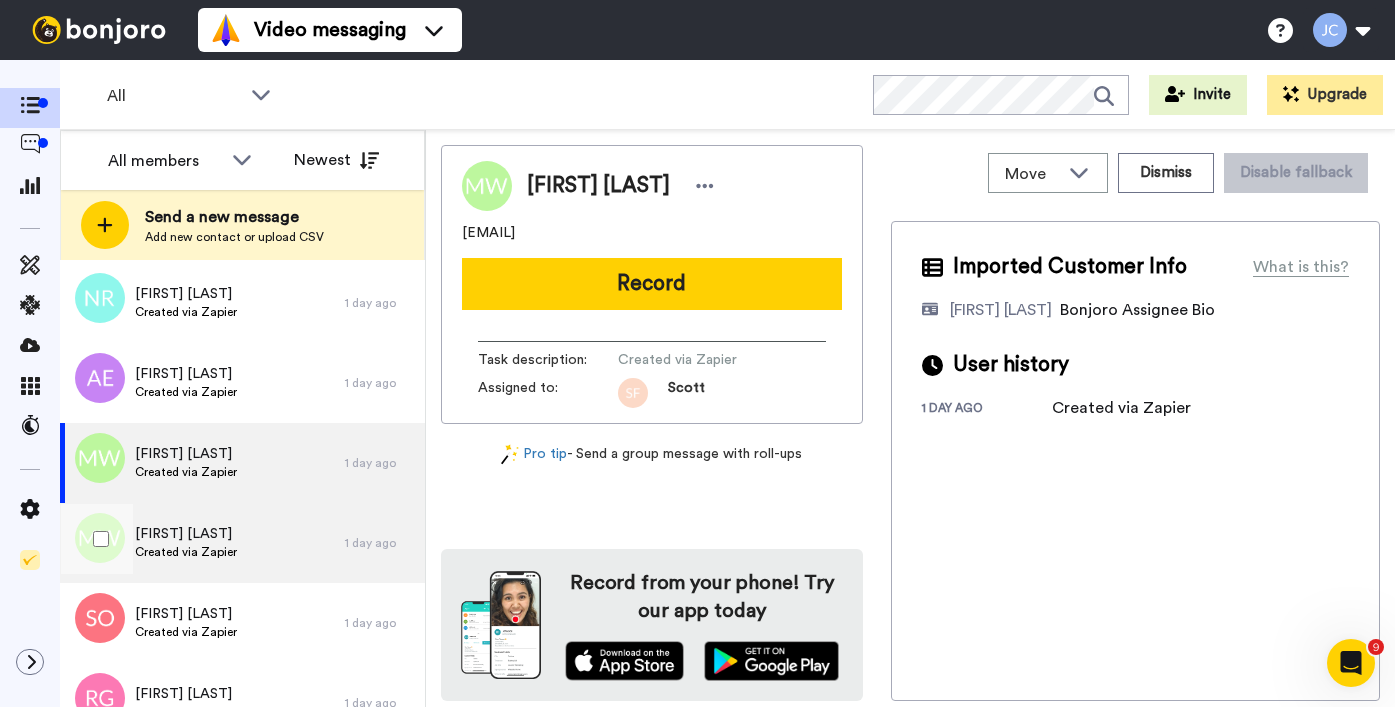 click on "[FIRST] [LAST] Created via Zapier" at bounding box center (202, 543) 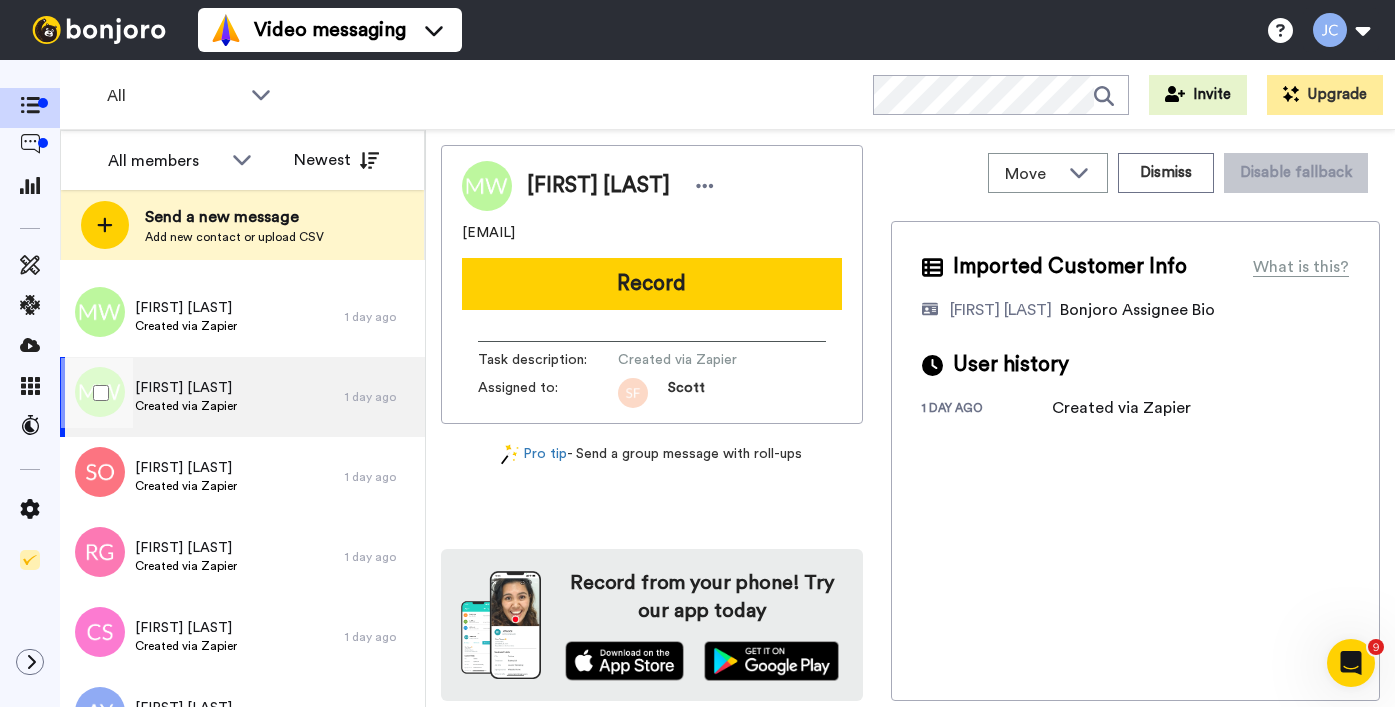 scroll, scrollTop: 3707, scrollLeft: 0, axis: vertical 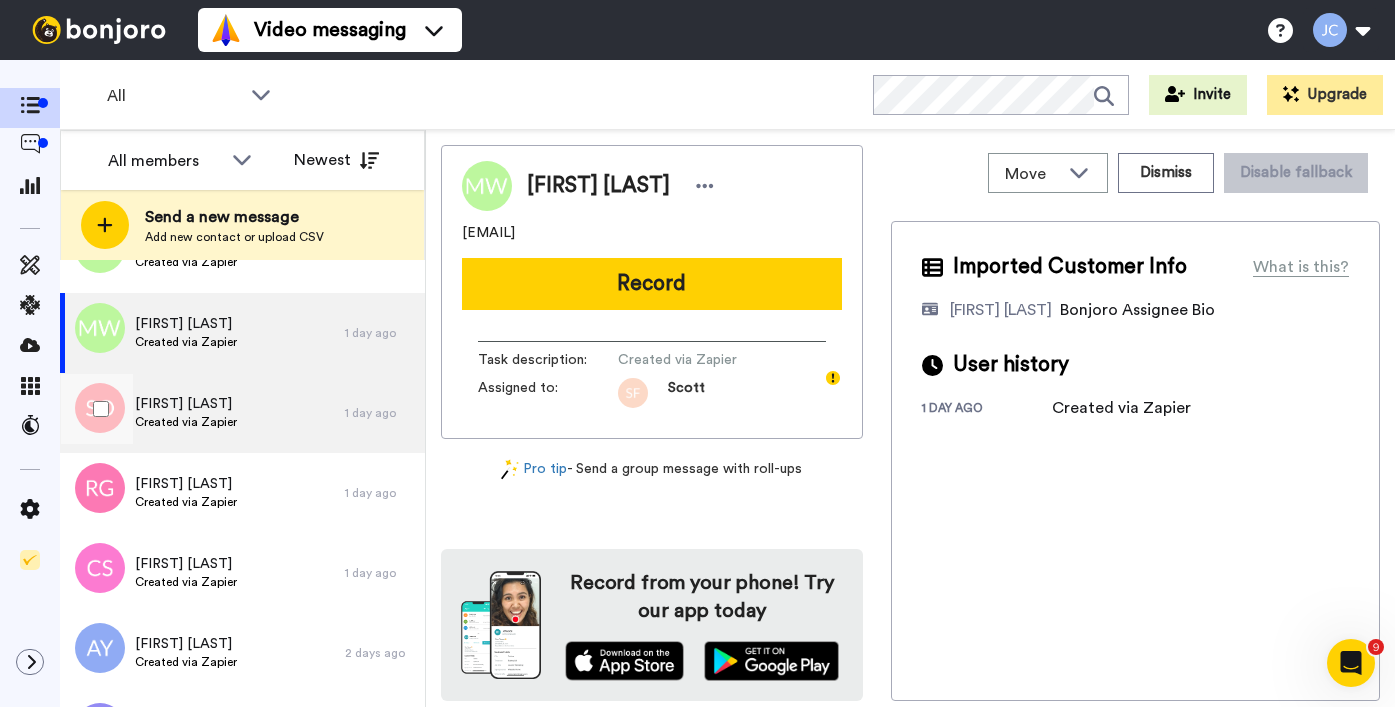 click on "[FIRST] [LAST]" at bounding box center [186, 404] 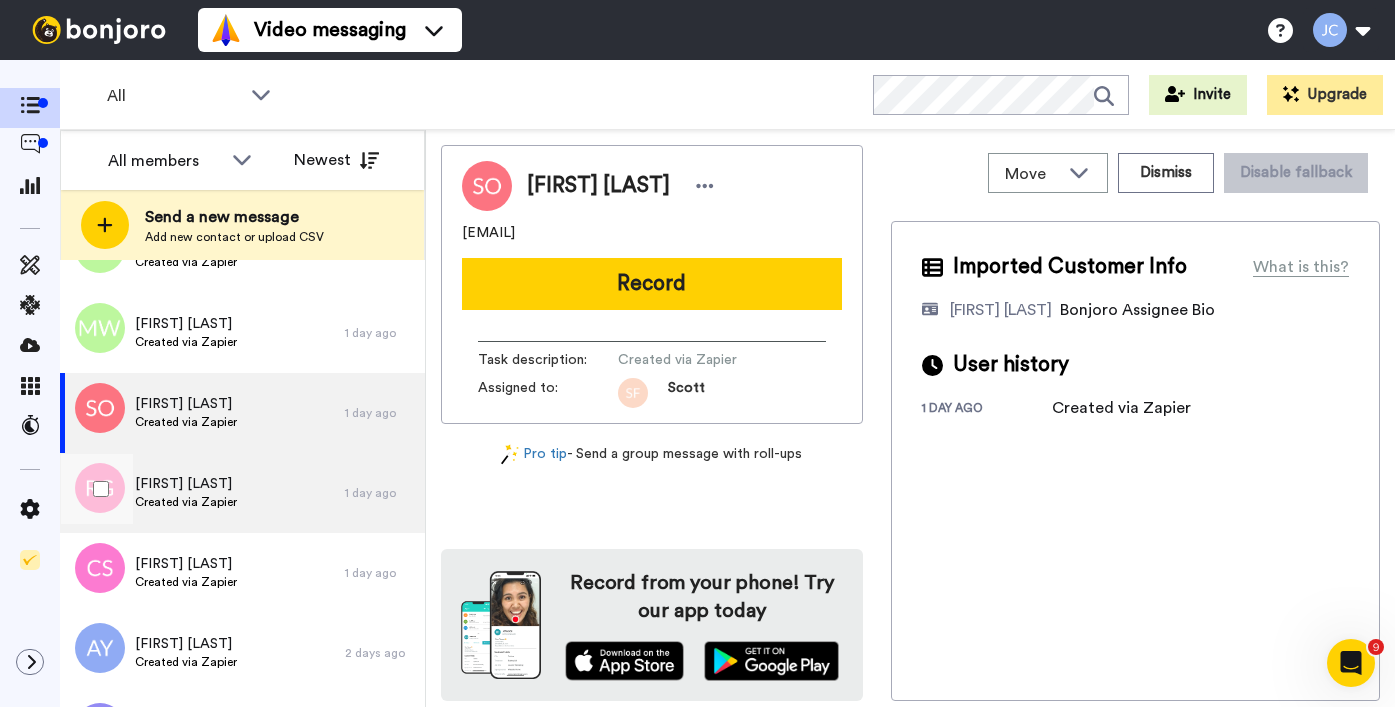 click on "Created via Zapier" at bounding box center (186, 502) 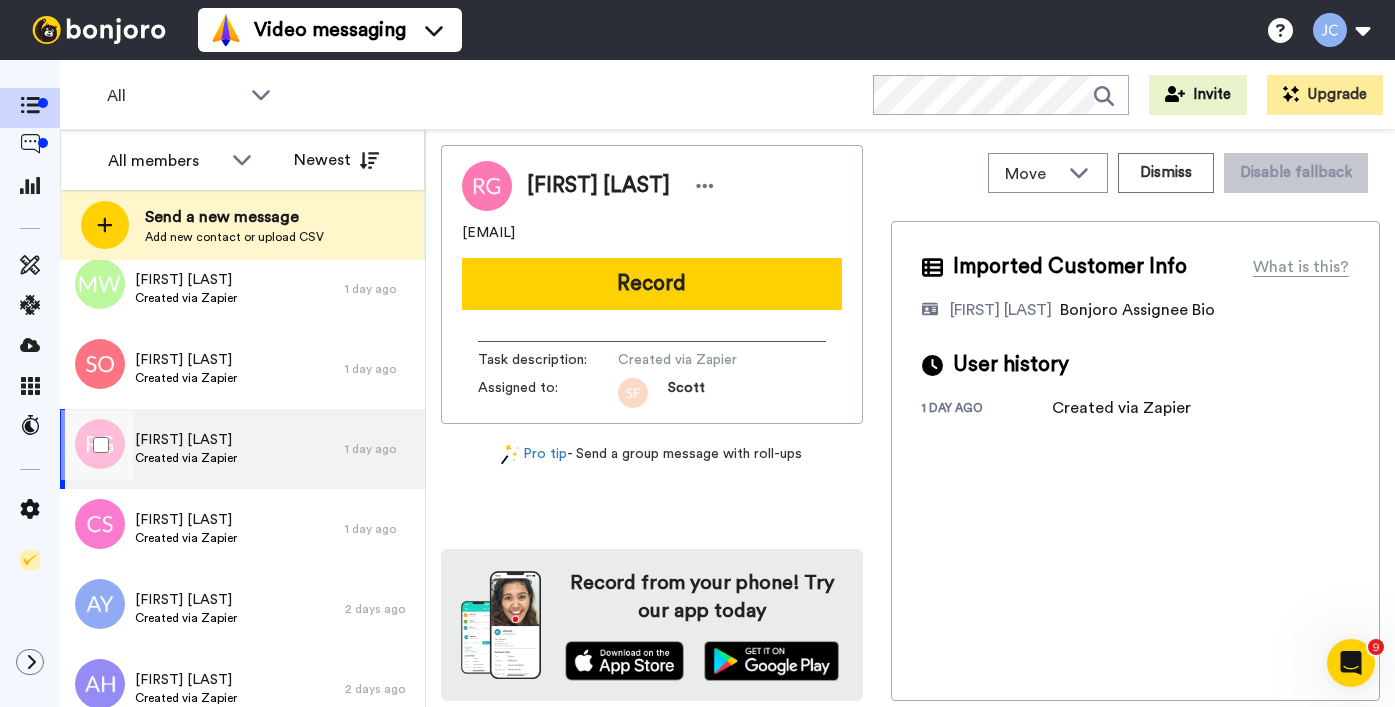 scroll, scrollTop: 3846, scrollLeft: 0, axis: vertical 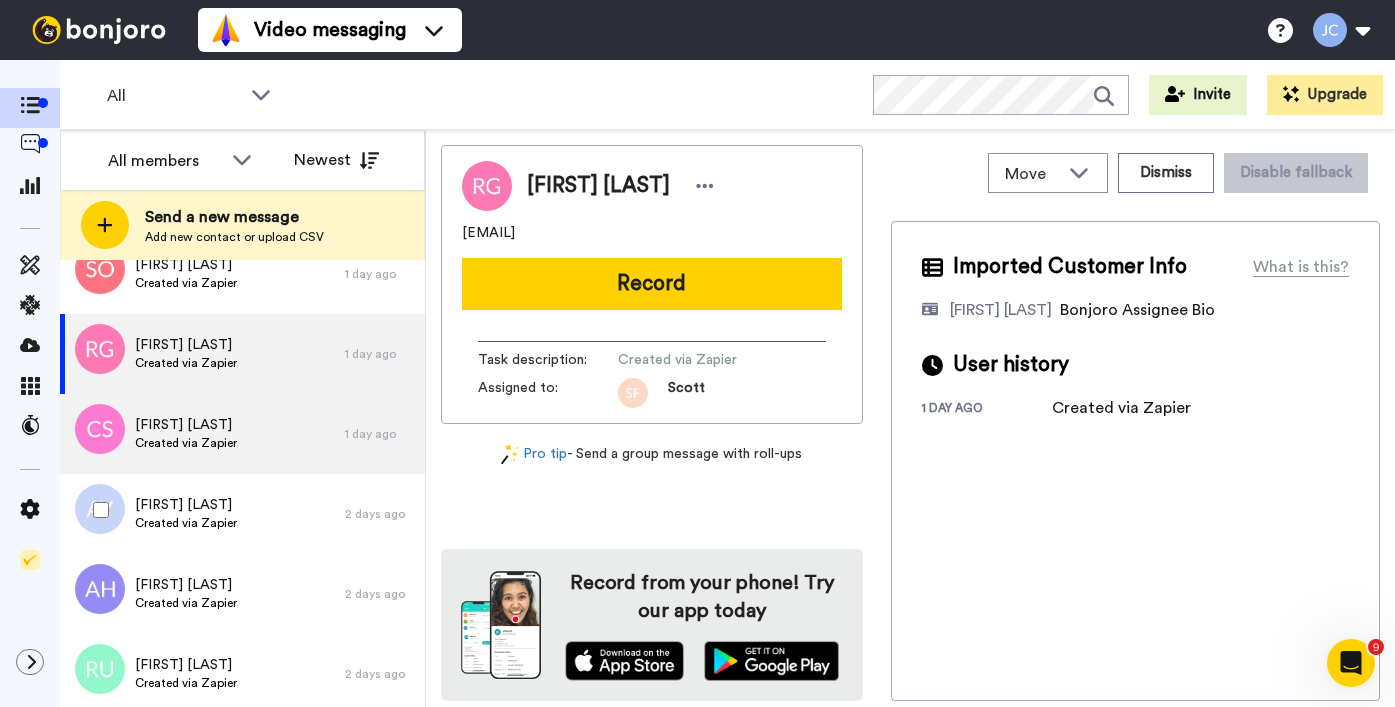 click on "[FIRST] [LAST] Created via Zapier" at bounding box center (202, 434) 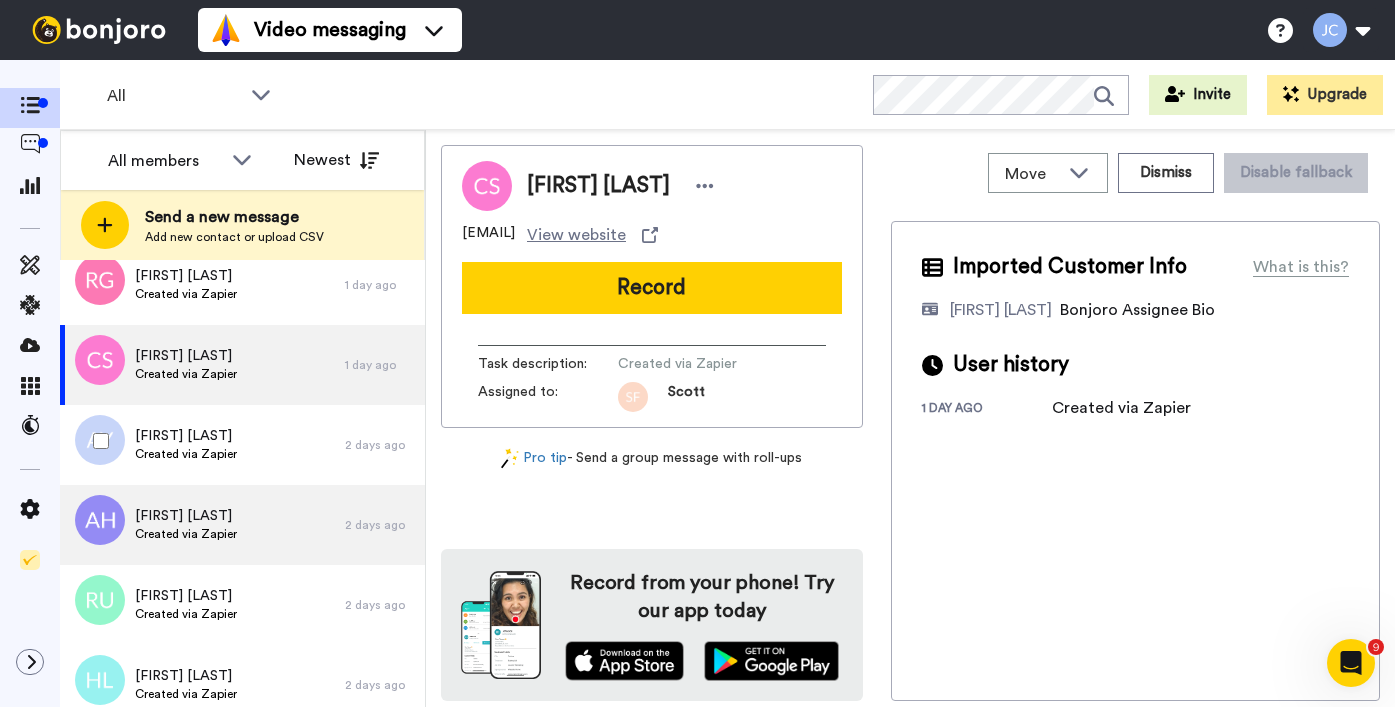 scroll, scrollTop: 3960, scrollLeft: 0, axis: vertical 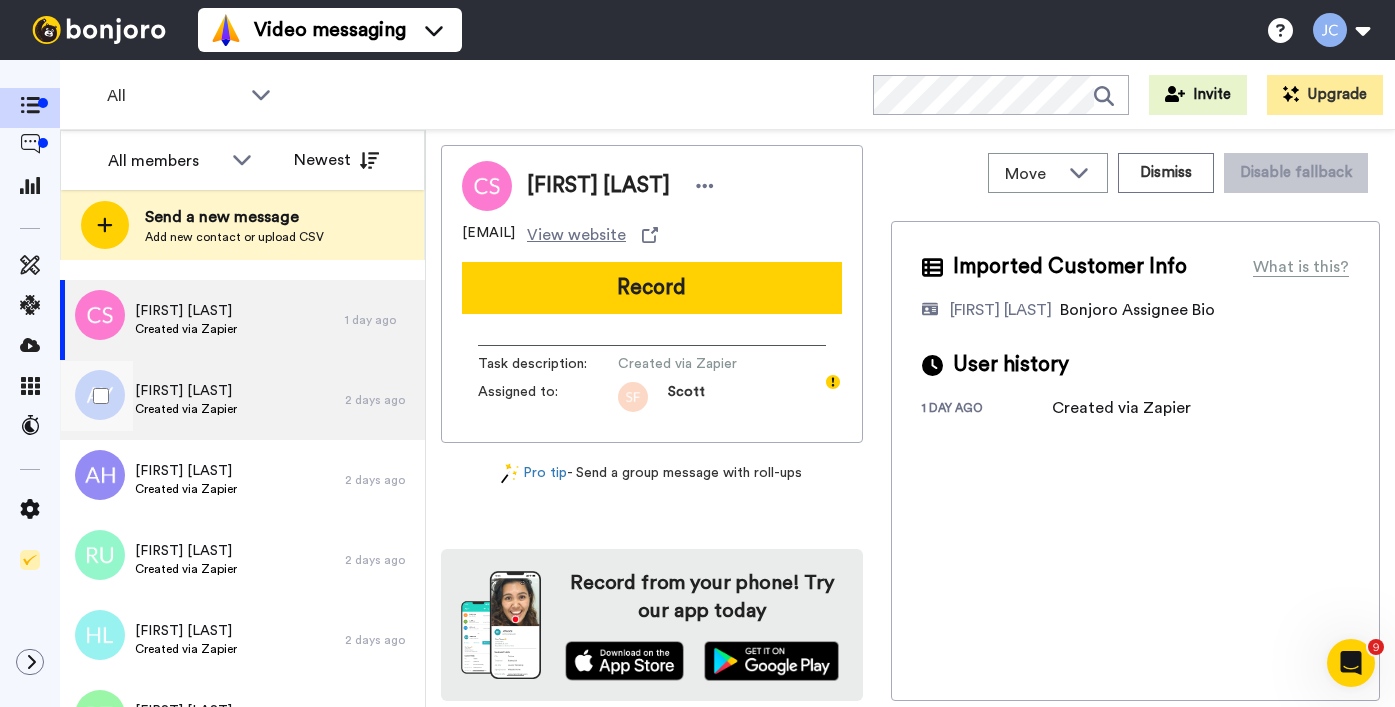 click on "Created via Zapier" at bounding box center (186, 409) 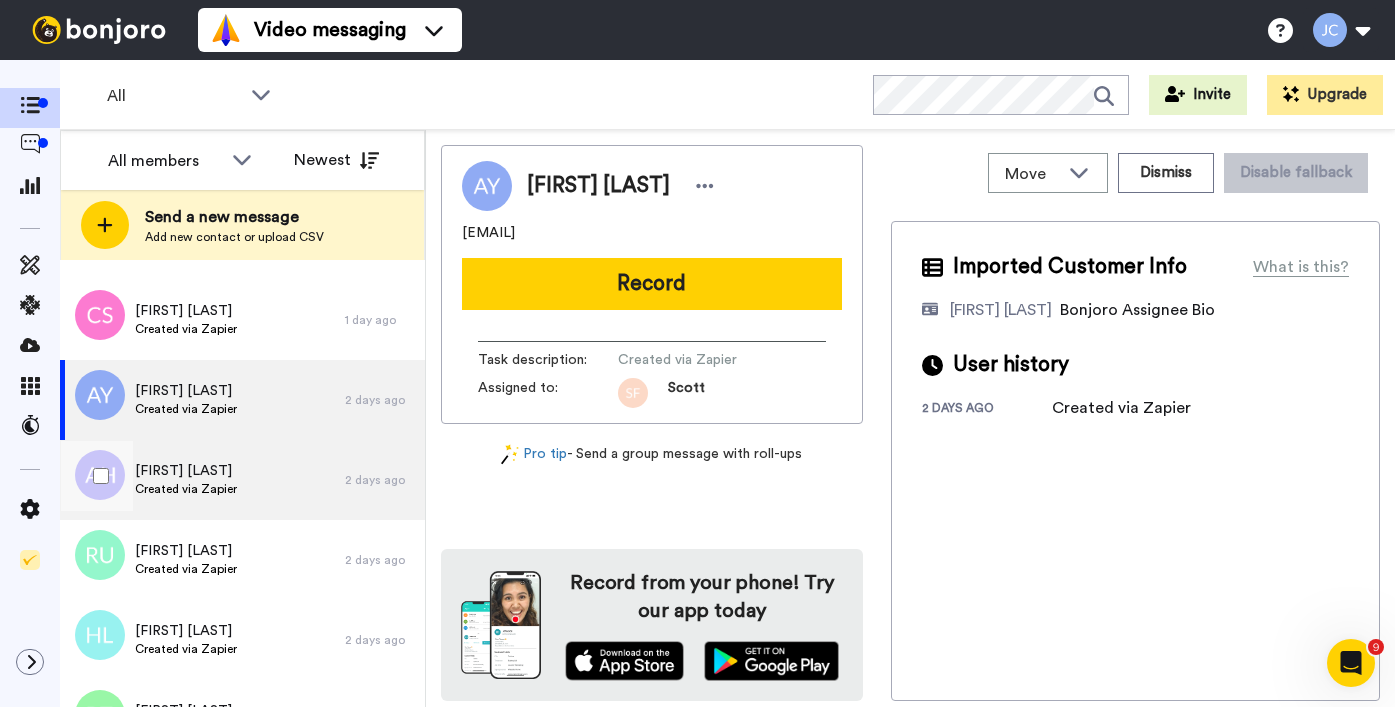 click on "[FIRST] [LAST]" at bounding box center [186, 471] 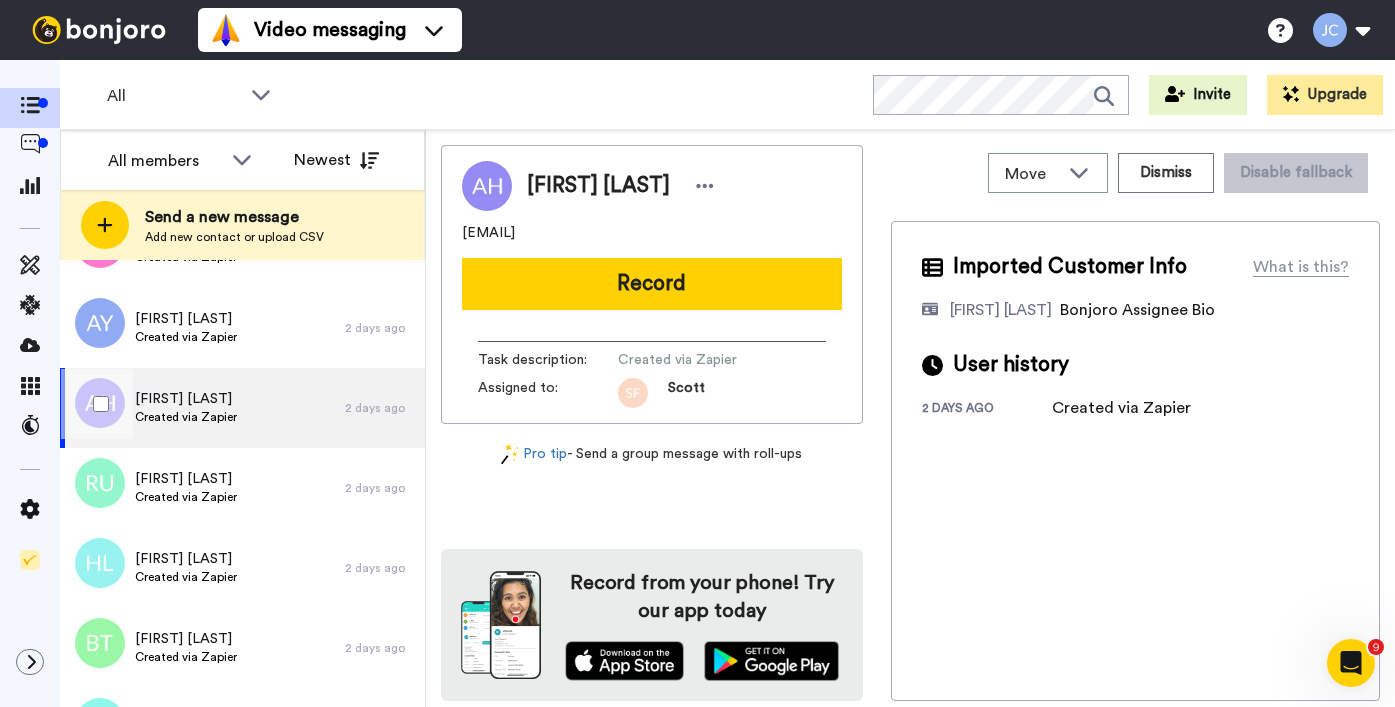 scroll, scrollTop: 4074, scrollLeft: 0, axis: vertical 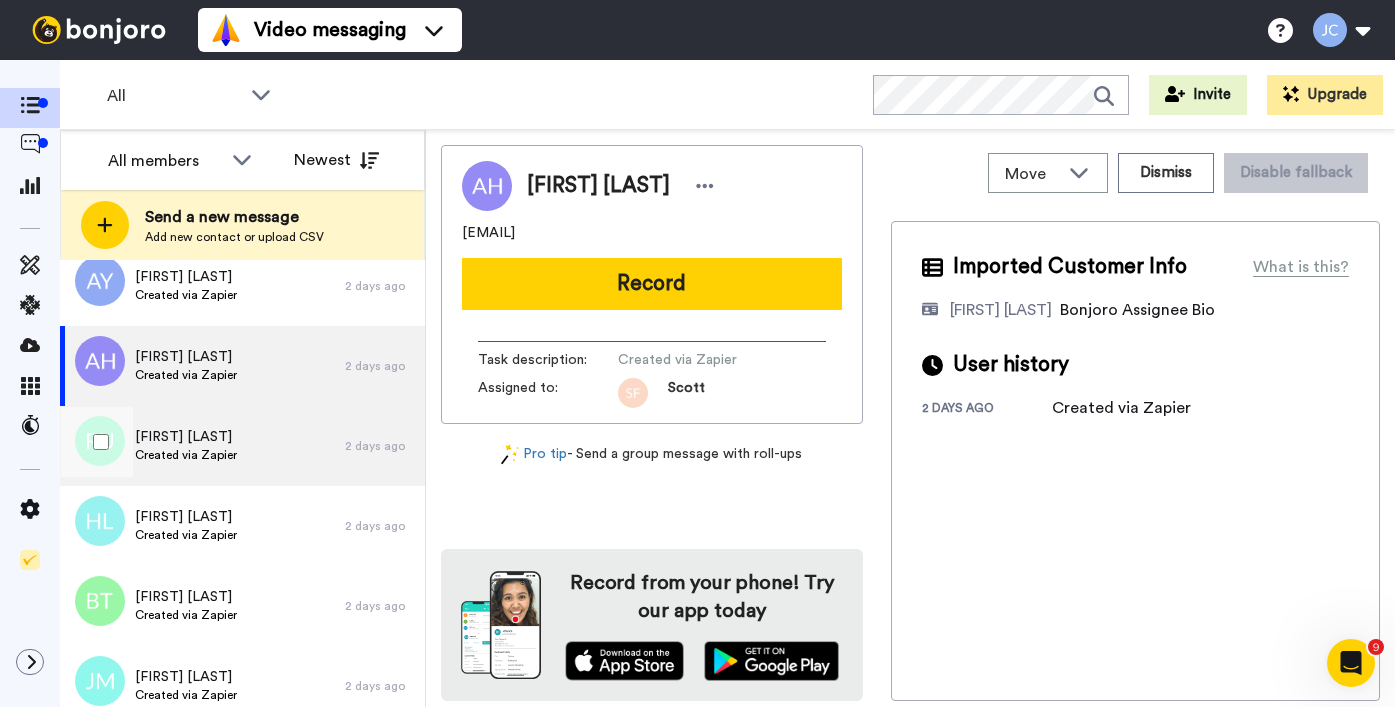 click on "Created via Zapier" at bounding box center (186, 455) 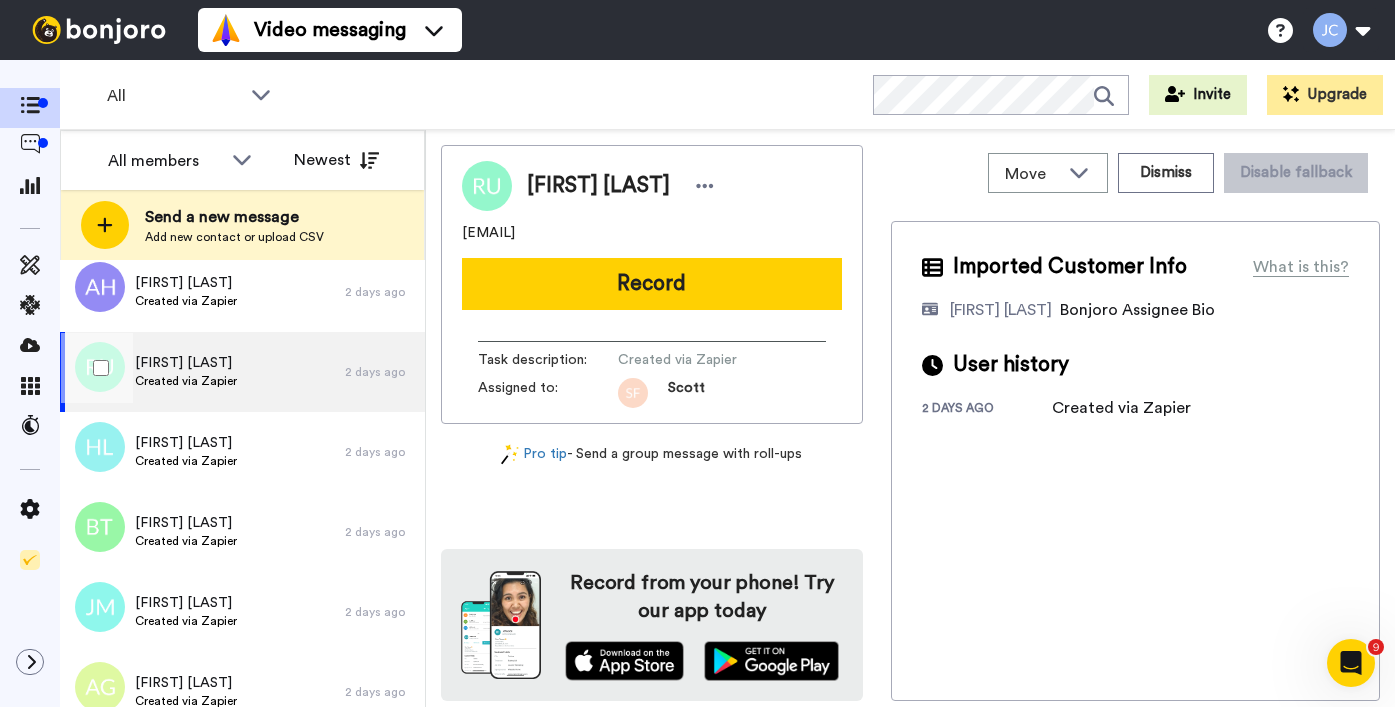 scroll, scrollTop: 4212, scrollLeft: 0, axis: vertical 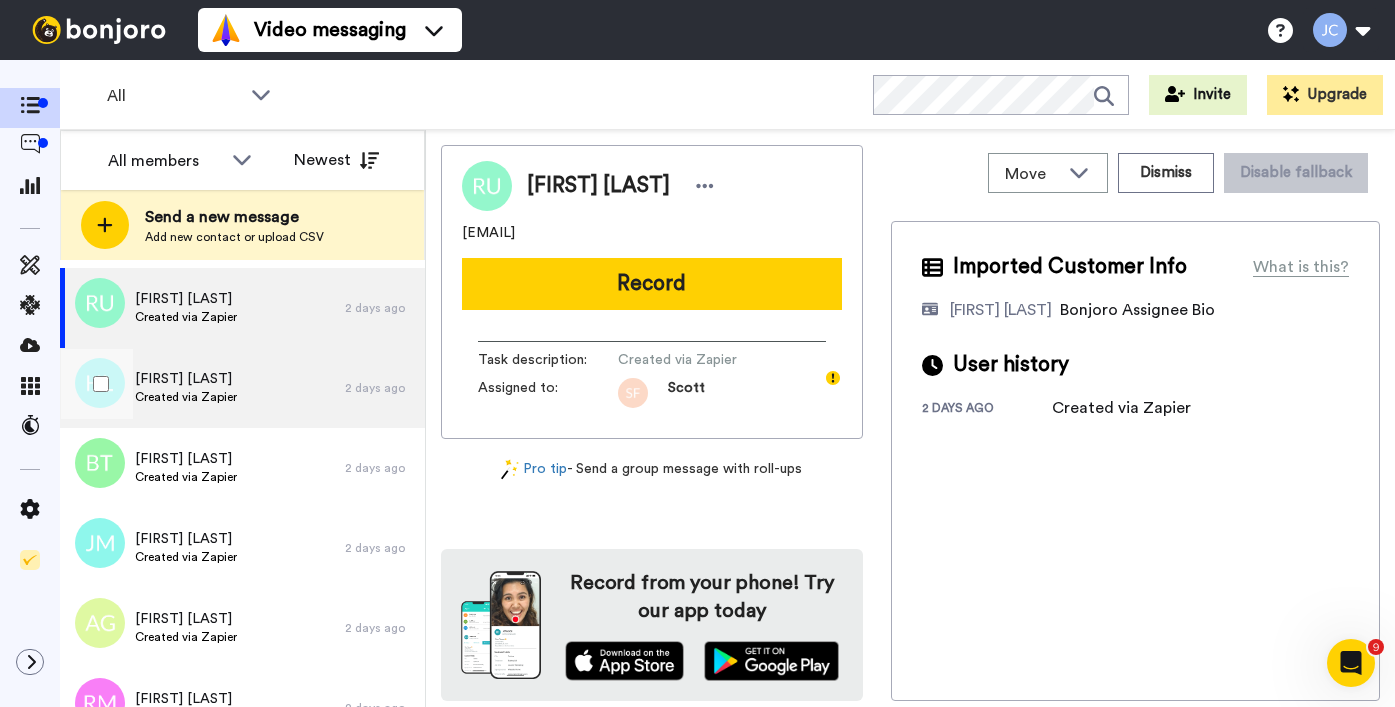 click on "Created via Zapier" at bounding box center [186, 397] 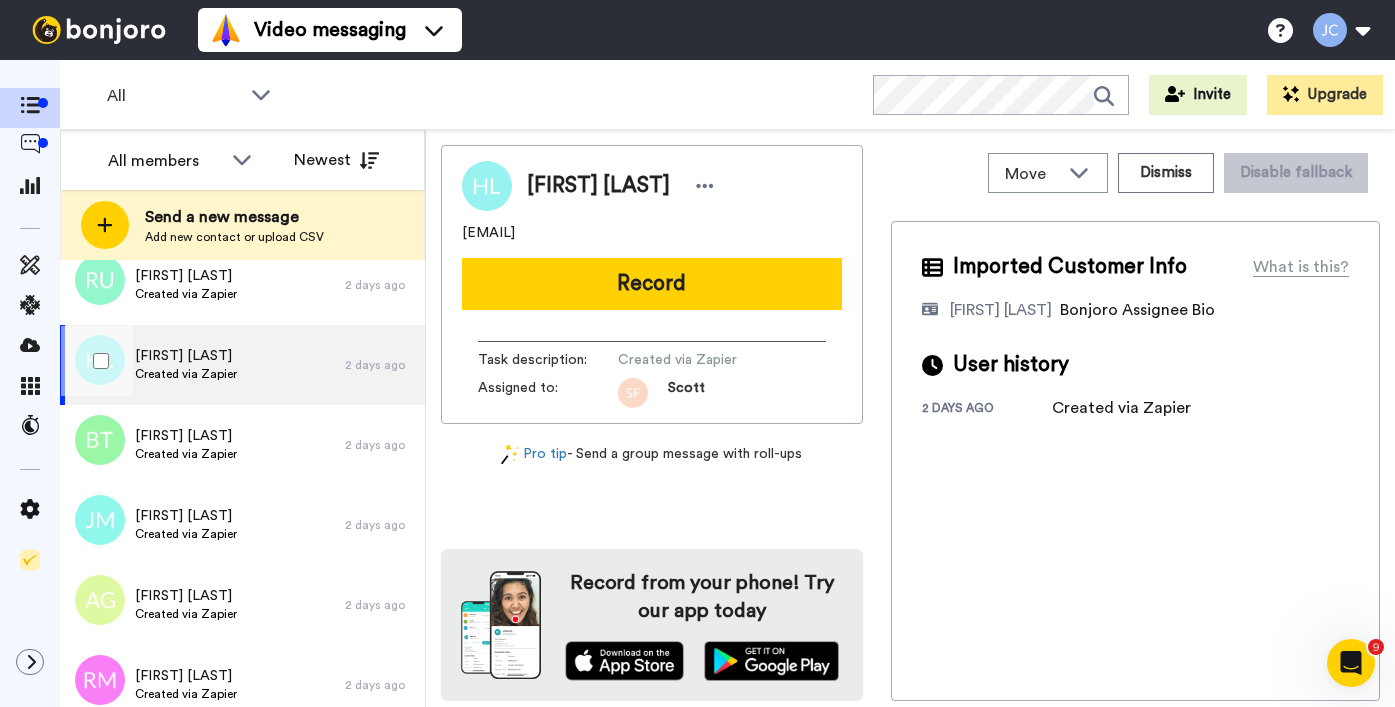 scroll, scrollTop: 4300, scrollLeft: 0, axis: vertical 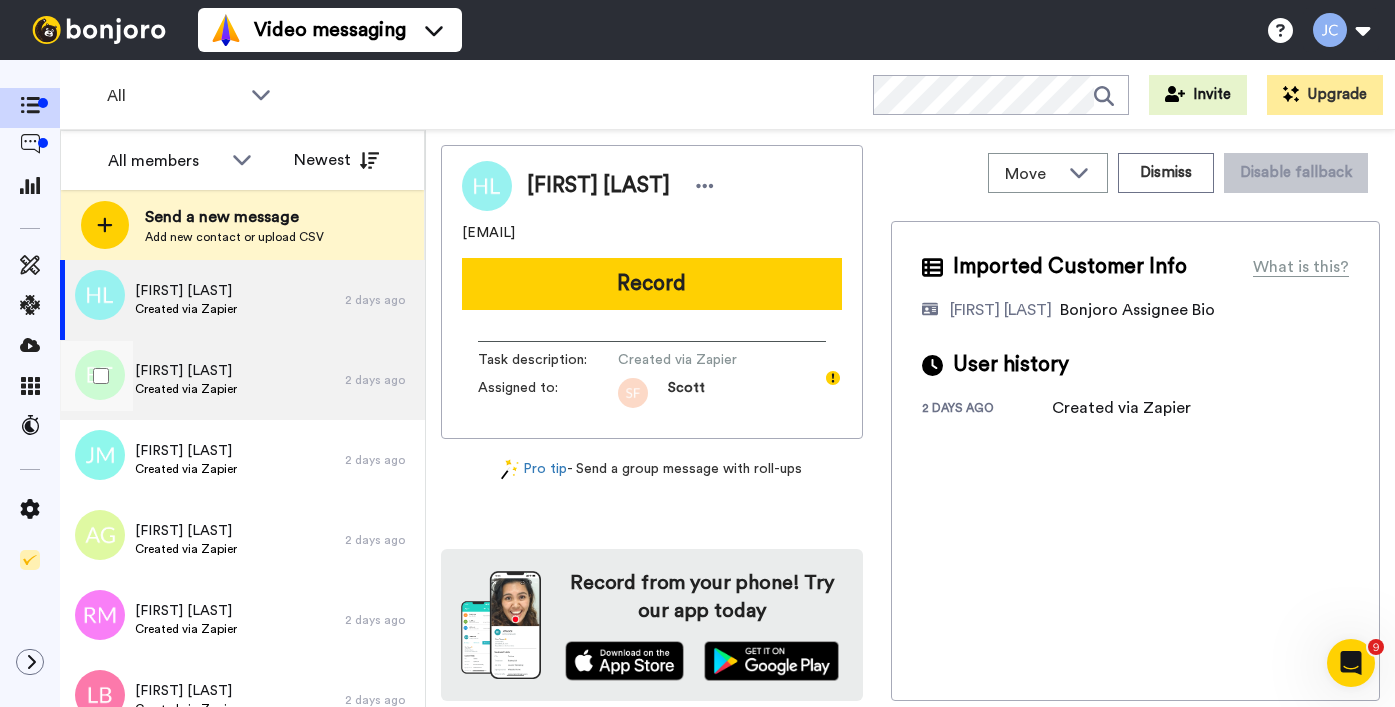 click on "Created via Zapier" at bounding box center (186, 389) 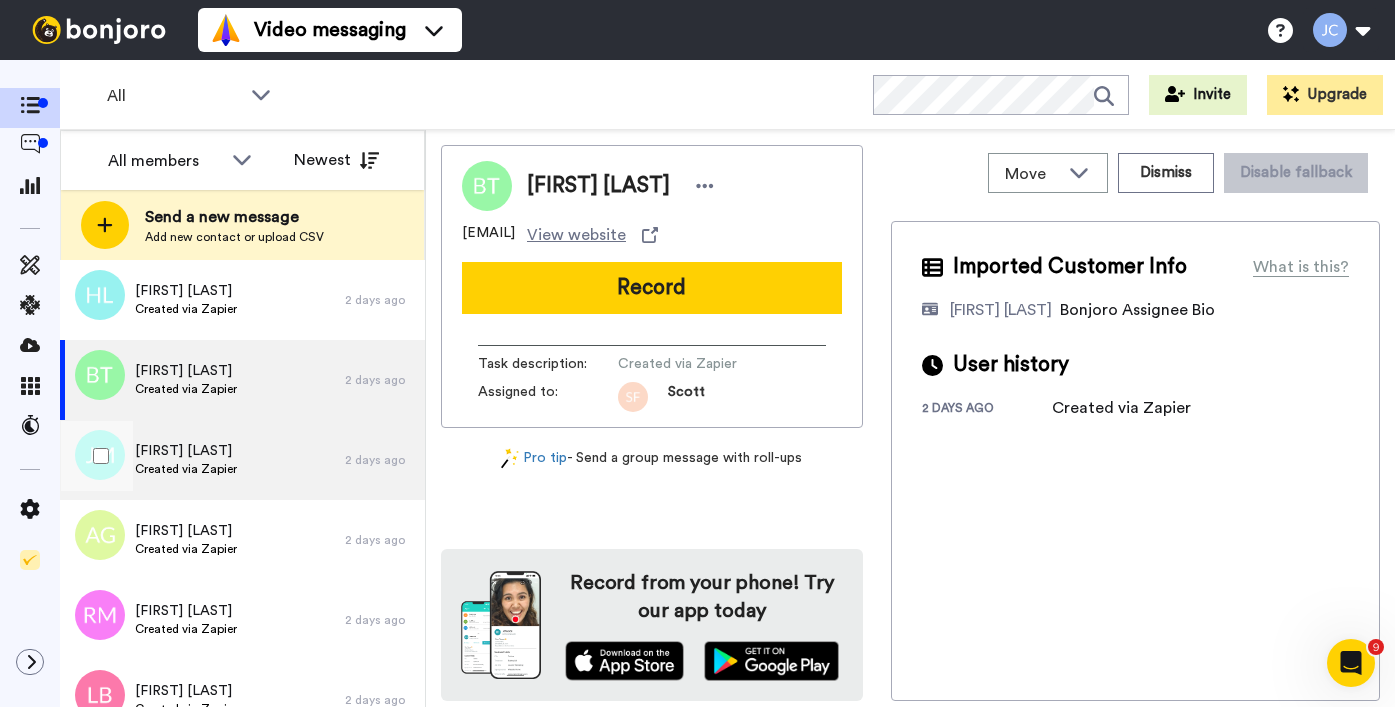 click on "Created via Zapier" at bounding box center [186, 469] 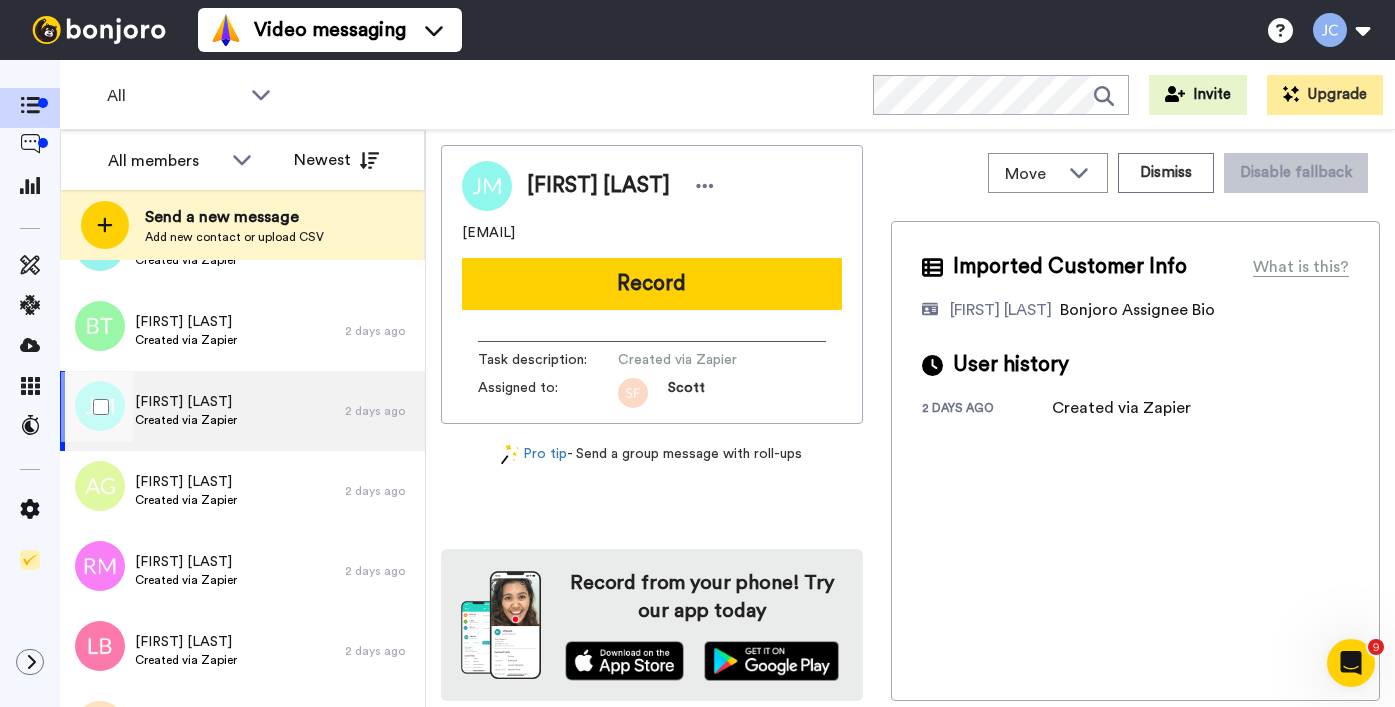 scroll, scrollTop: 4387, scrollLeft: 0, axis: vertical 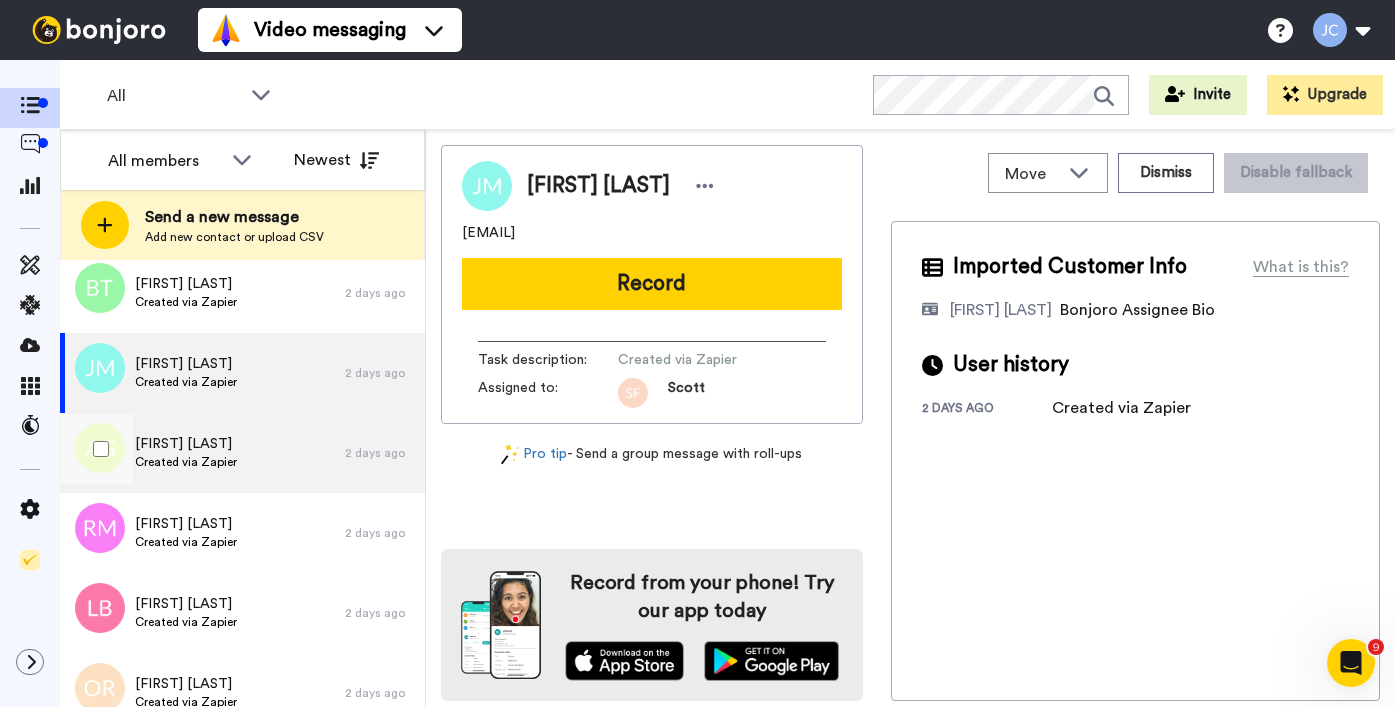 click on "Created via Zapier" at bounding box center (186, 462) 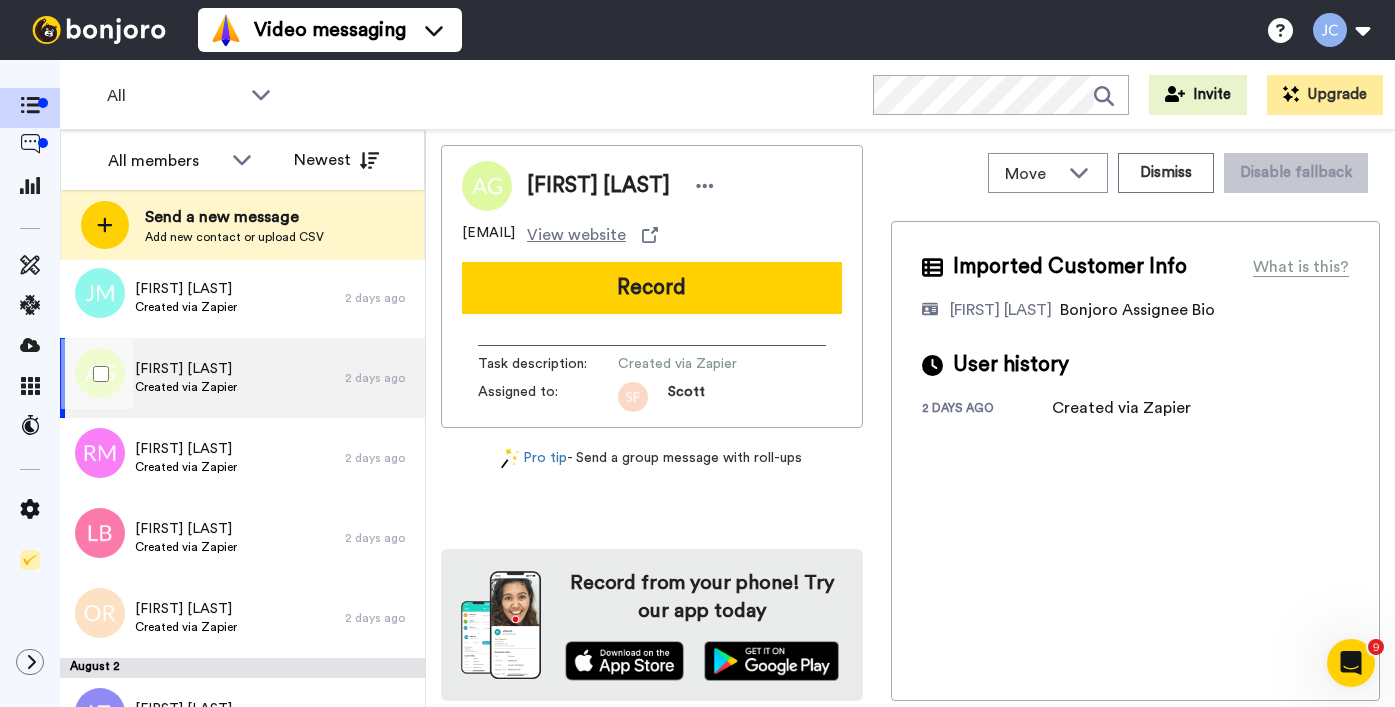 scroll, scrollTop: 4466, scrollLeft: 0, axis: vertical 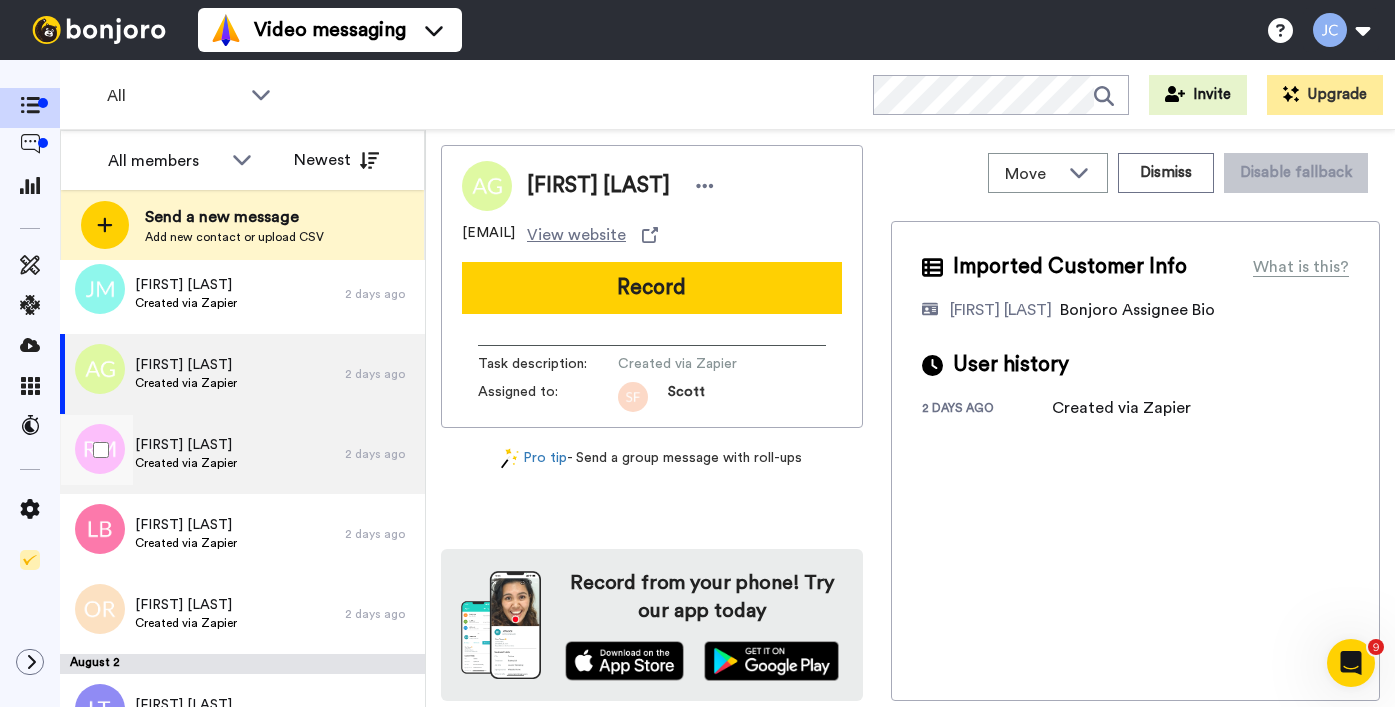 click on "[FIRST] [LAST]" at bounding box center (186, 445) 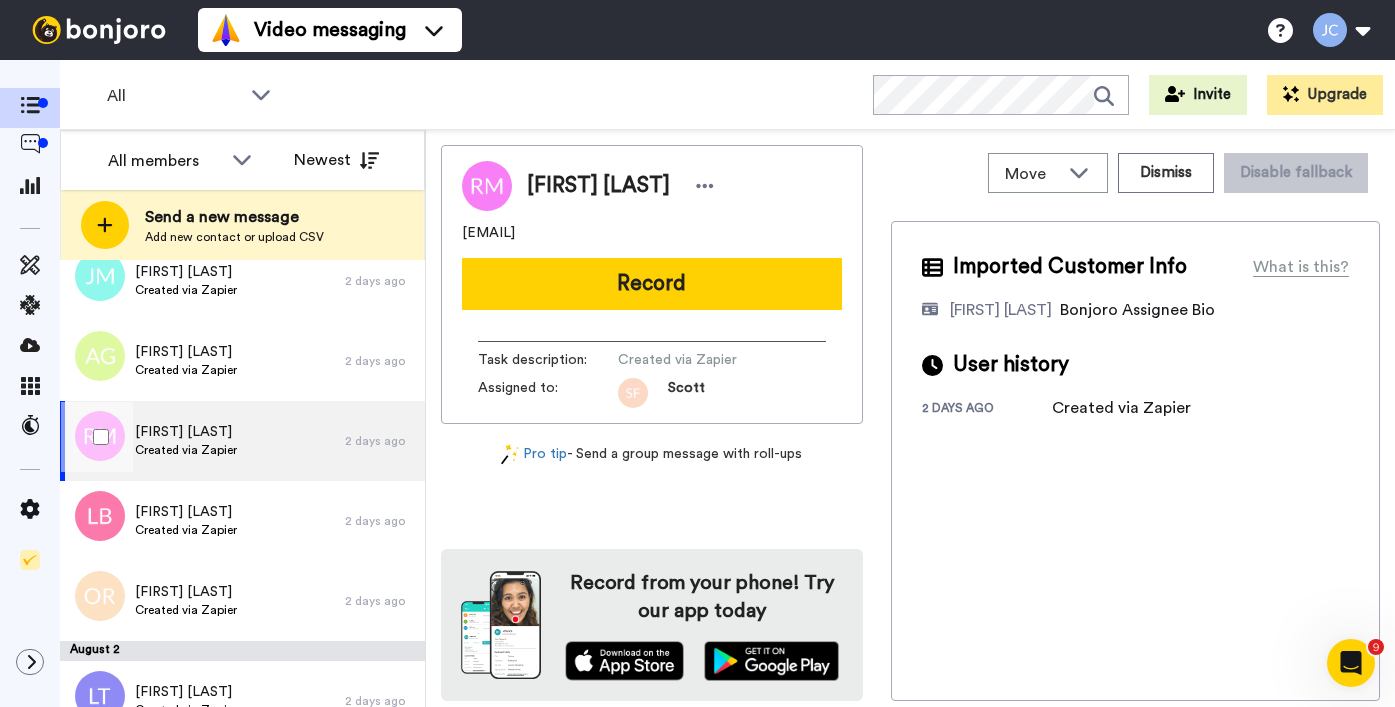 scroll, scrollTop: 4539, scrollLeft: 0, axis: vertical 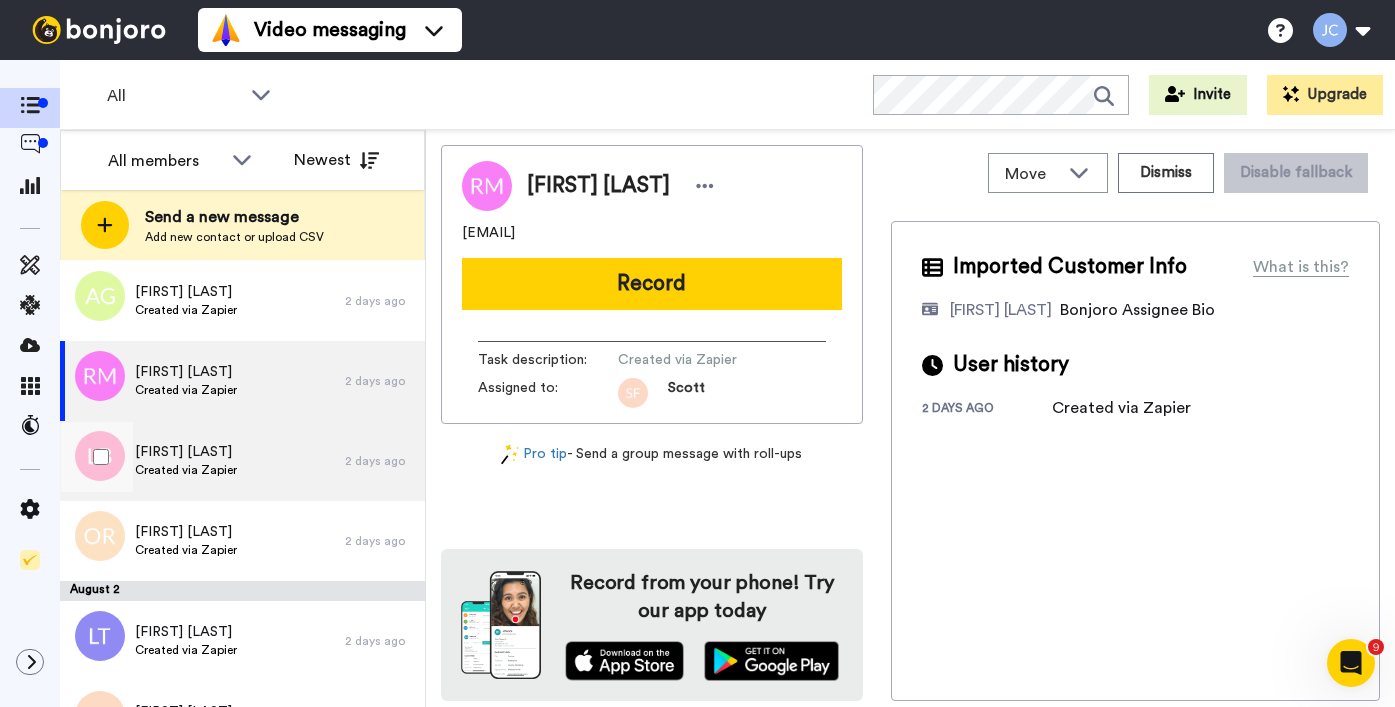 click on "[FIRST] [LAST]" at bounding box center [186, 452] 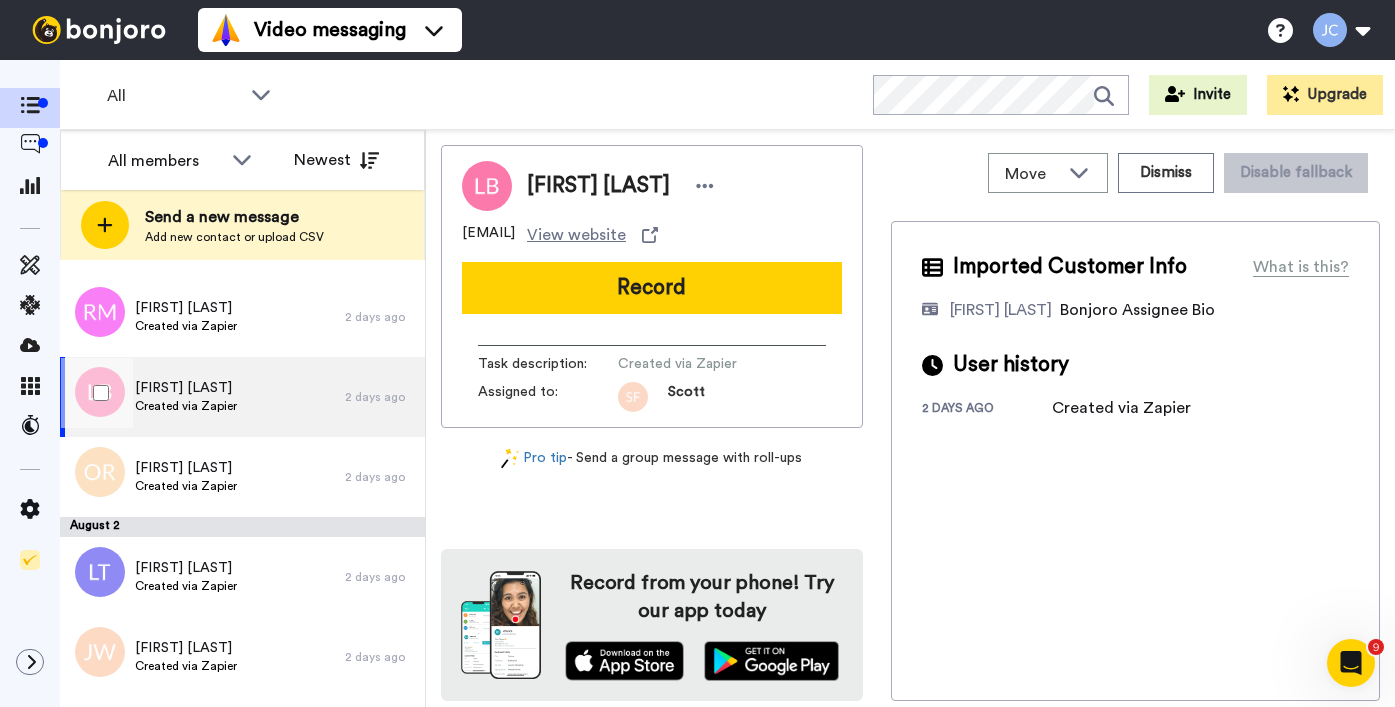 scroll, scrollTop: 4697, scrollLeft: 0, axis: vertical 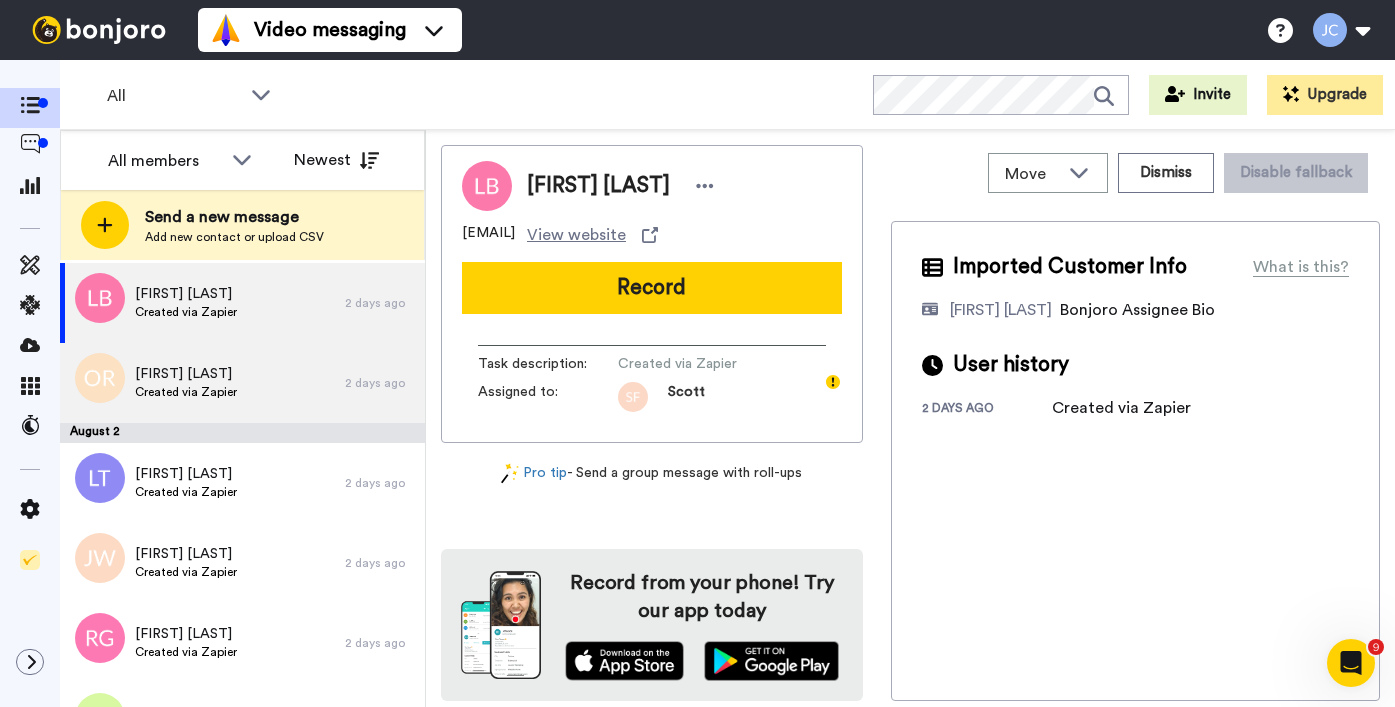 click on "[FIRST] [LAST] Created via Zapier" at bounding box center (186, 383) 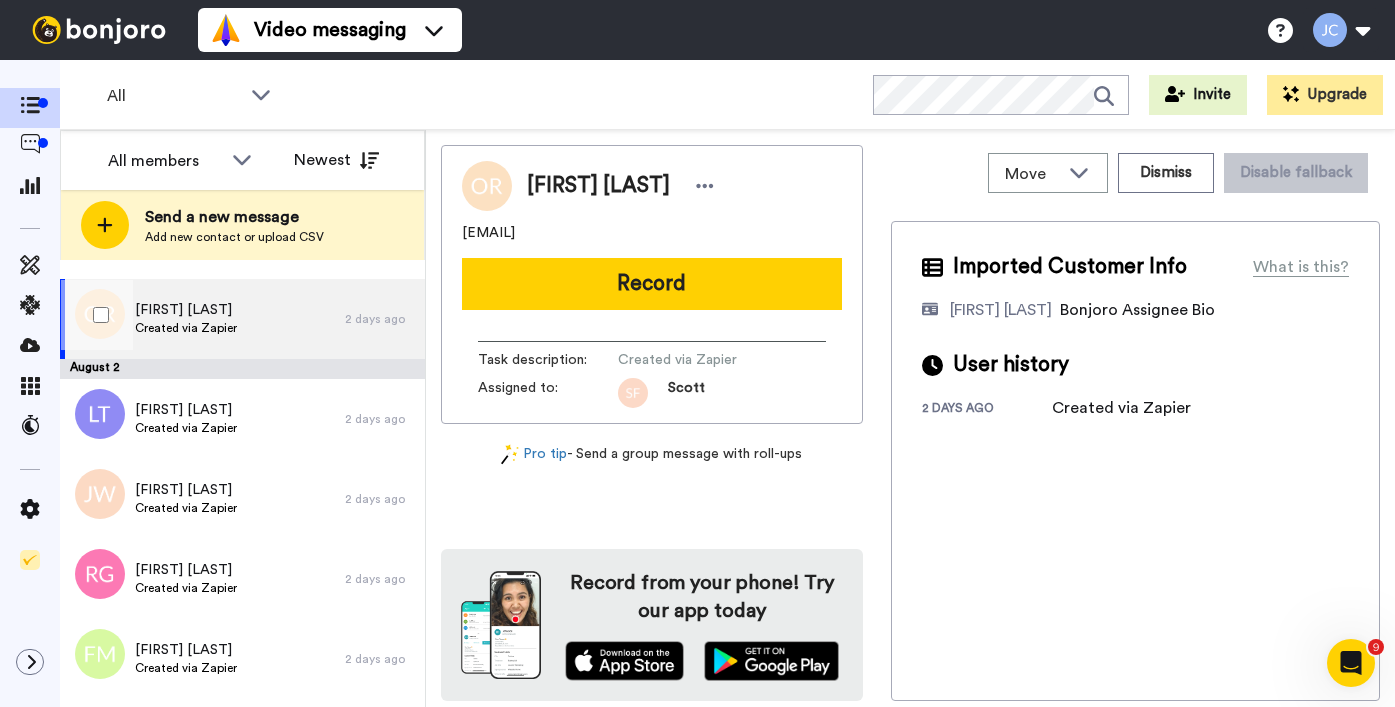 scroll, scrollTop: 4796, scrollLeft: 0, axis: vertical 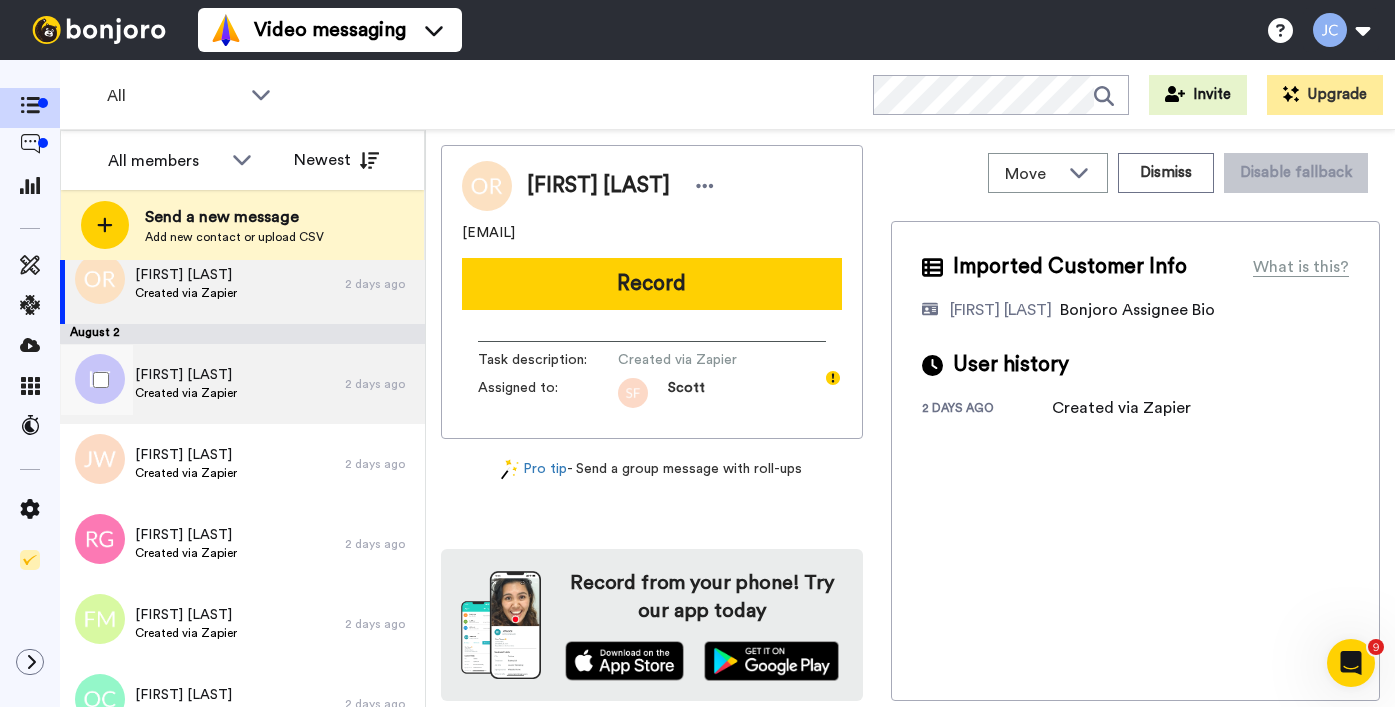 click on "Created via Zapier" at bounding box center (186, 393) 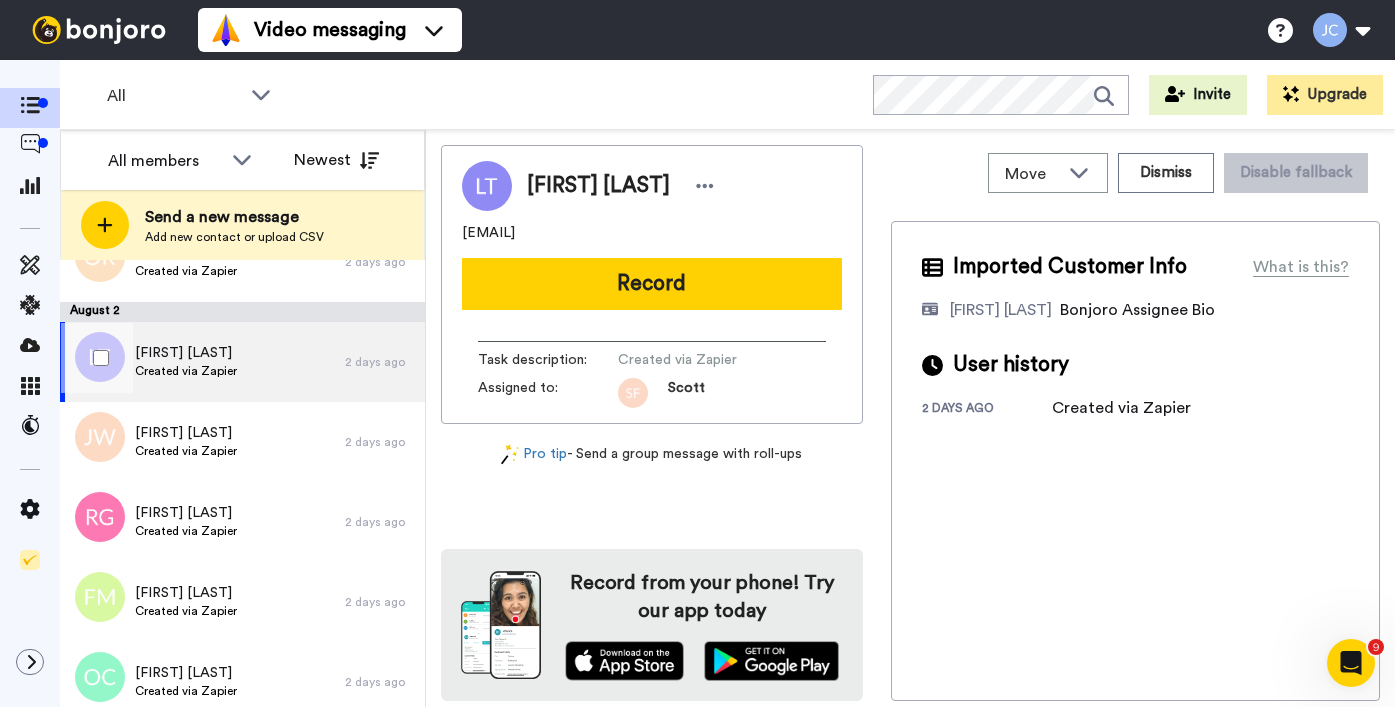 scroll, scrollTop: 4893, scrollLeft: 0, axis: vertical 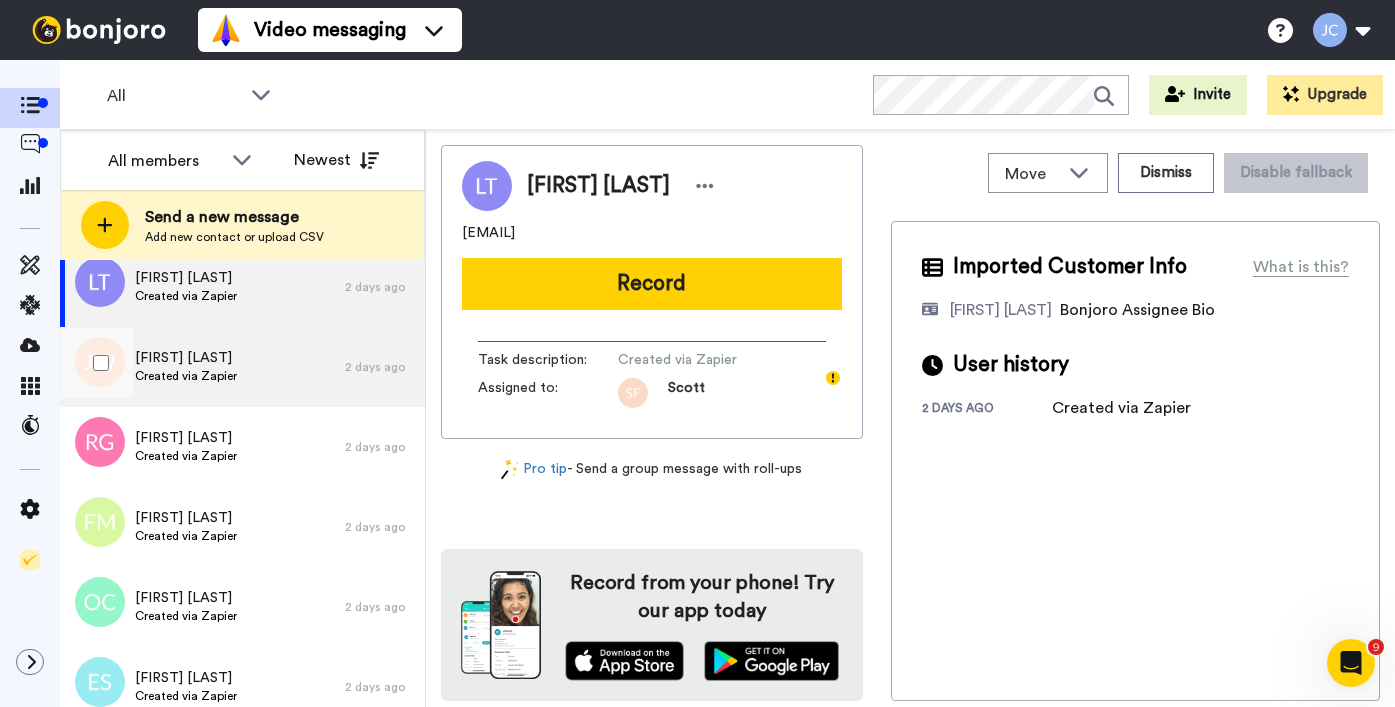 click on "[FIRST] [LAST] Created via Zapier" at bounding box center (202, 367) 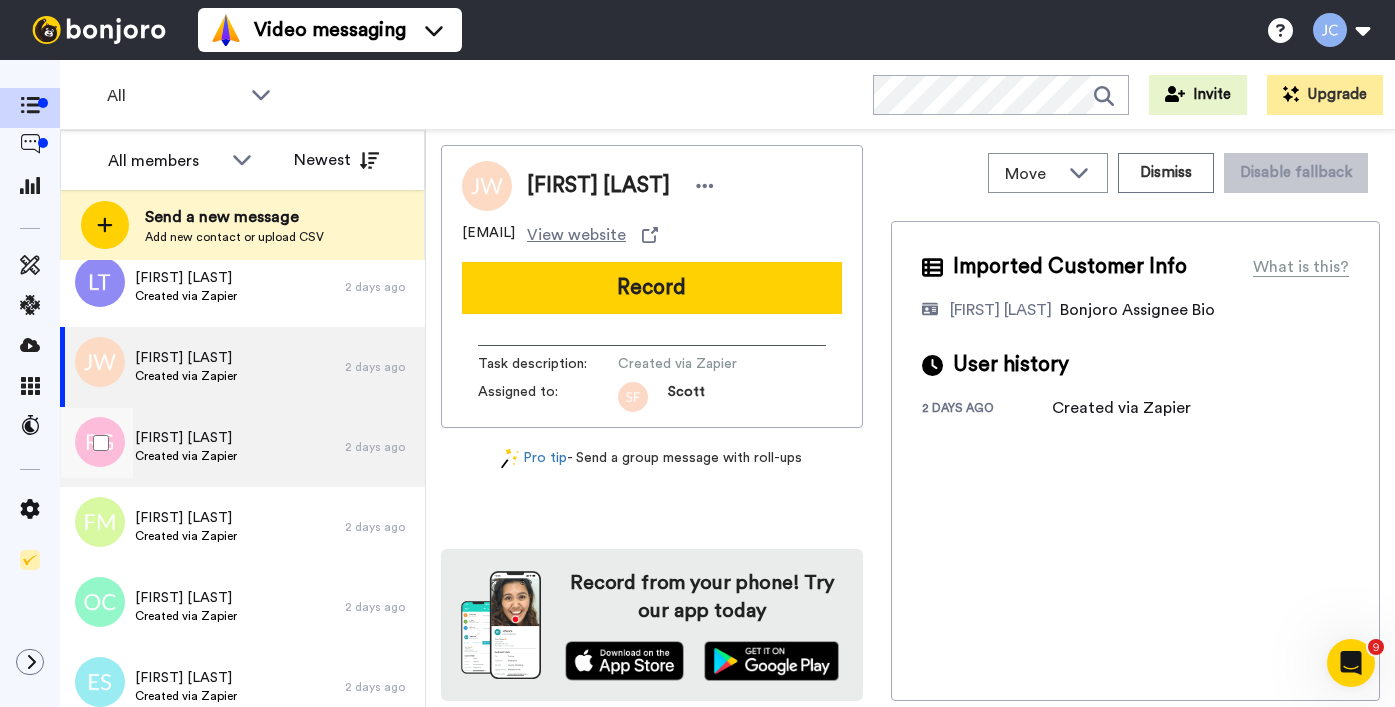 click on "Created via Zapier" at bounding box center [186, 456] 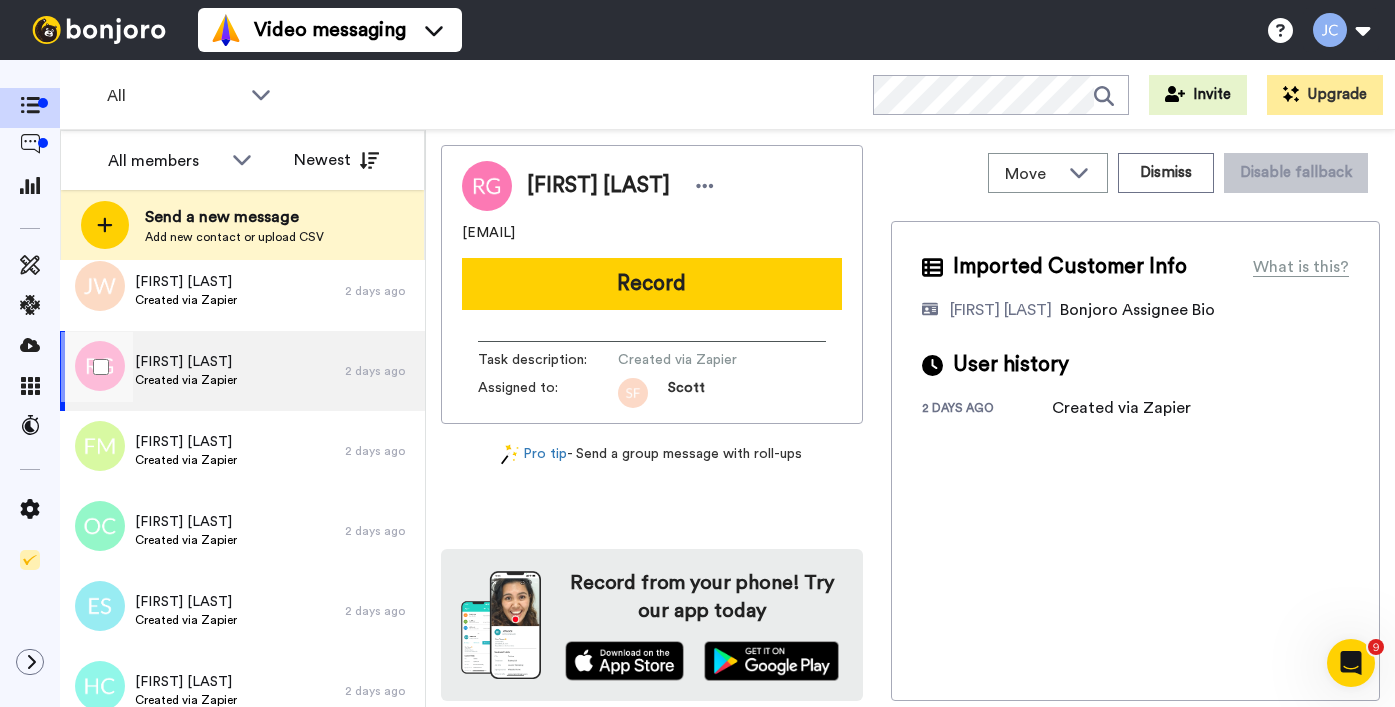 scroll, scrollTop: 5014, scrollLeft: 0, axis: vertical 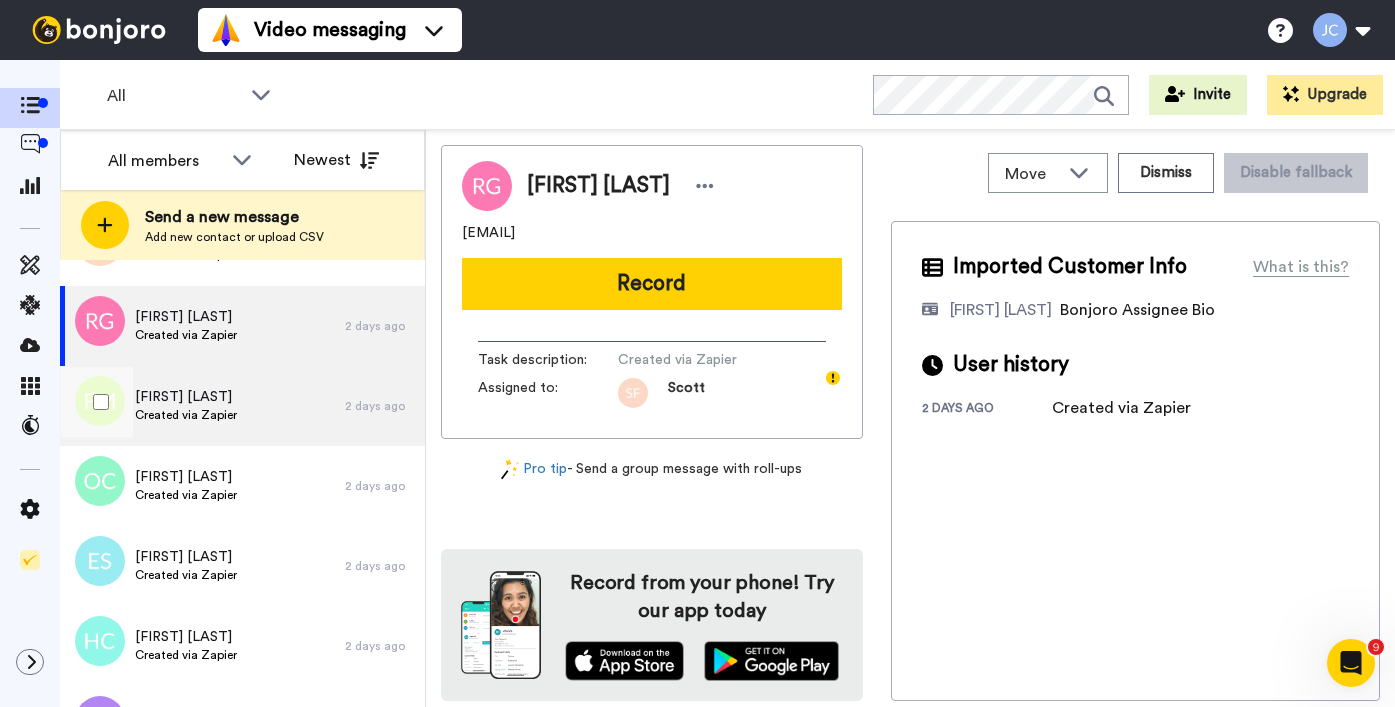 click on "Created via Zapier" at bounding box center (186, 415) 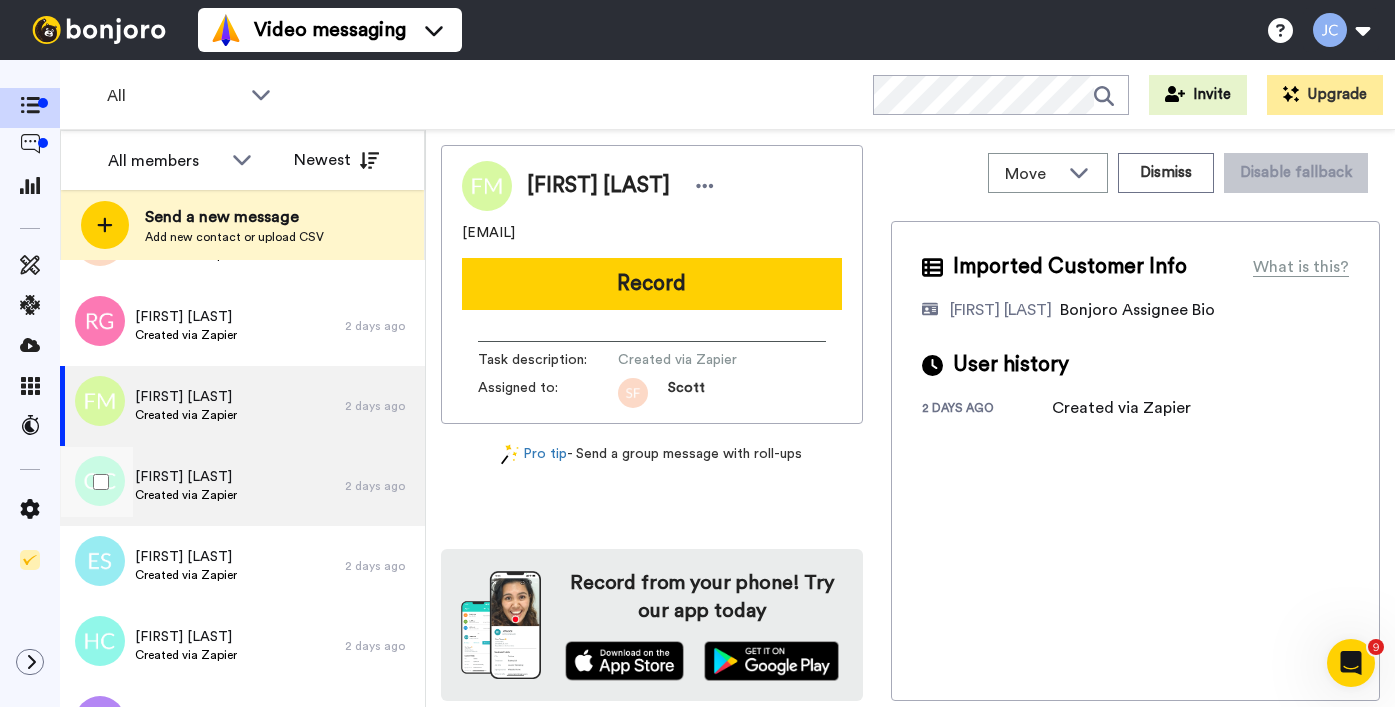 click on "[FIRST] [LAST]" at bounding box center [186, 477] 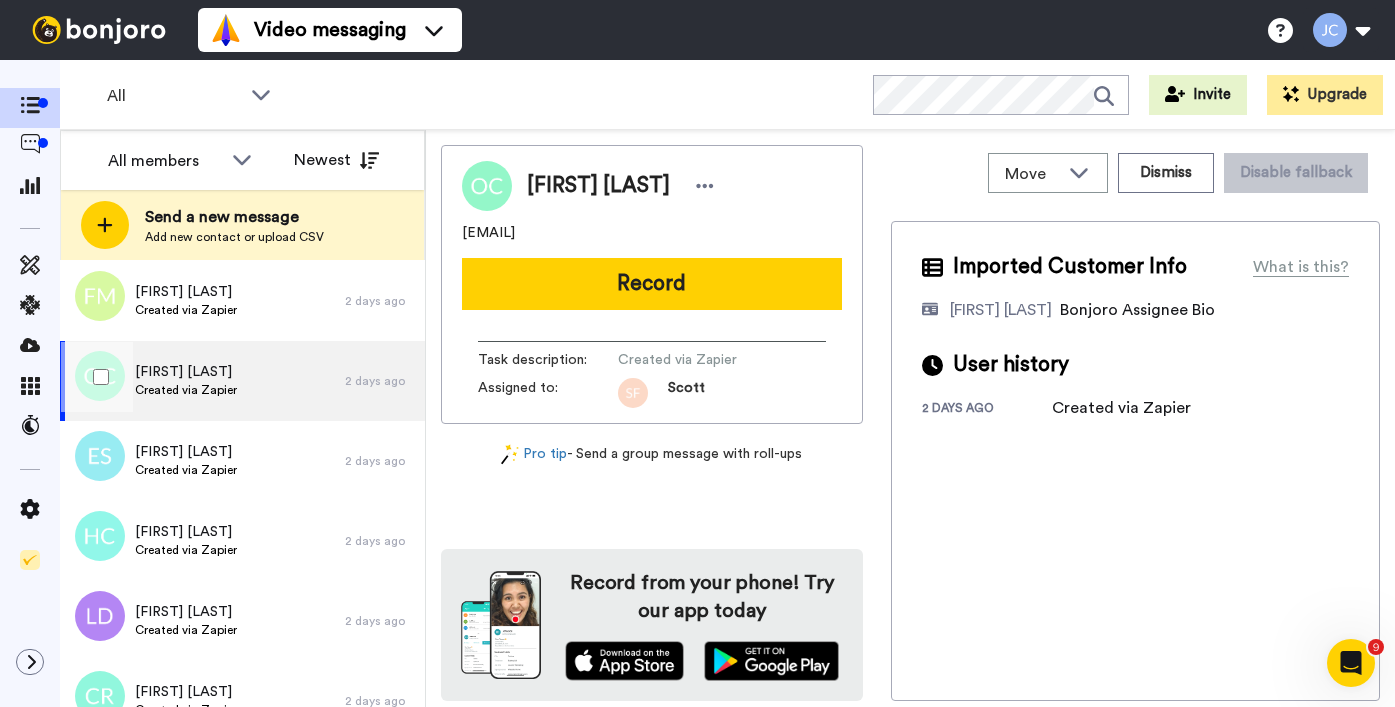 scroll, scrollTop: 5166, scrollLeft: 0, axis: vertical 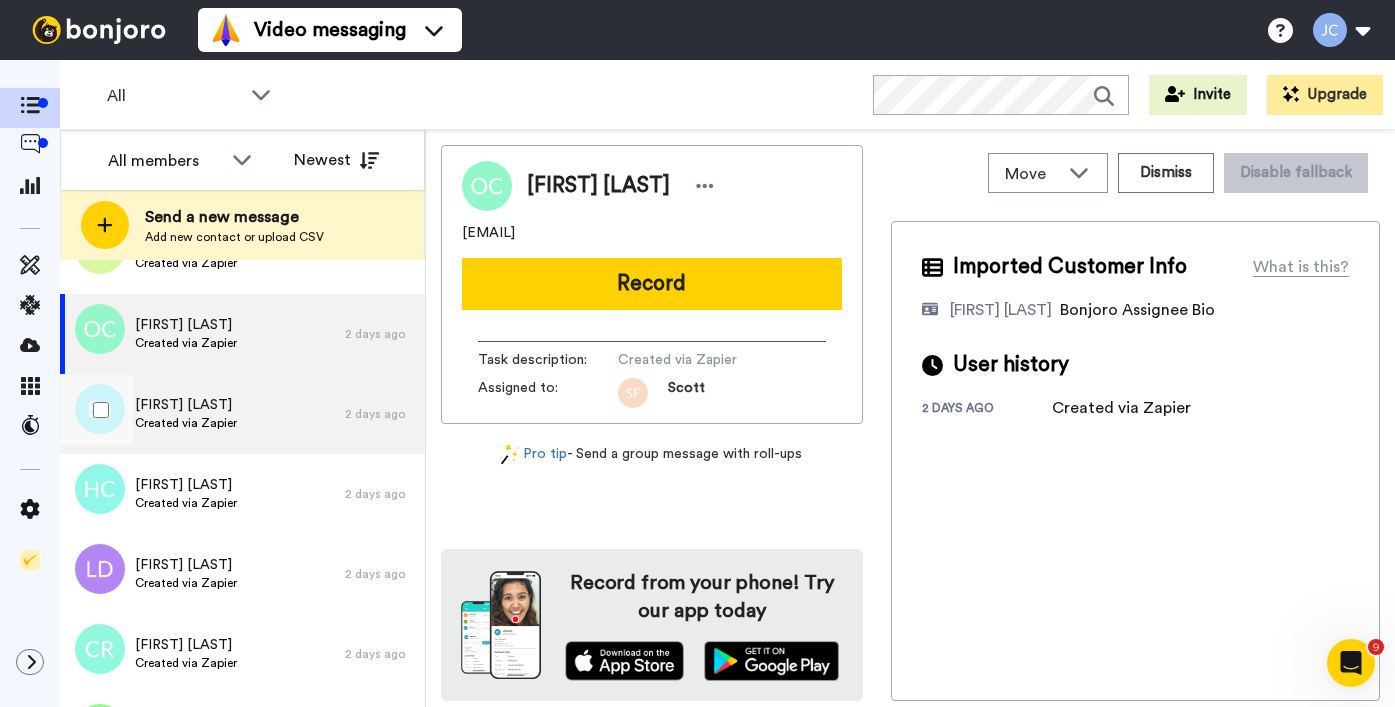 click on "[FIRST] [LAST]" at bounding box center (186, 405) 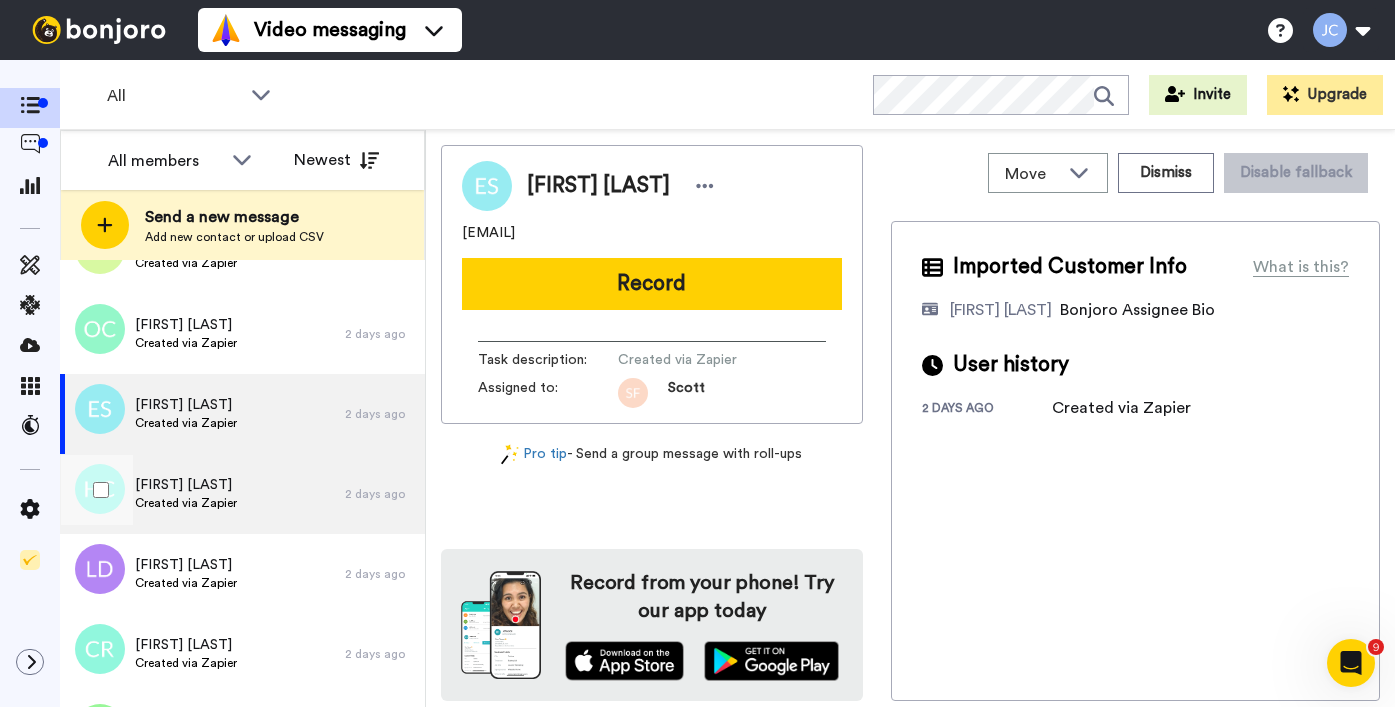 click on "Created via Zapier" at bounding box center [186, 503] 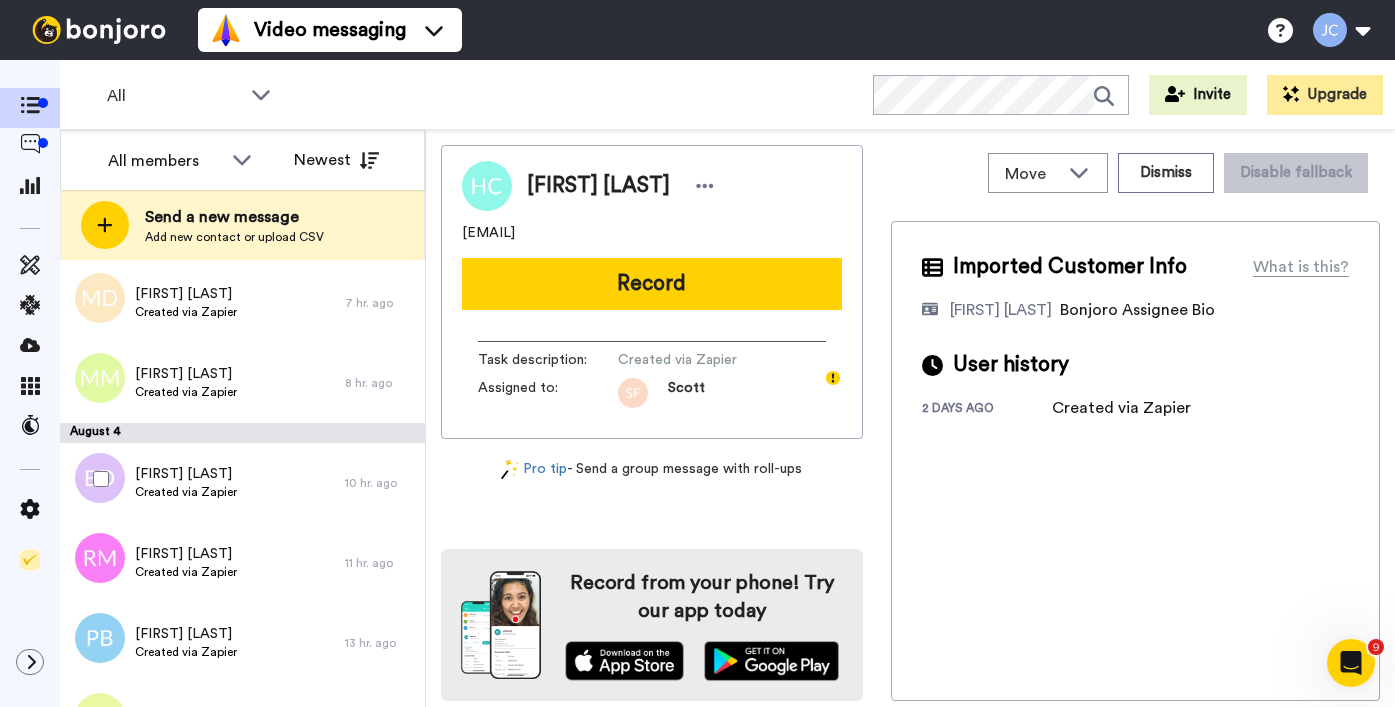 scroll, scrollTop: 0, scrollLeft: 0, axis: both 